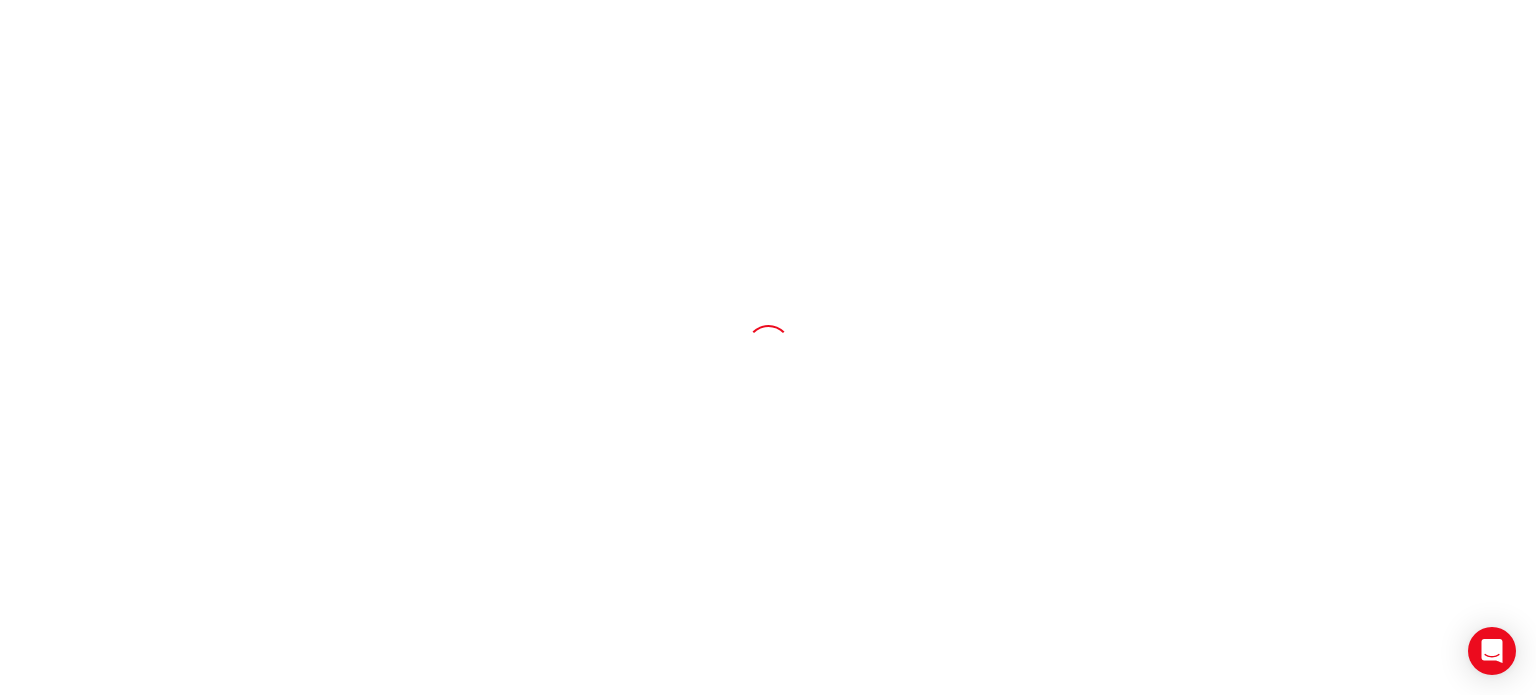 scroll, scrollTop: 0, scrollLeft: 0, axis: both 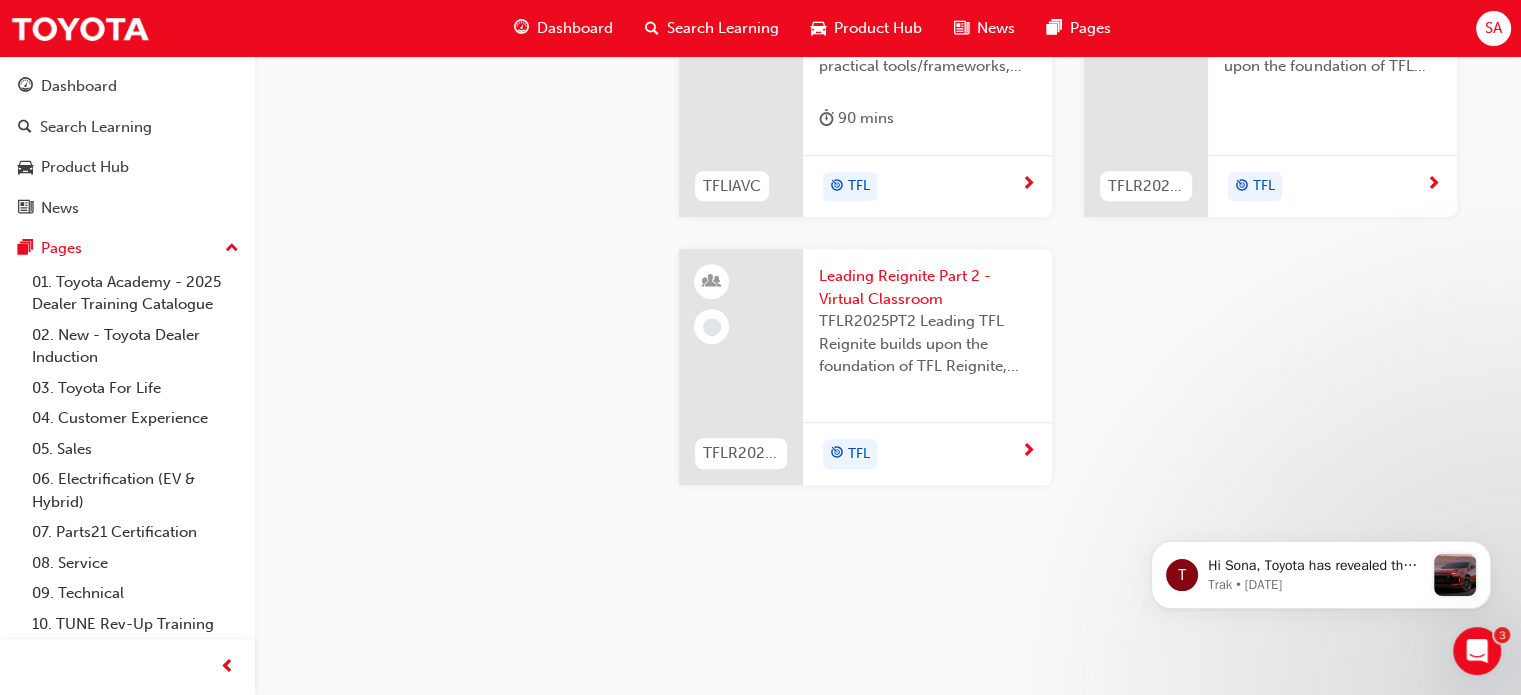 click on "TFL" at bounding box center (920, 187) 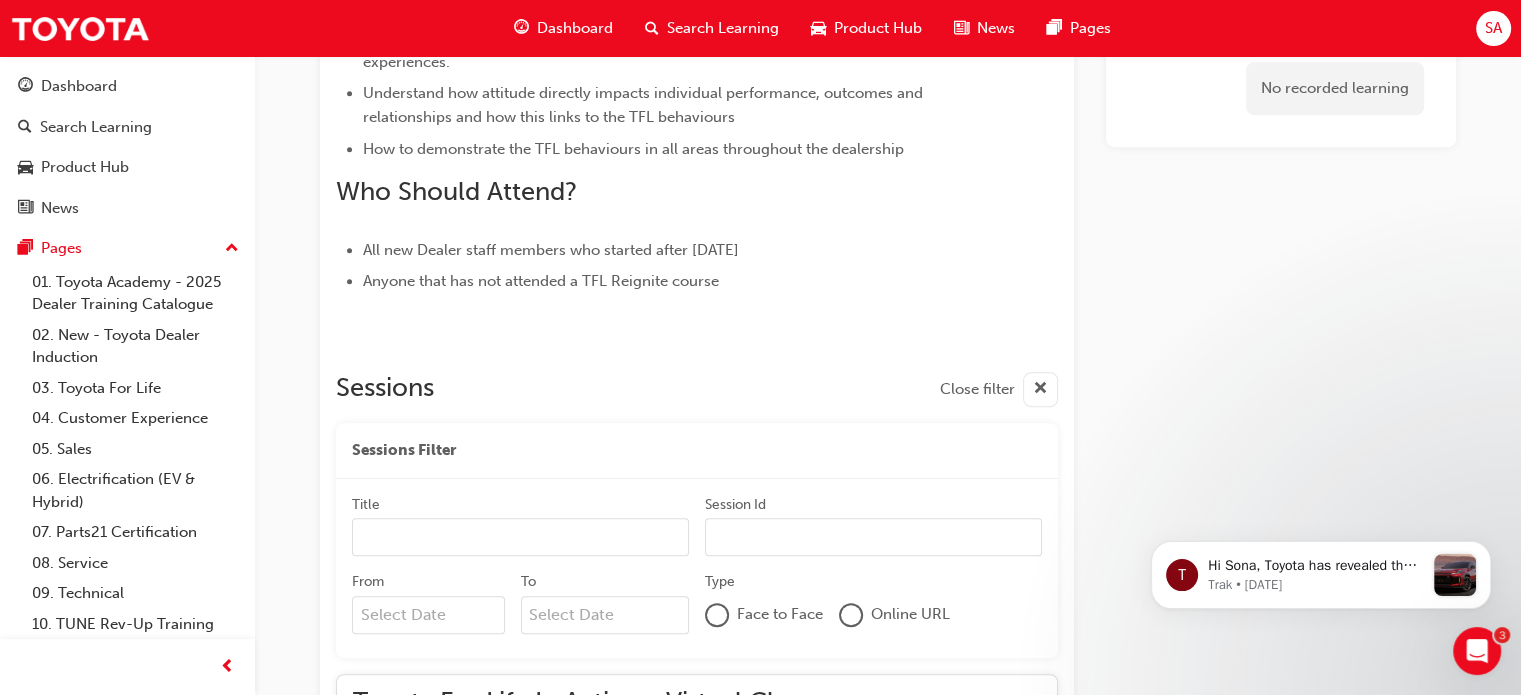 scroll, scrollTop: 1004, scrollLeft: 0, axis: vertical 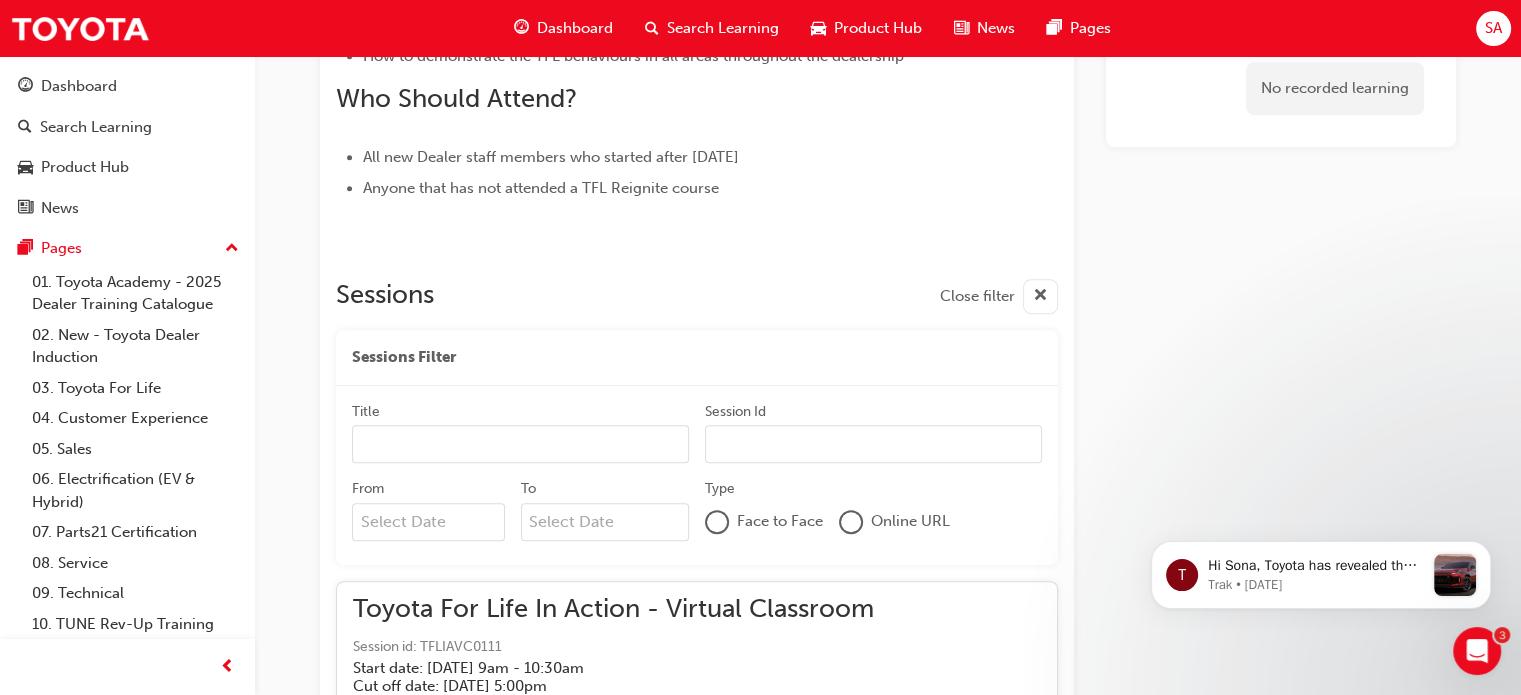 click on "Title" at bounding box center (520, 444) 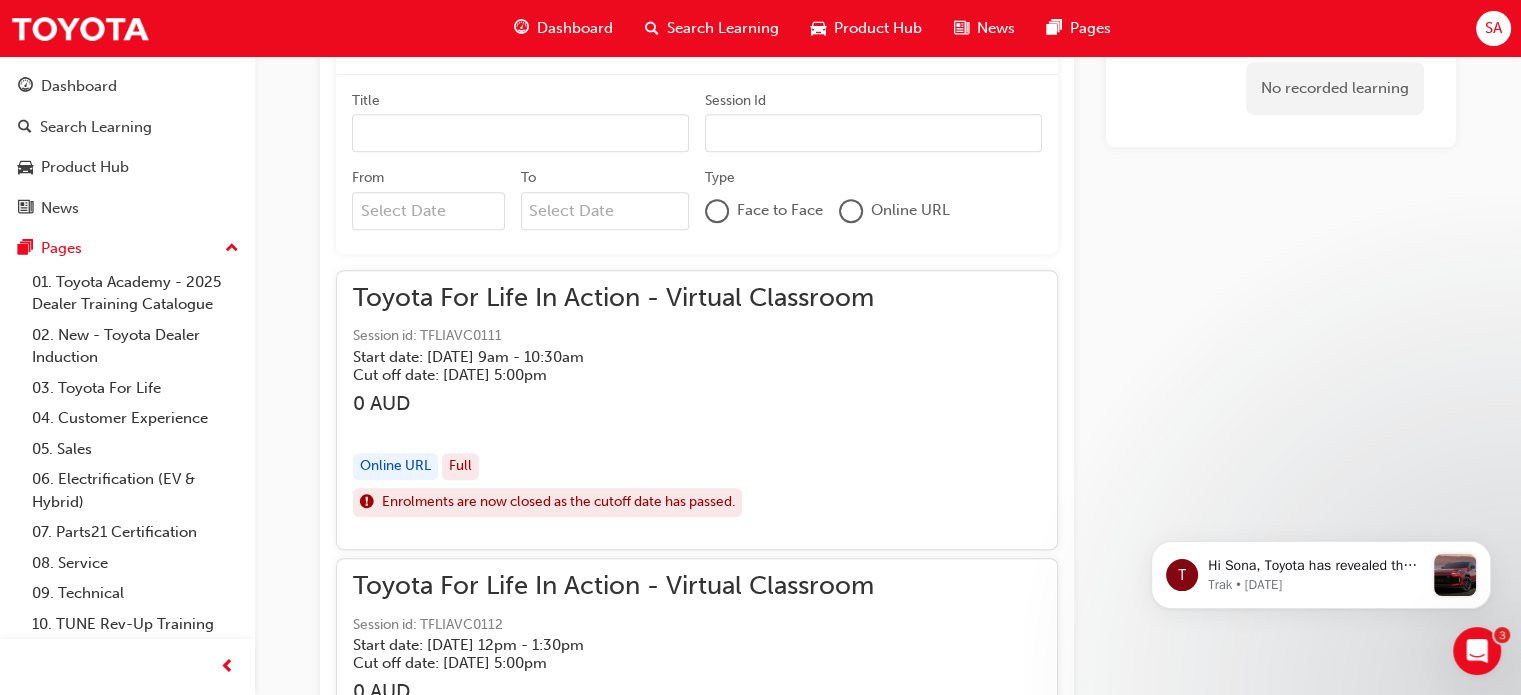 click on "Online URL" at bounding box center [395, 466] 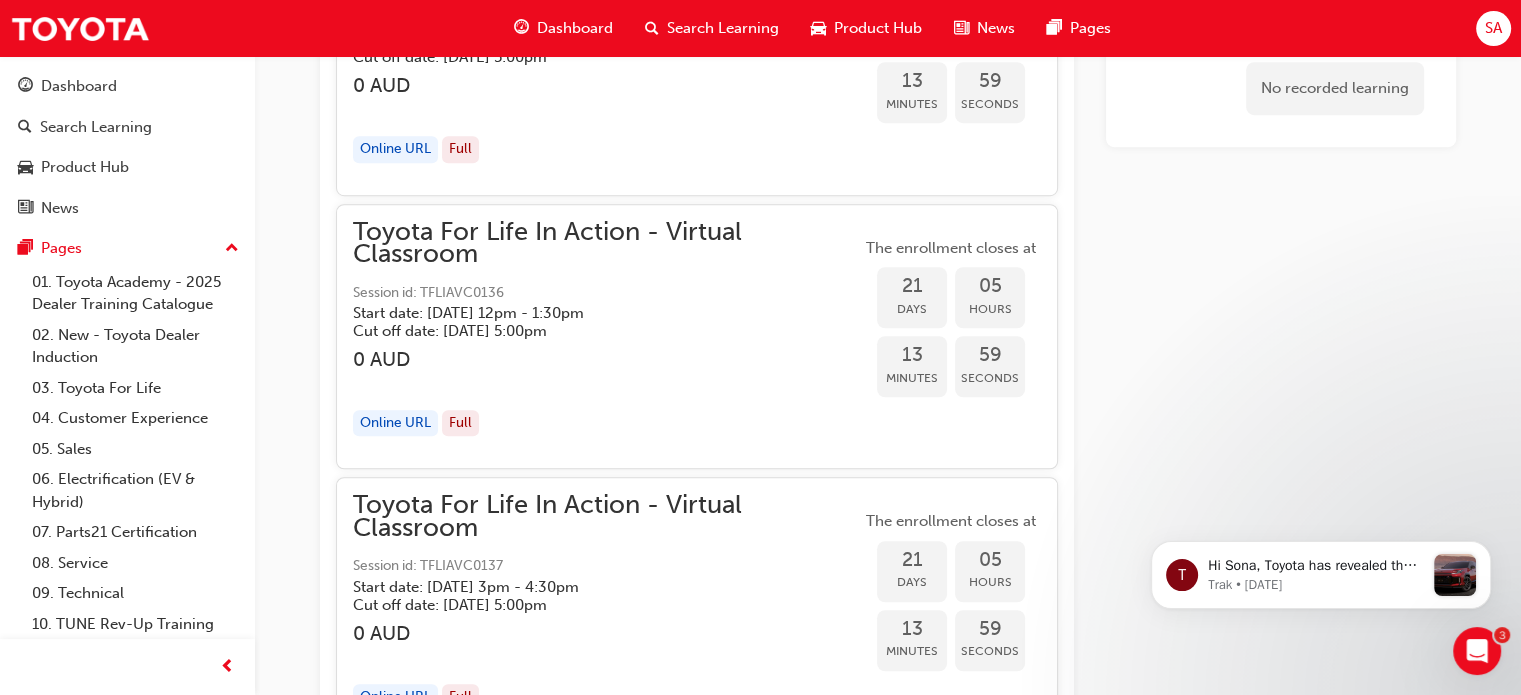 scroll, scrollTop: 8975, scrollLeft: 0, axis: vertical 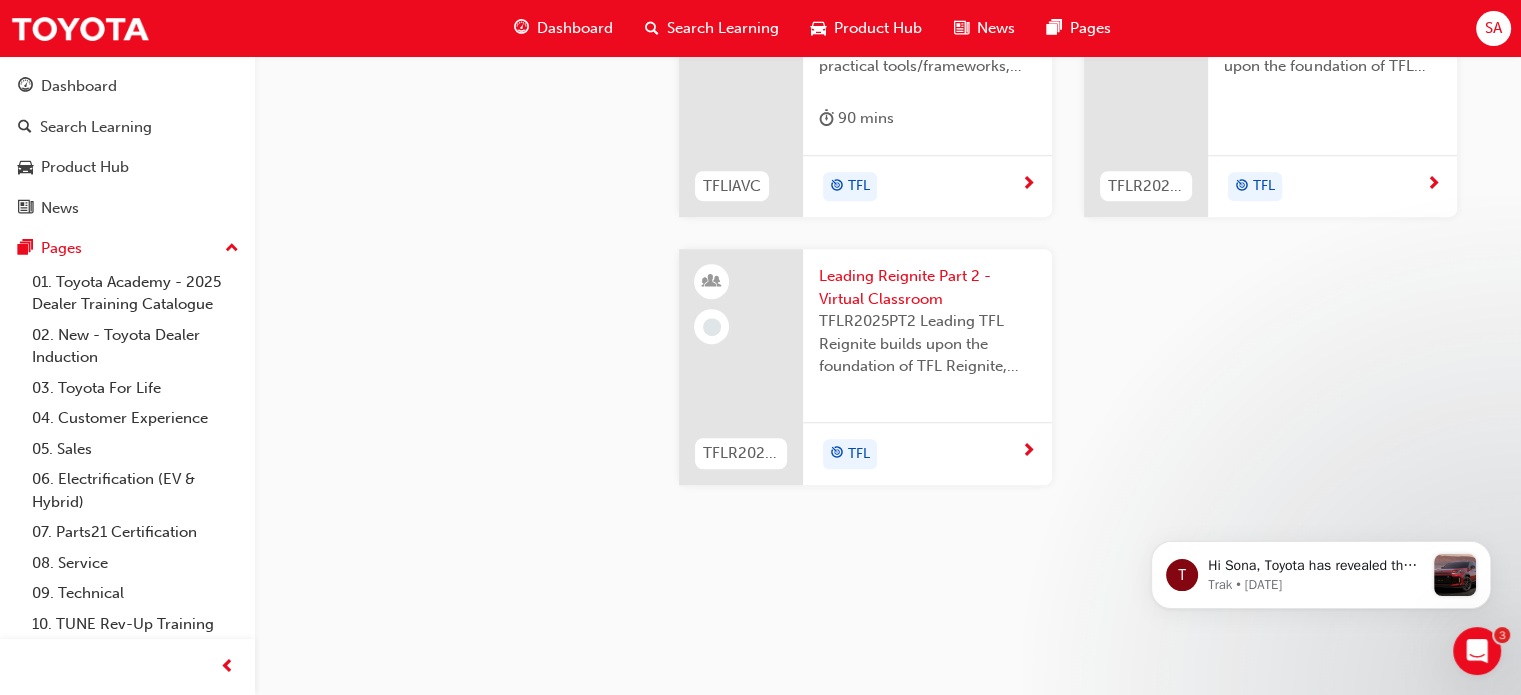 click on "TFL" at bounding box center (1325, 187) 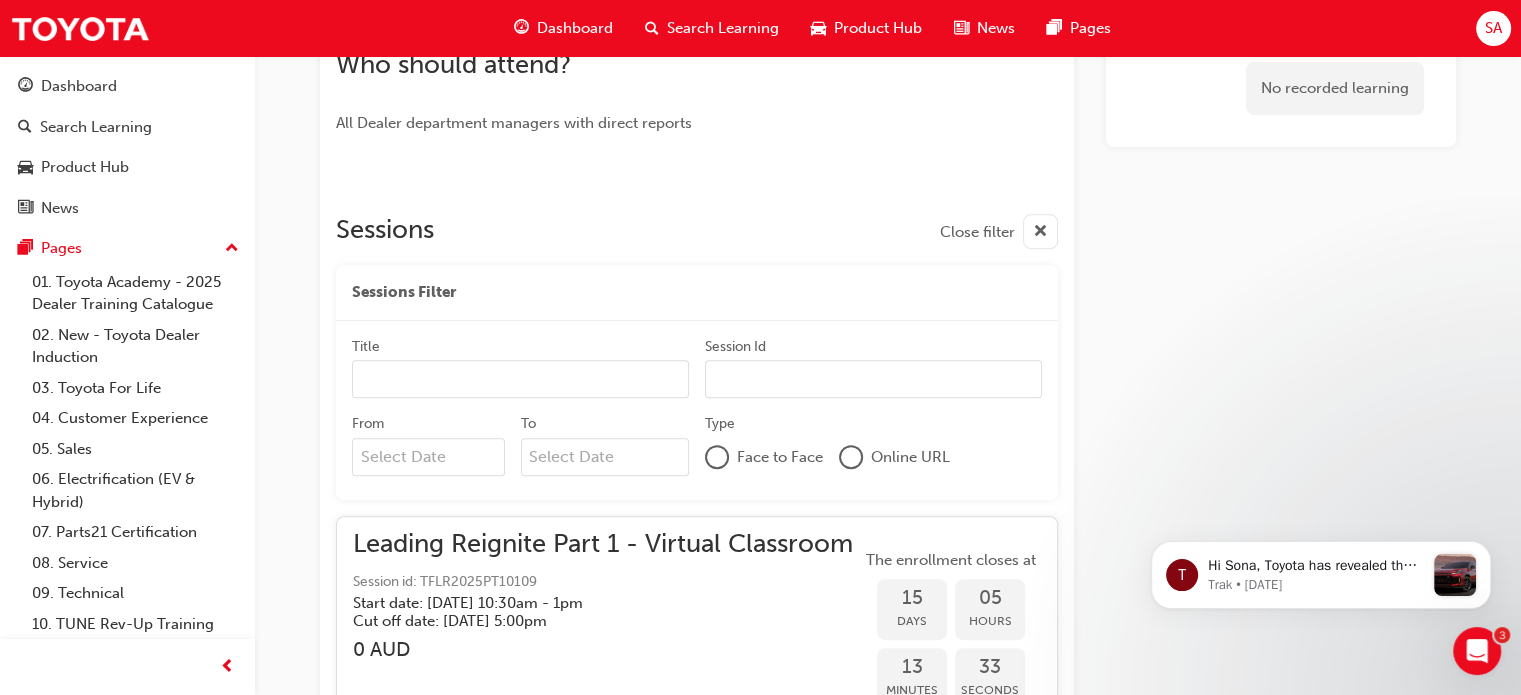 scroll, scrollTop: 742, scrollLeft: 0, axis: vertical 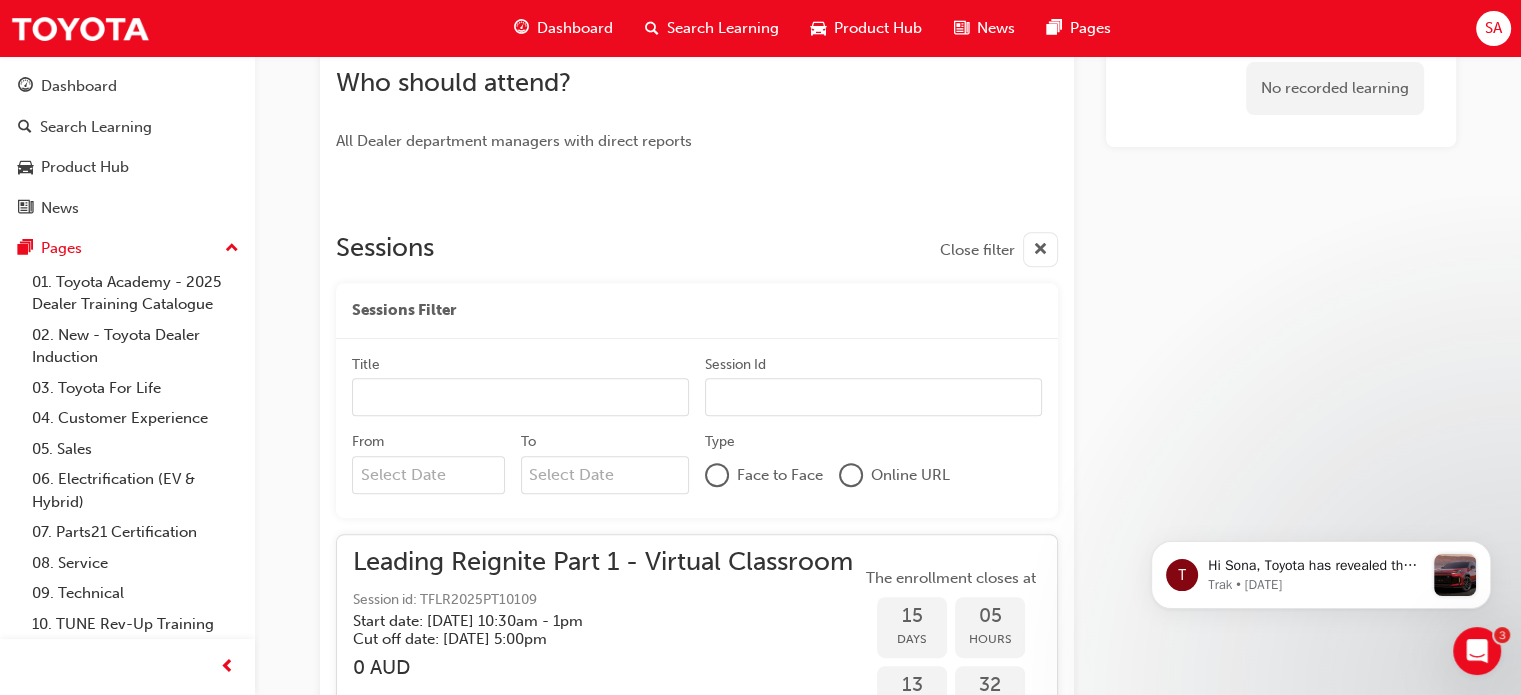 click on "Title" at bounding box center [520, 397] 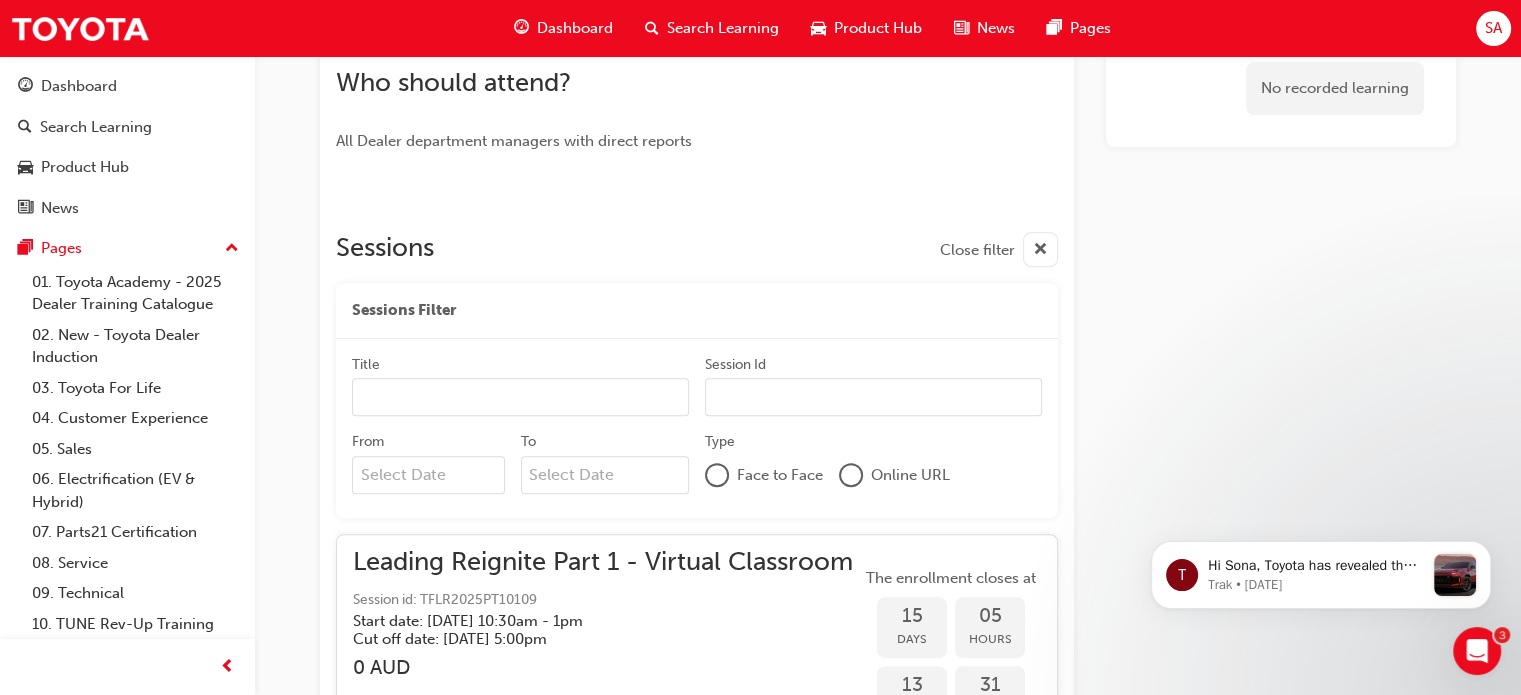click on "Session Id" at bounding box center (873, 397) 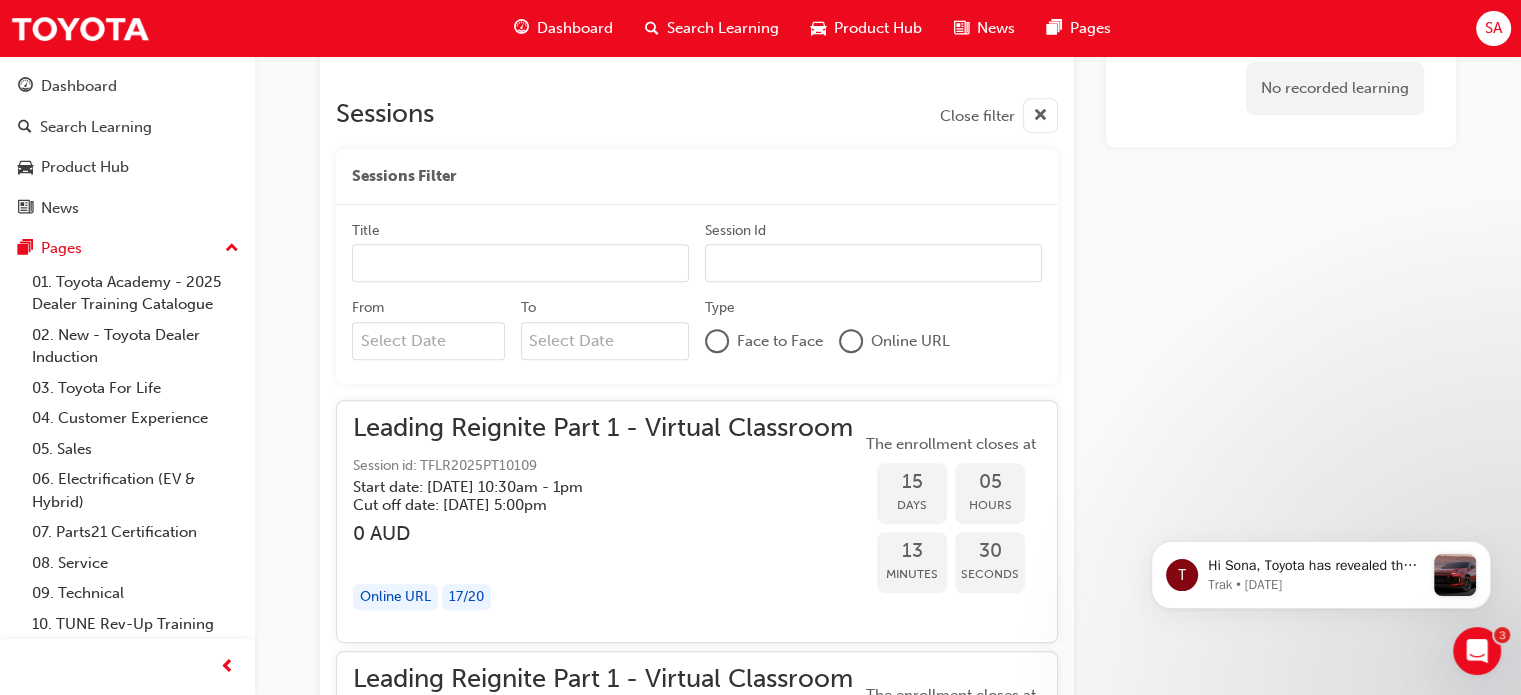 scroll, scrollTop: 878, scrollLeft: 0, axis: vertical 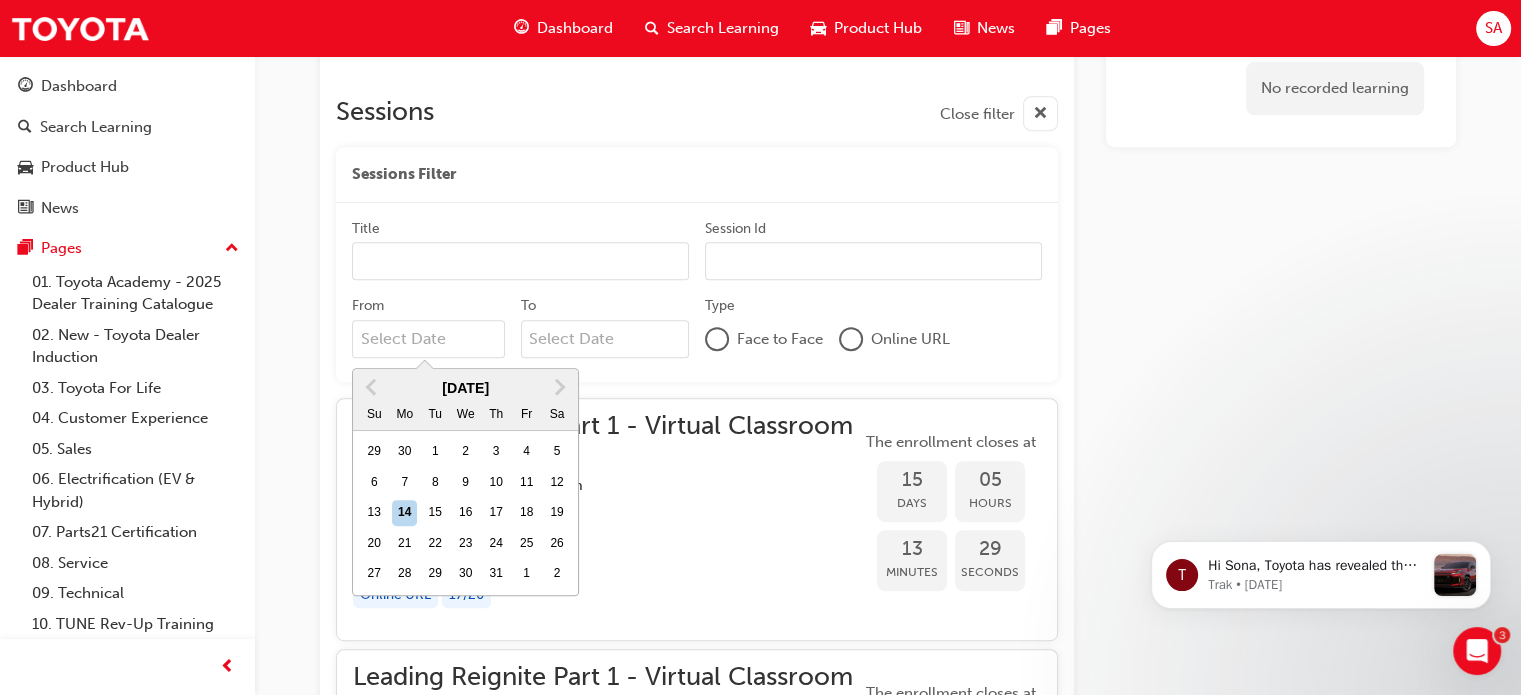 click on "From Previous Month Next Month [DATE] Su Mo Tu We Th Fr Sa 29 30 1 2 3 4 5 6 7 8 9 10 11 12 13 14 15 16 17 18 19 20 21 22 23 24 25 26 27 28 29 30 31 1 2" at bounding box center (428, 339) 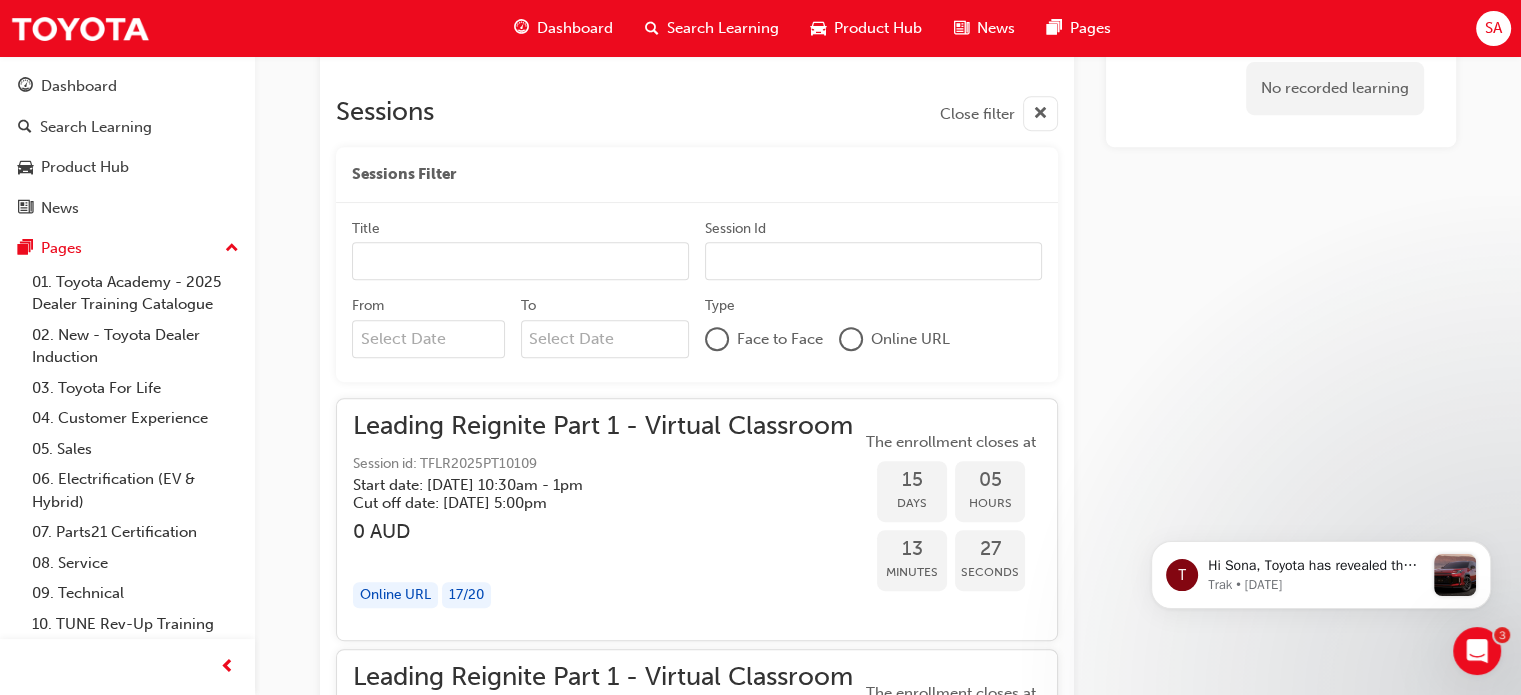 click on "Leading Reignite Part 1 - Virtual Classroom Session id: TFLR2025PT10109 Start date:   [DATE] 10:30am - 1pm   Cut off date:   [DATE] 5:00pm   0   AUD Online URL 17  /  20" at bounding box center (603, 519) 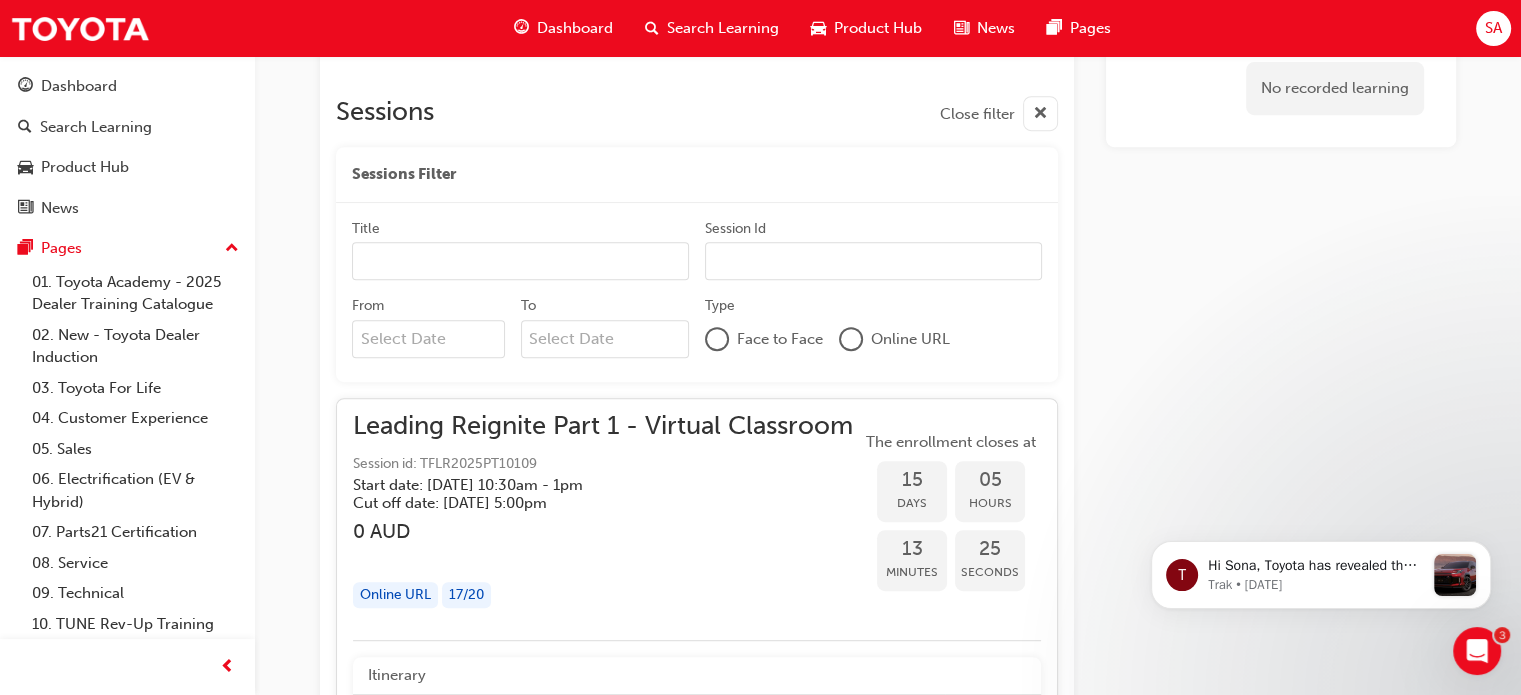 click at bounding box center [851, 339] 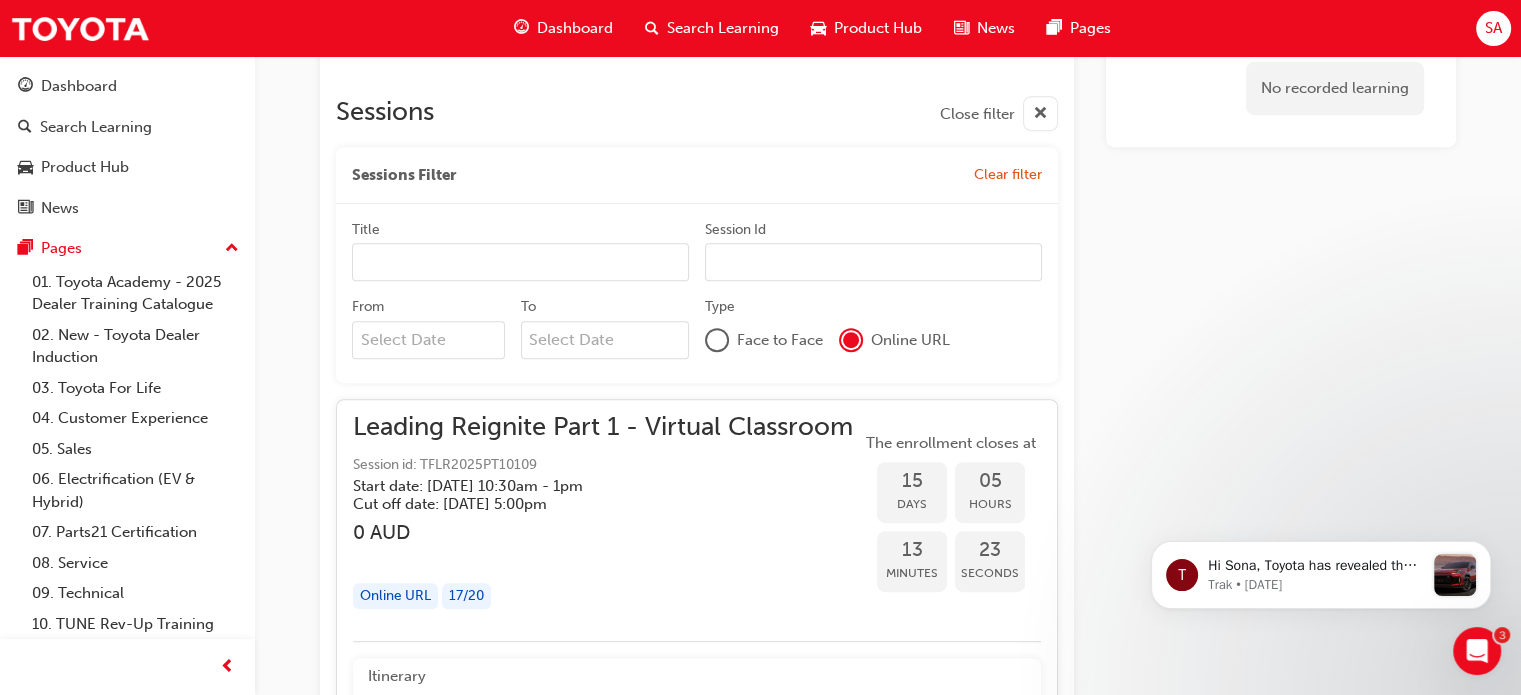 scroll, scrollTop: 884, scrollLeft: 0, axis: vertical 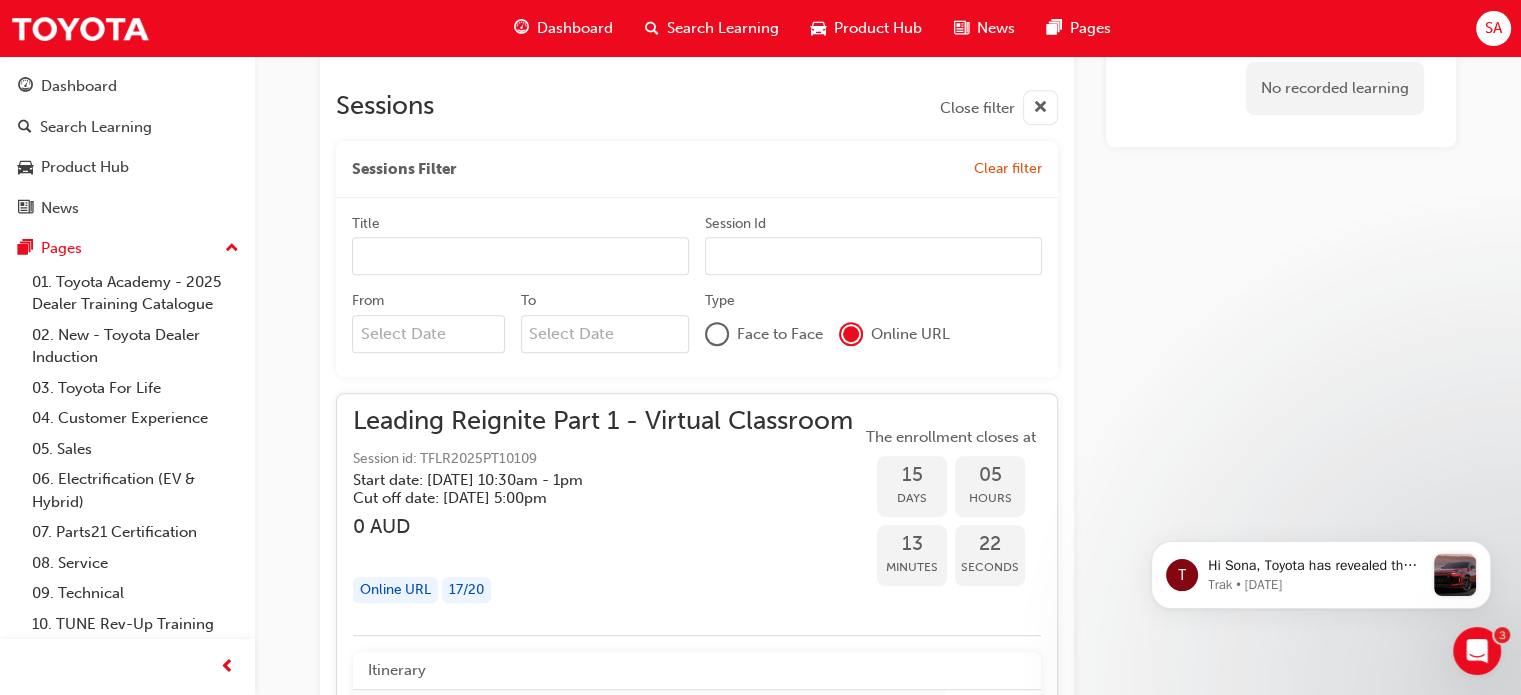 click on "Session id: TFLR2025PT10109" at bounding box center (603, 459) 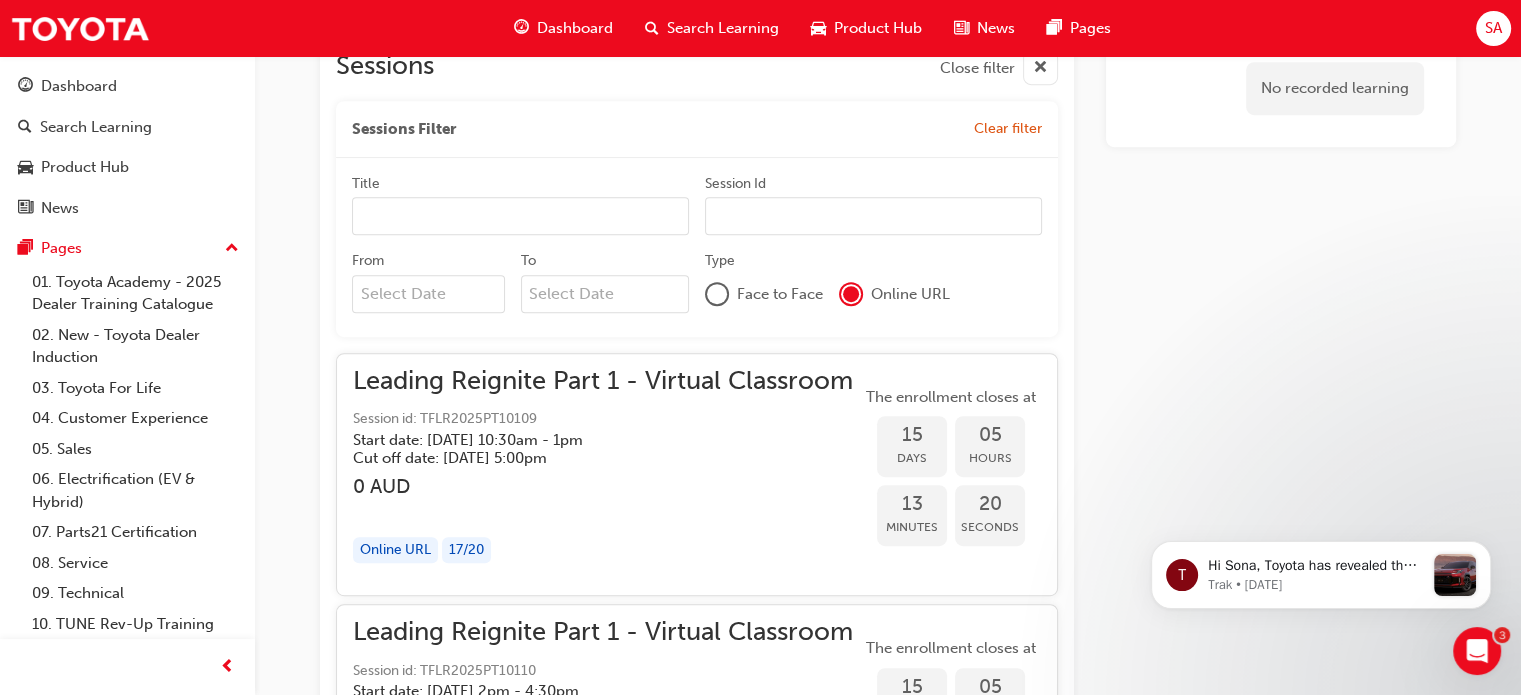 scroll, scrollTop: 1108, scrollLeft: 0, axis: vertical 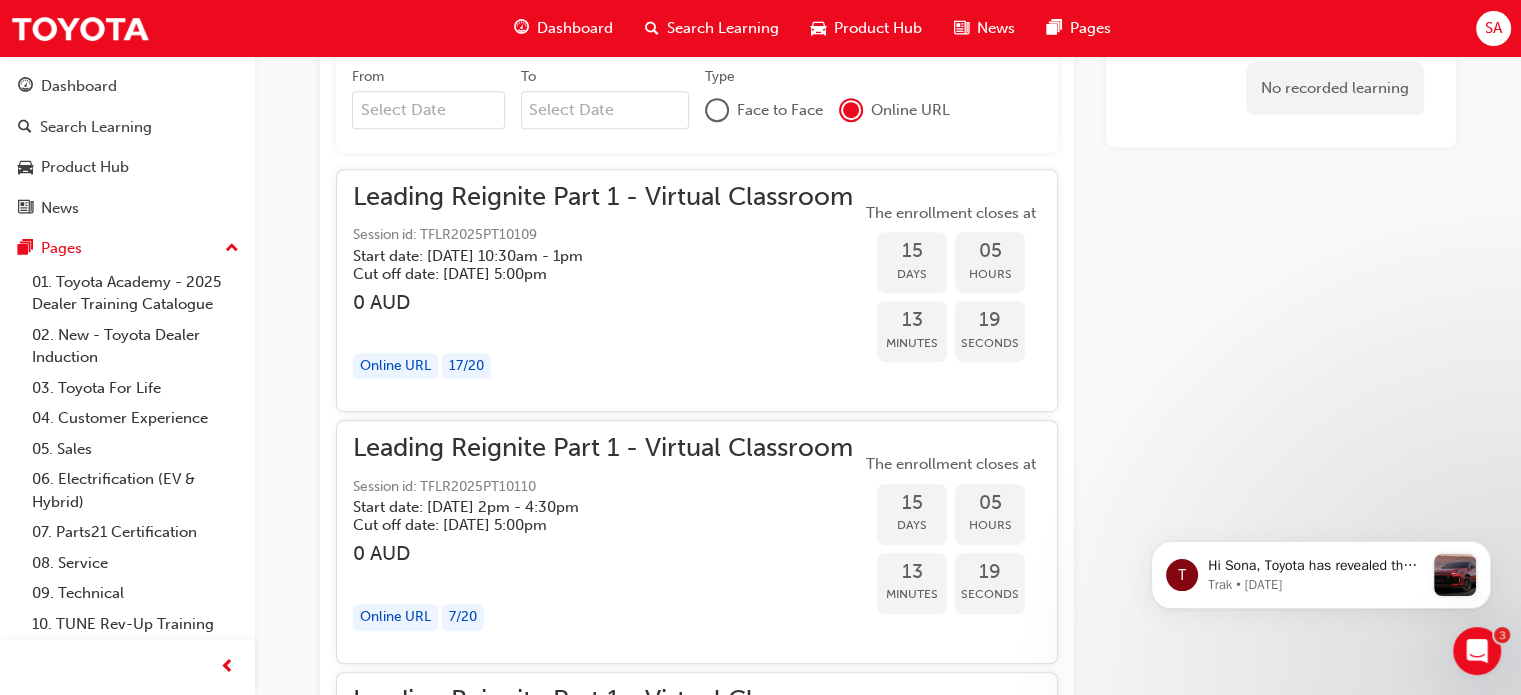 click at bounding box center (603, 325) 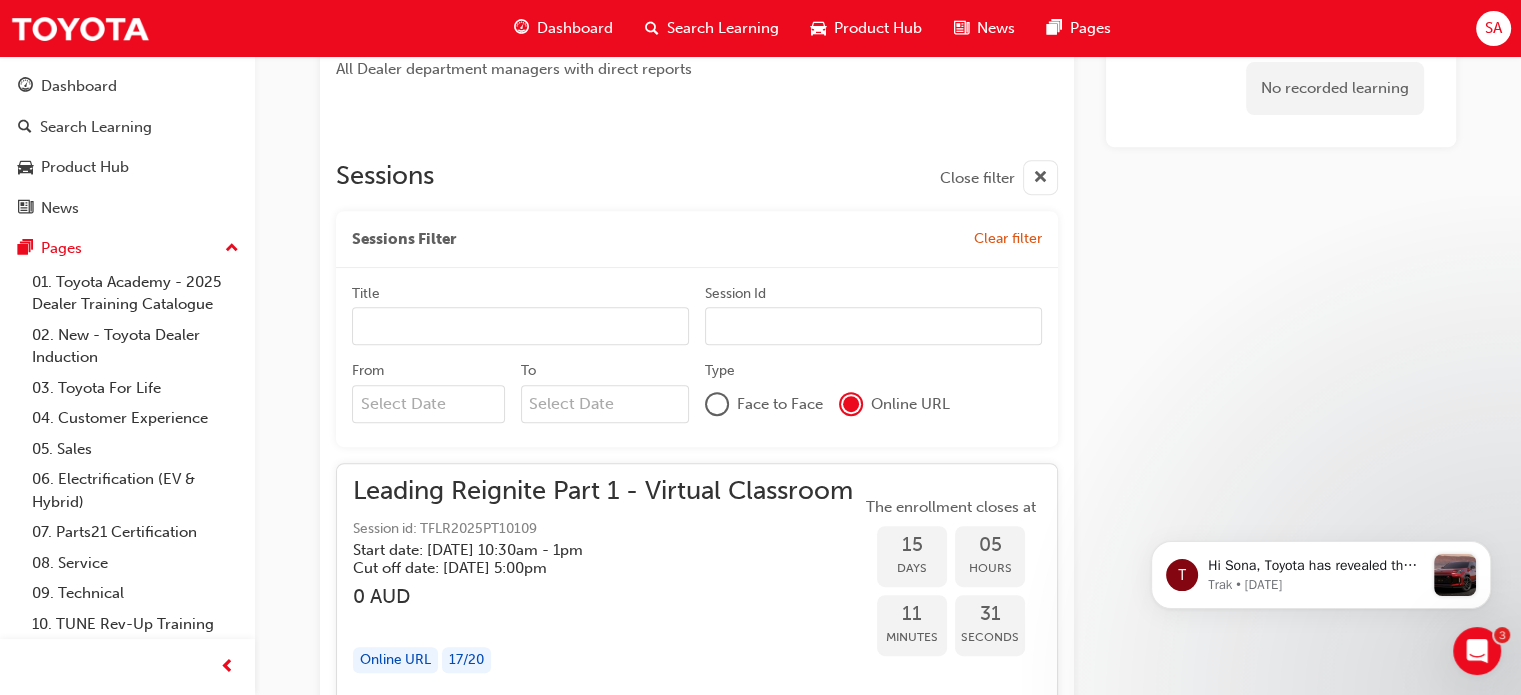 scroll, scrollTop: 824, scrollLeft: 0, axis: vertical 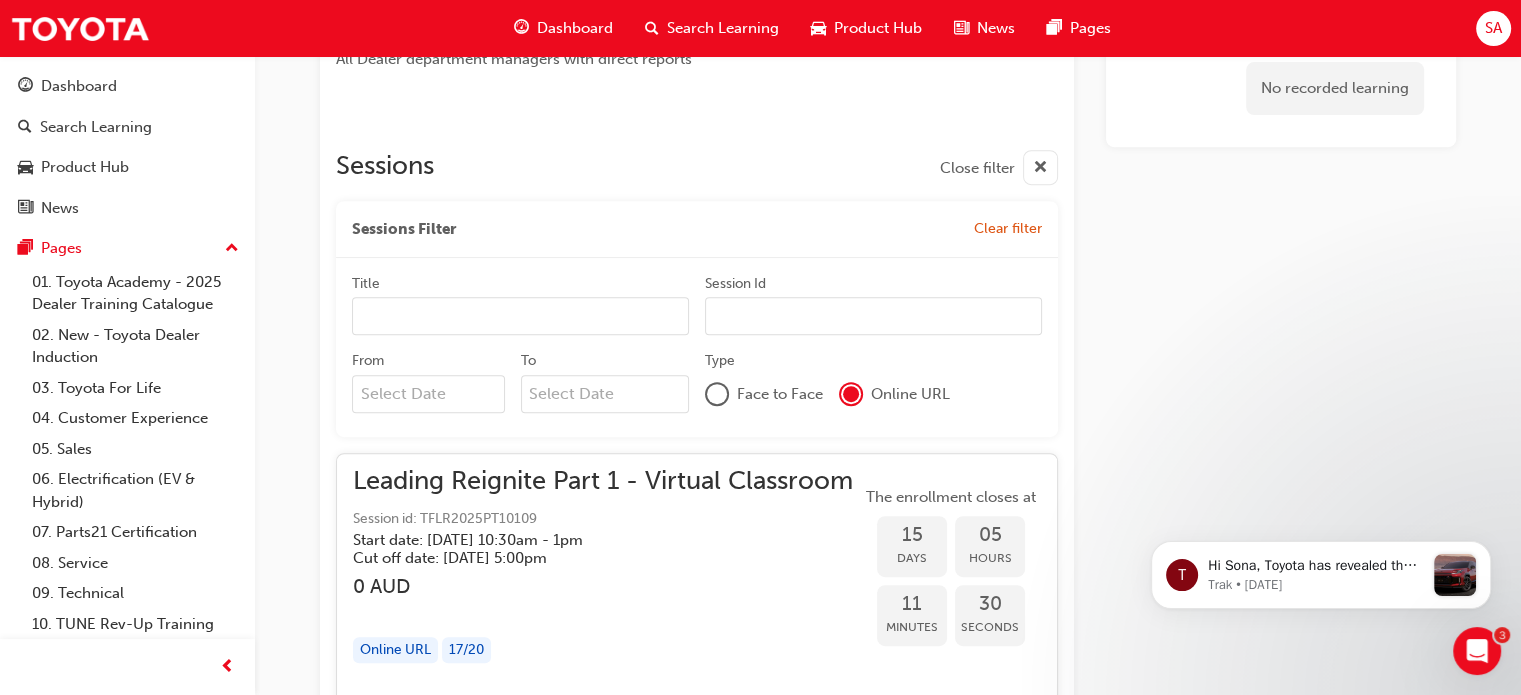 click on "From" at bounding box center [428, 394] 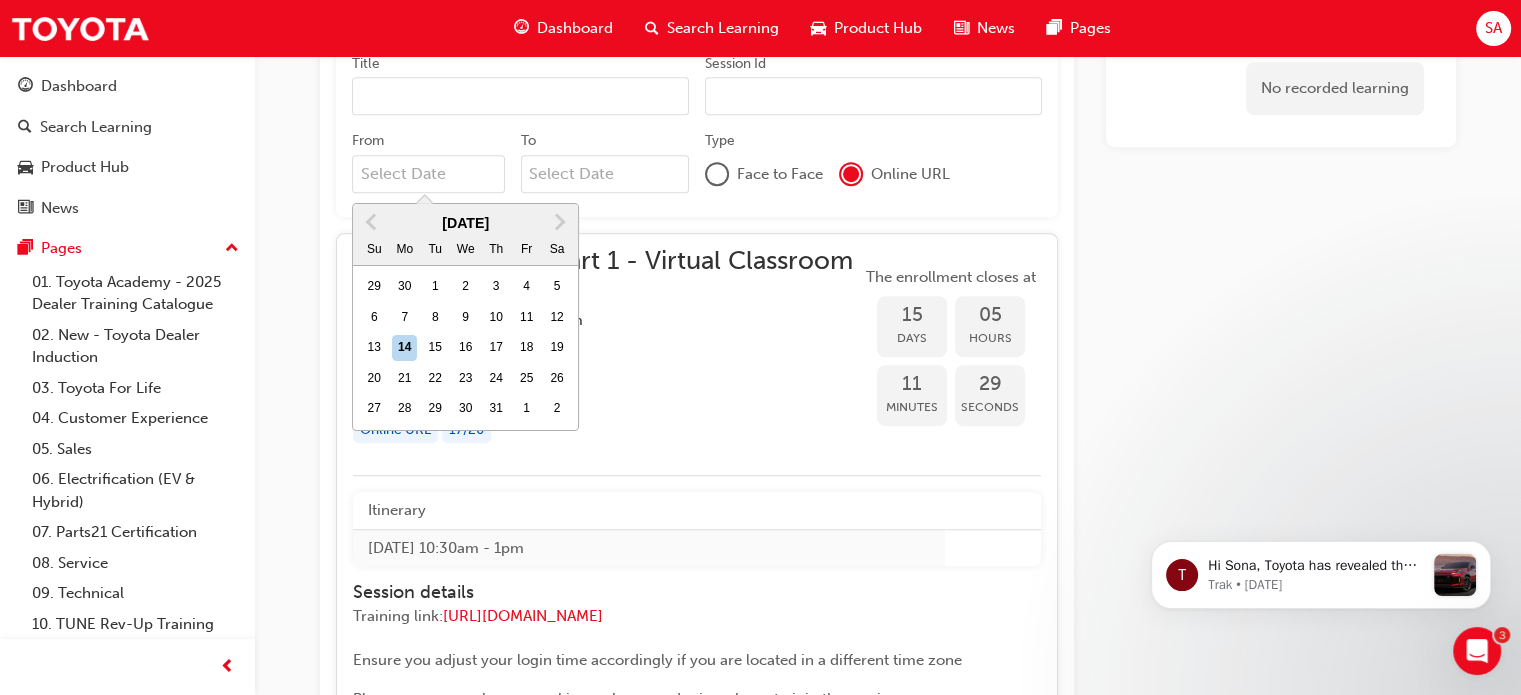 scroll, scrollTop: 1043, scrollLeft: 0, axis: vertical 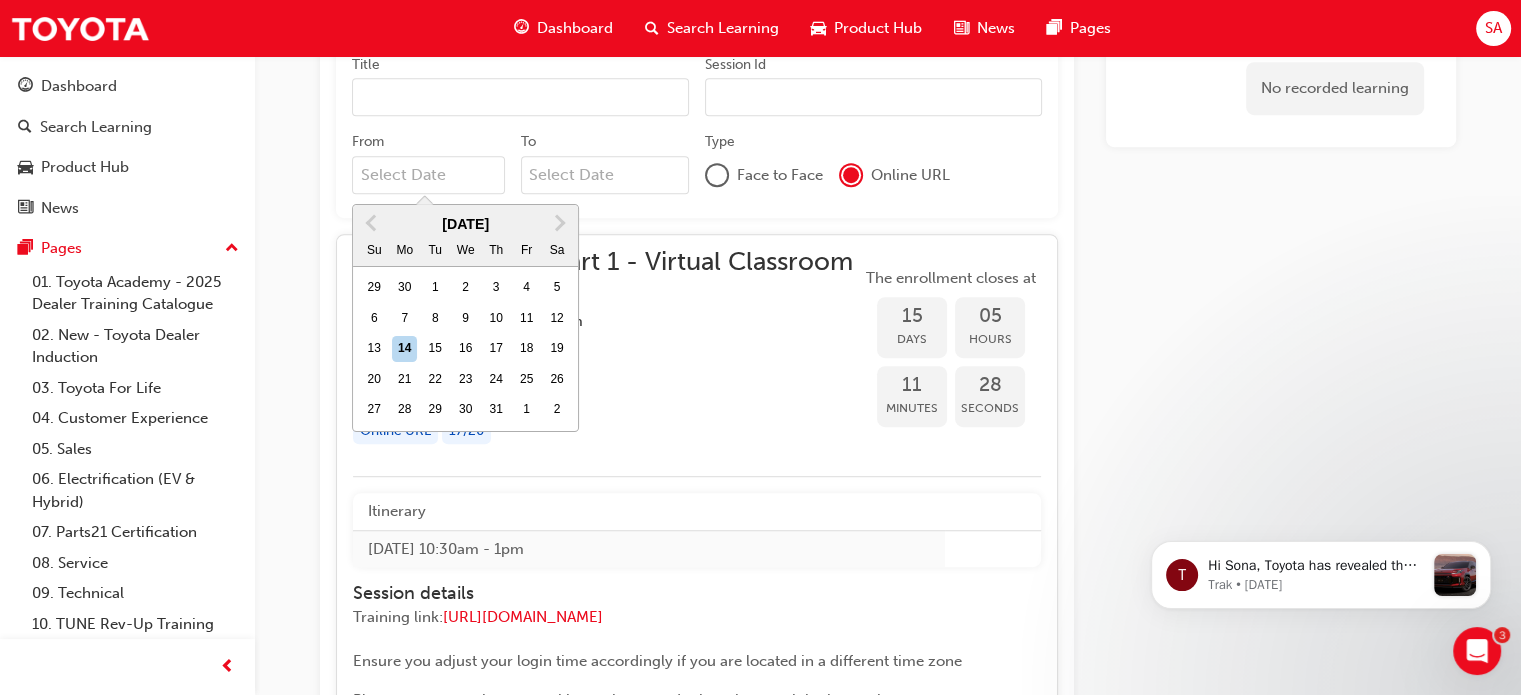 click on "Leading Reignite Part 1 - Virtual Classroom Session id: TFLR2025PT10109 Start date:   [DATE] 10:30am - 1pm   Cut off date:   [DATE] 5:00pm   0   AUD Online URL 17  /  20" at bounding box center (603, 355) 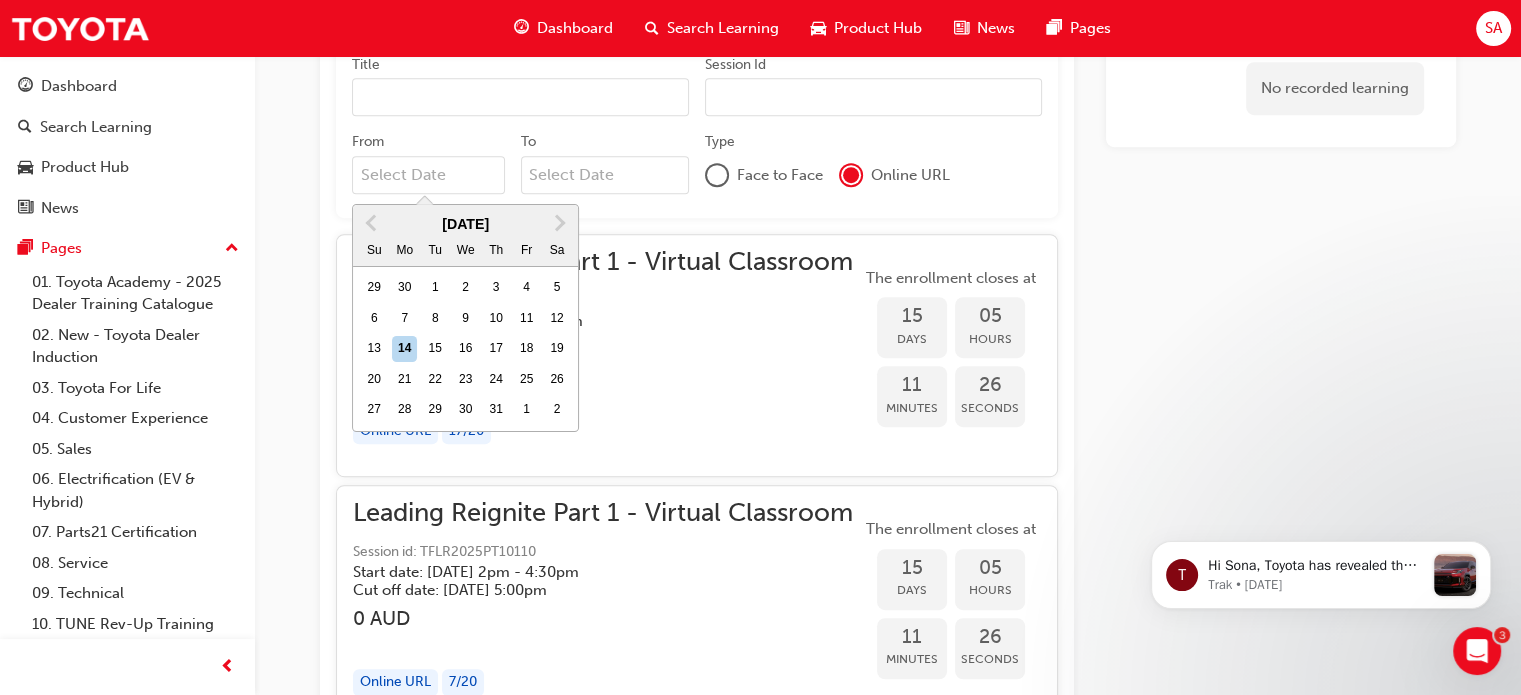 click on "From Previous Month Next Month [DATE] Su Mo Tu We Th Fr Sa 29 30 1 2 3 4 5 6 7 8 9 10 11 12 13 14 15 16 17 18 19 20 21 22 23 24 25 26 27 28 29 30 31 1 2" at bounding box center (428, 175) 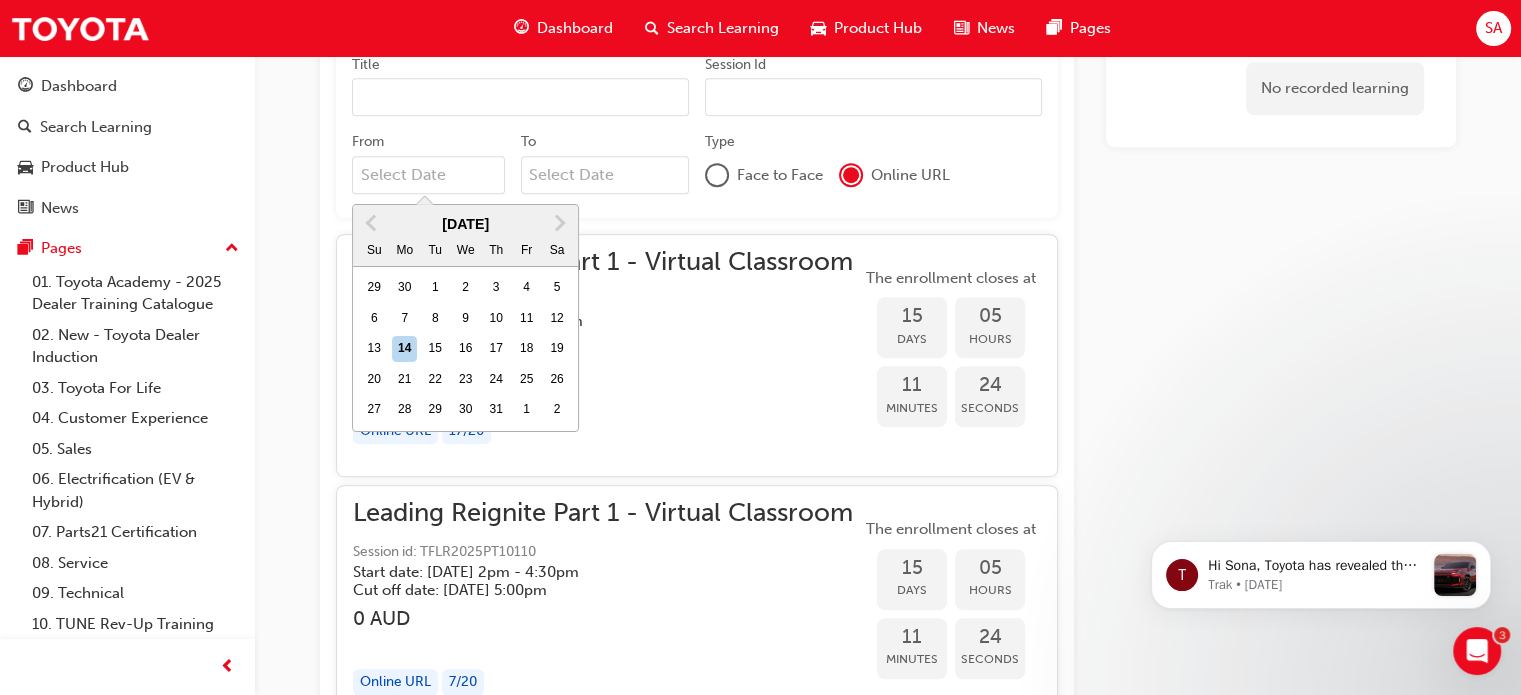 click on "Online URL 17  /  20" at bounding box center (603, 431) 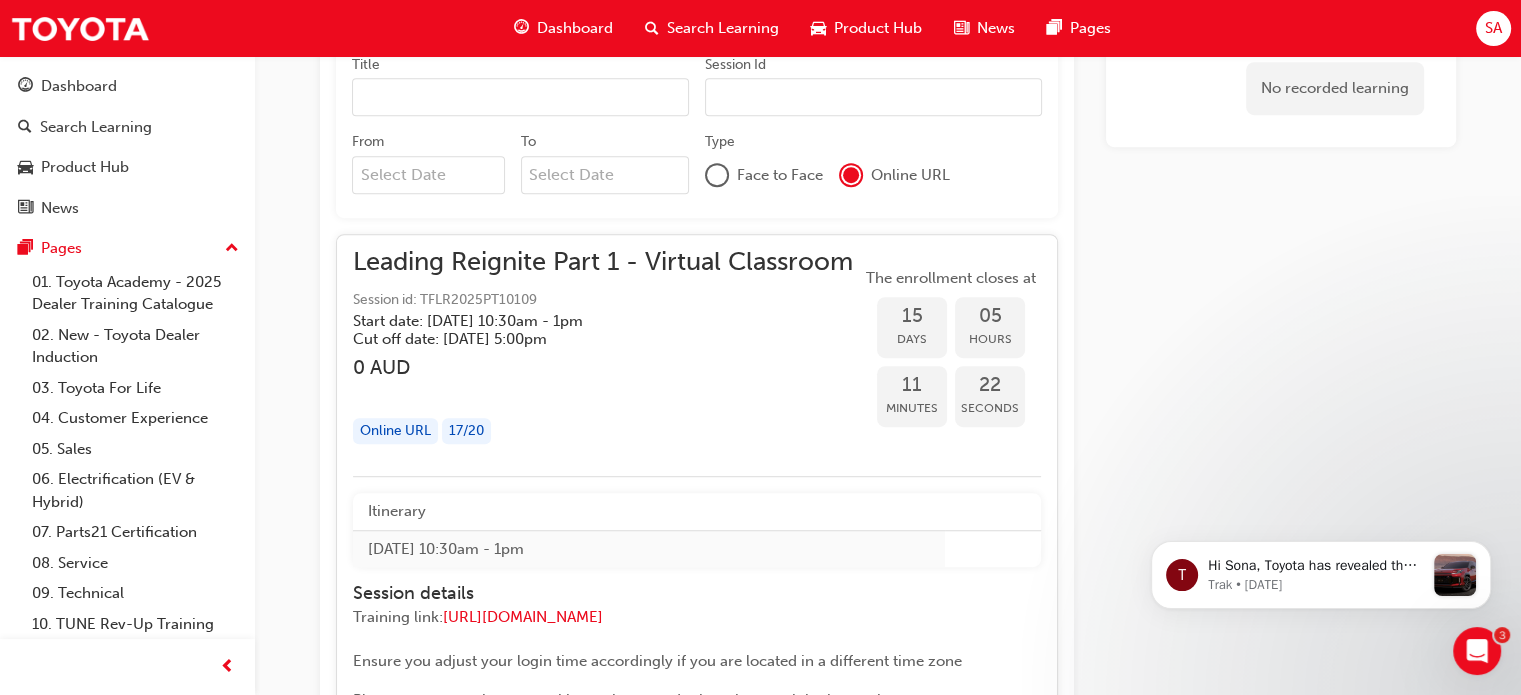 click on "From" at bounding box center [428, 175] 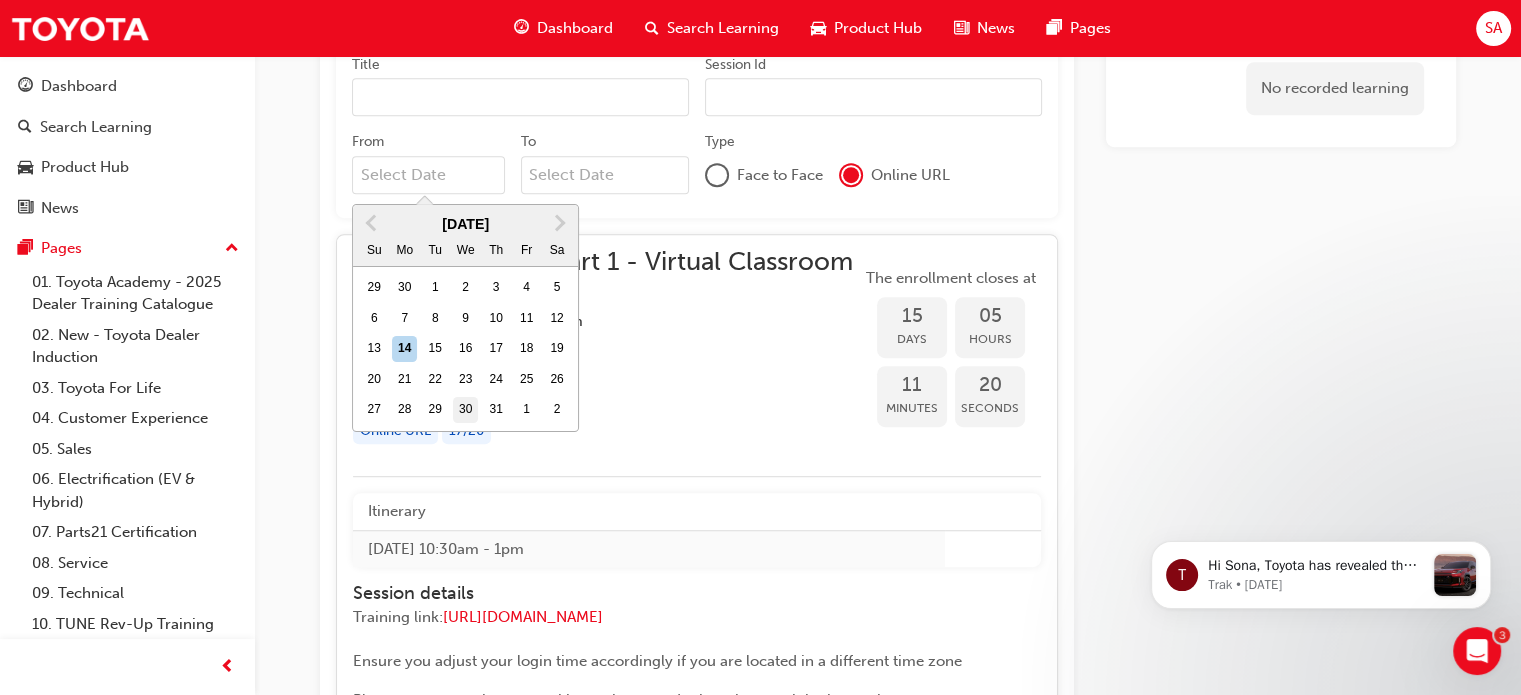 click on "30" at bounding box center (466, 410) 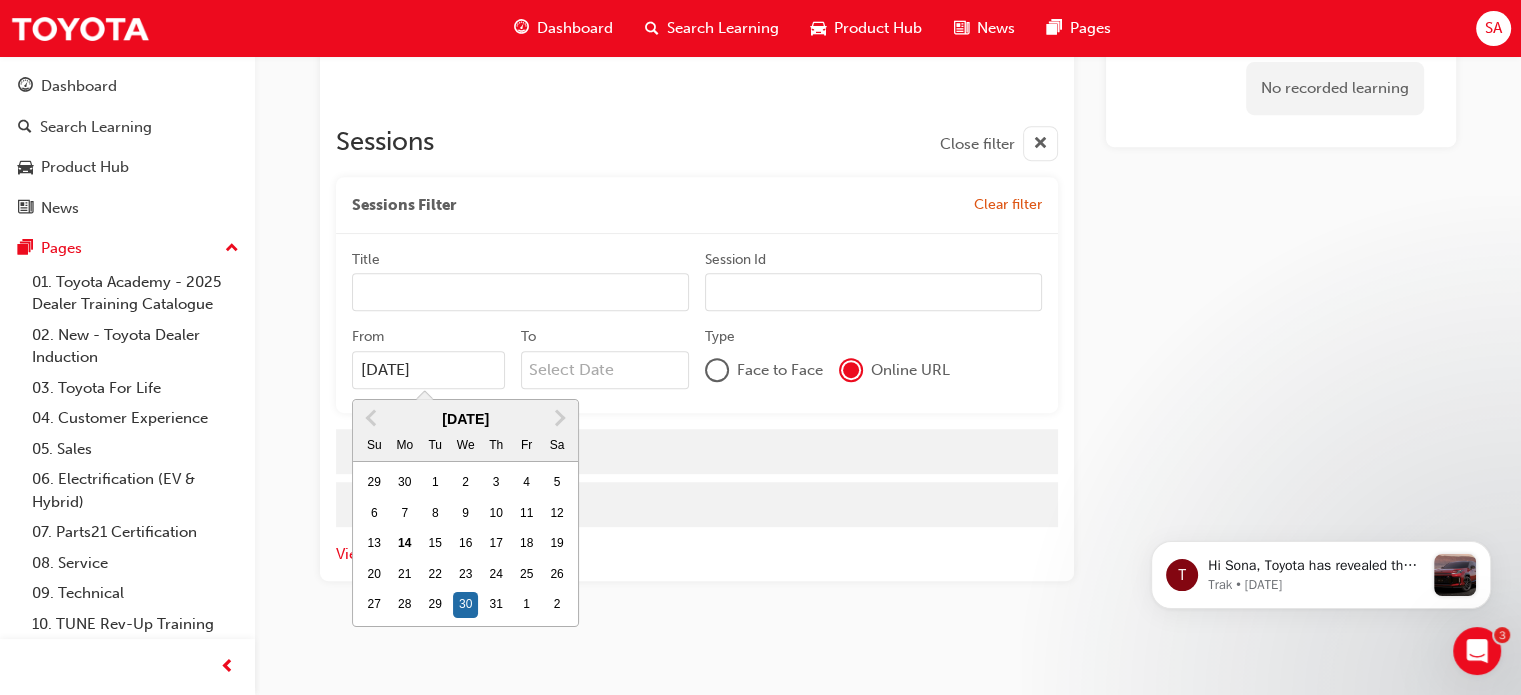scroll, scrollTop: 848, scrollLeft: 0, axis: vertical 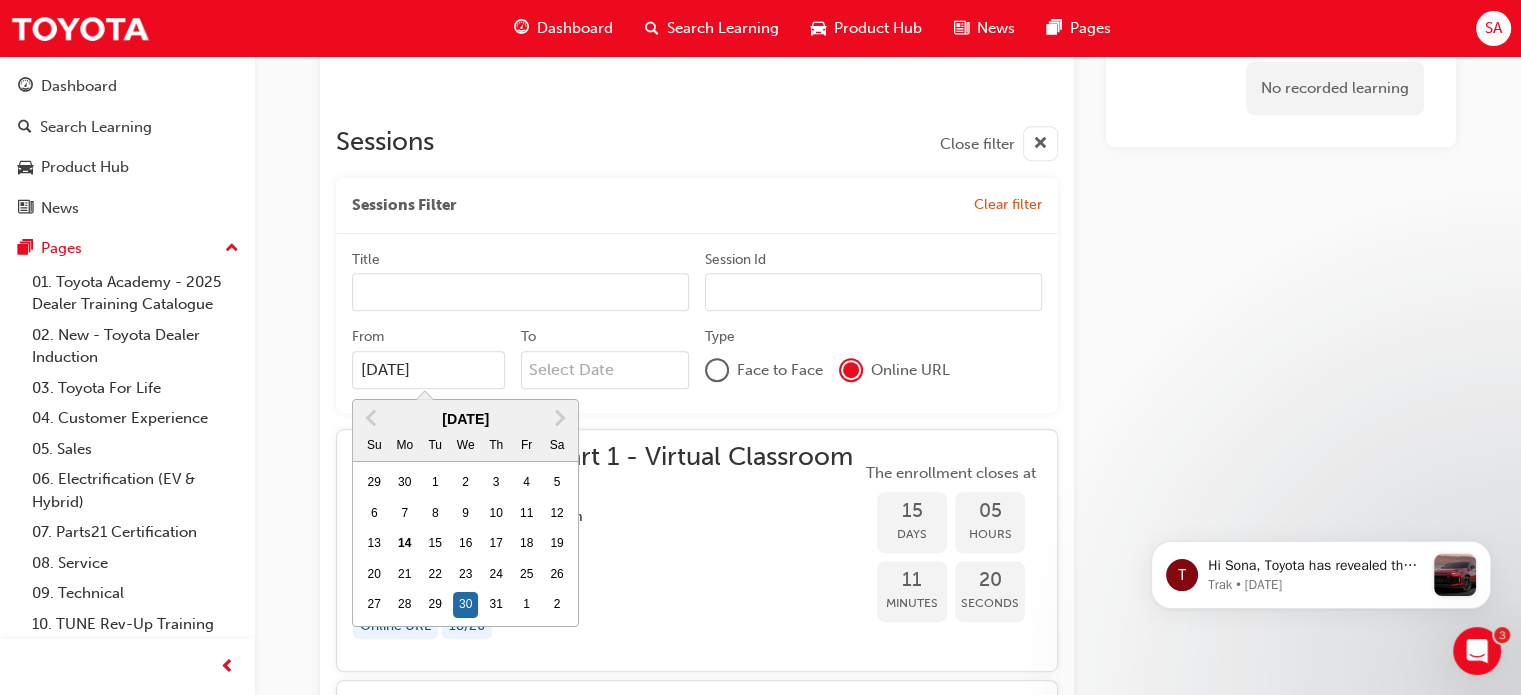 click on "To" at bounding box center (605, 370) 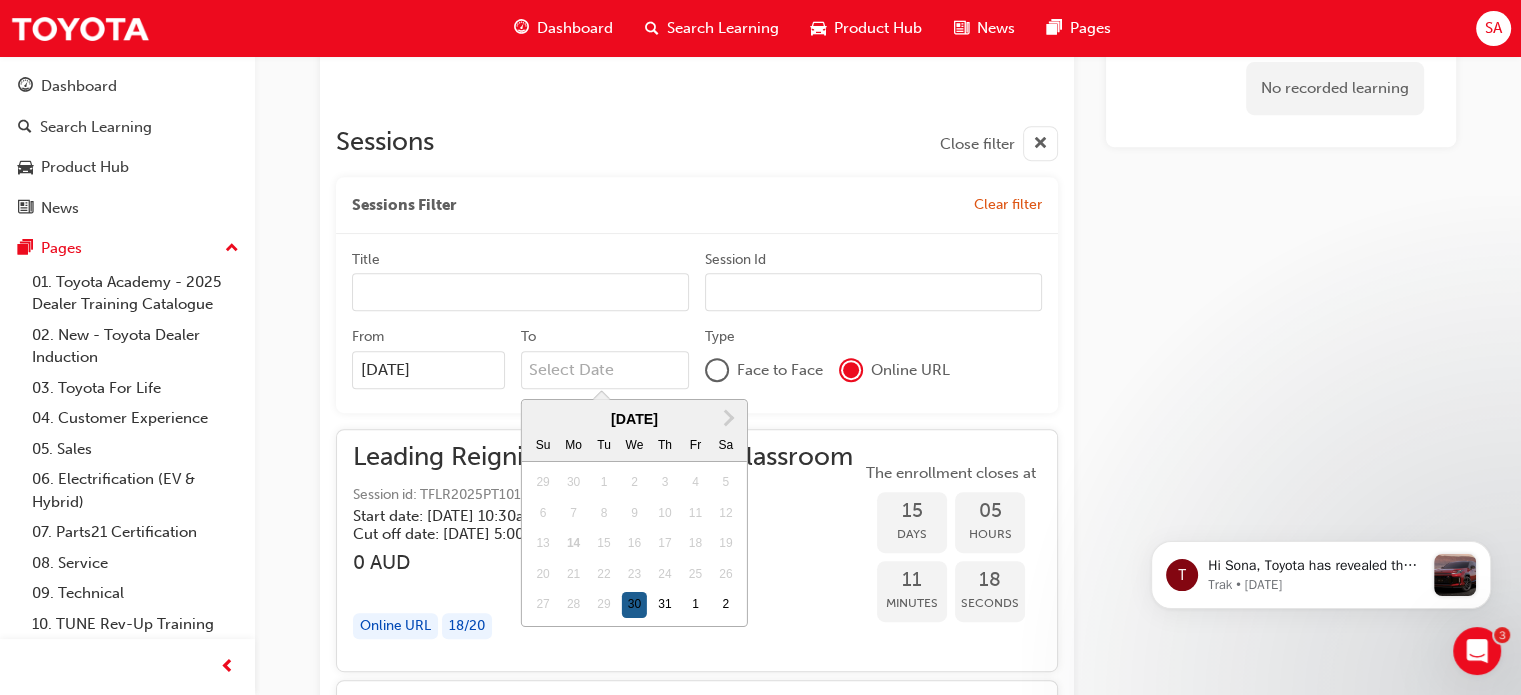 click on "30" at bounding box center [635, 605] 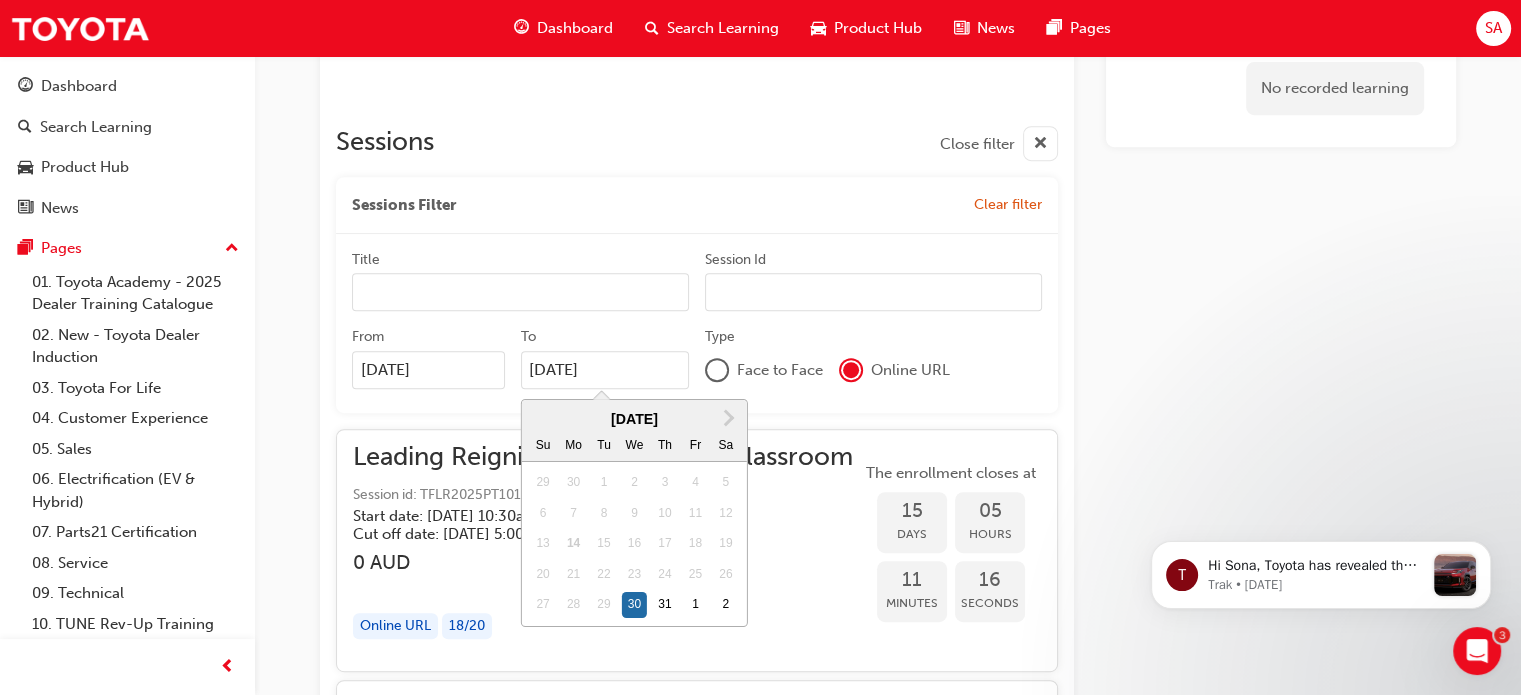 scroll, scrollTop: 961, scrollLeft: 0, axis: vertical 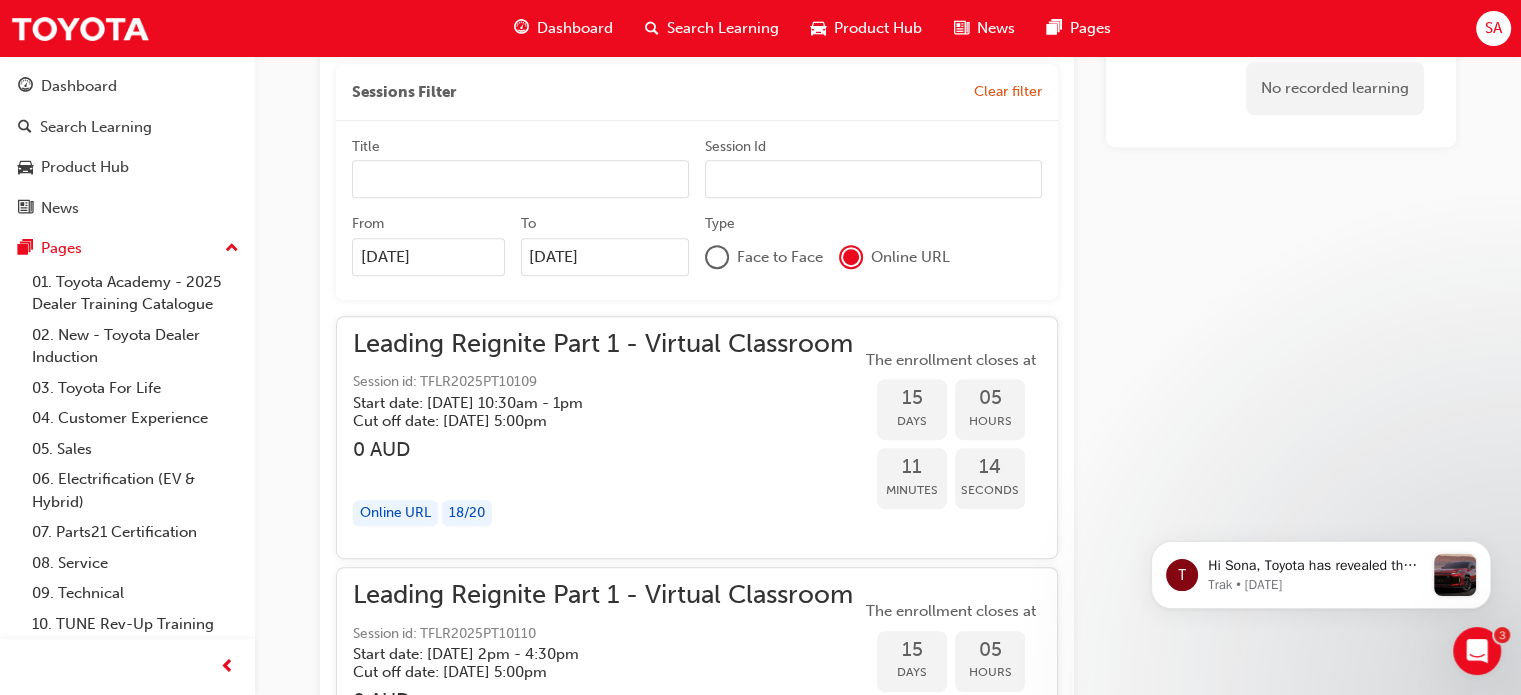 click on "0   AUD" at bounding box center (603, 449) 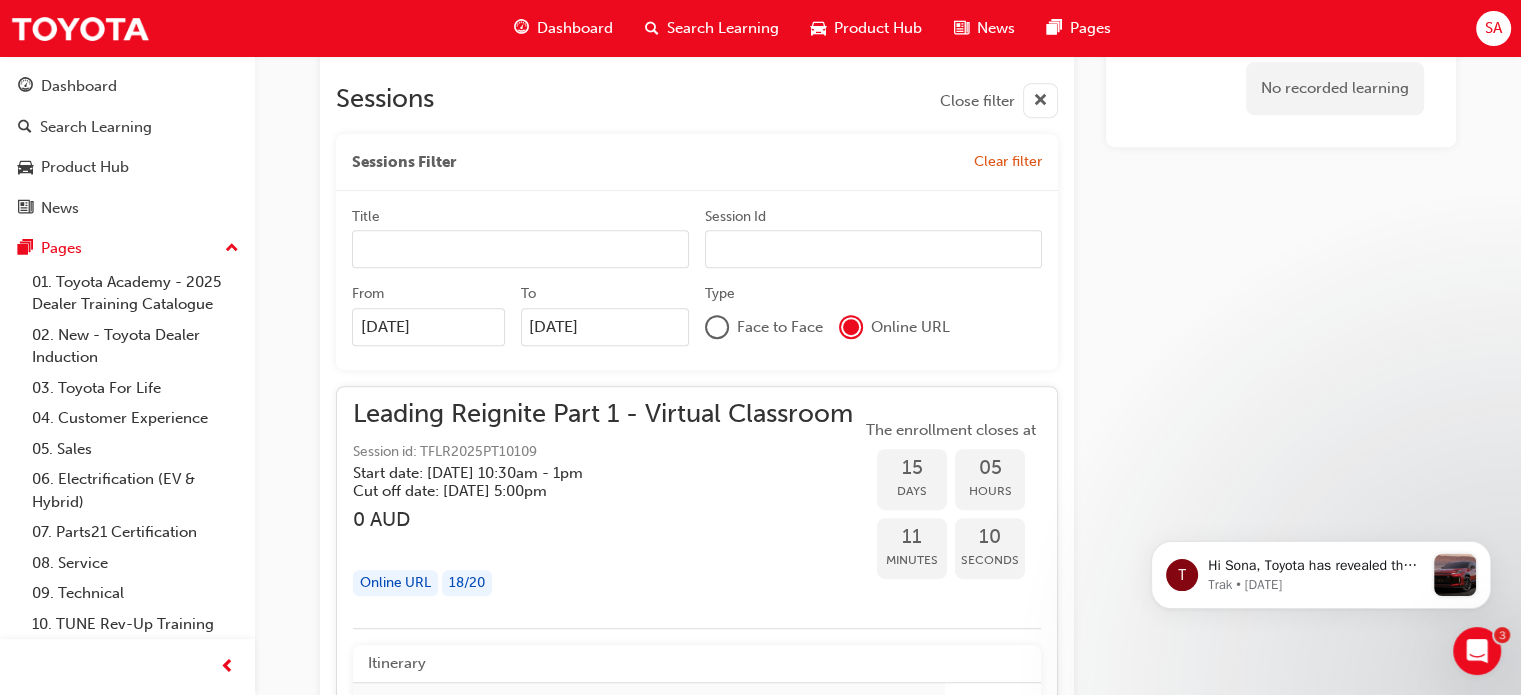 scroll, scrollTop: 883, scrollLeft: 0, axis: vertical 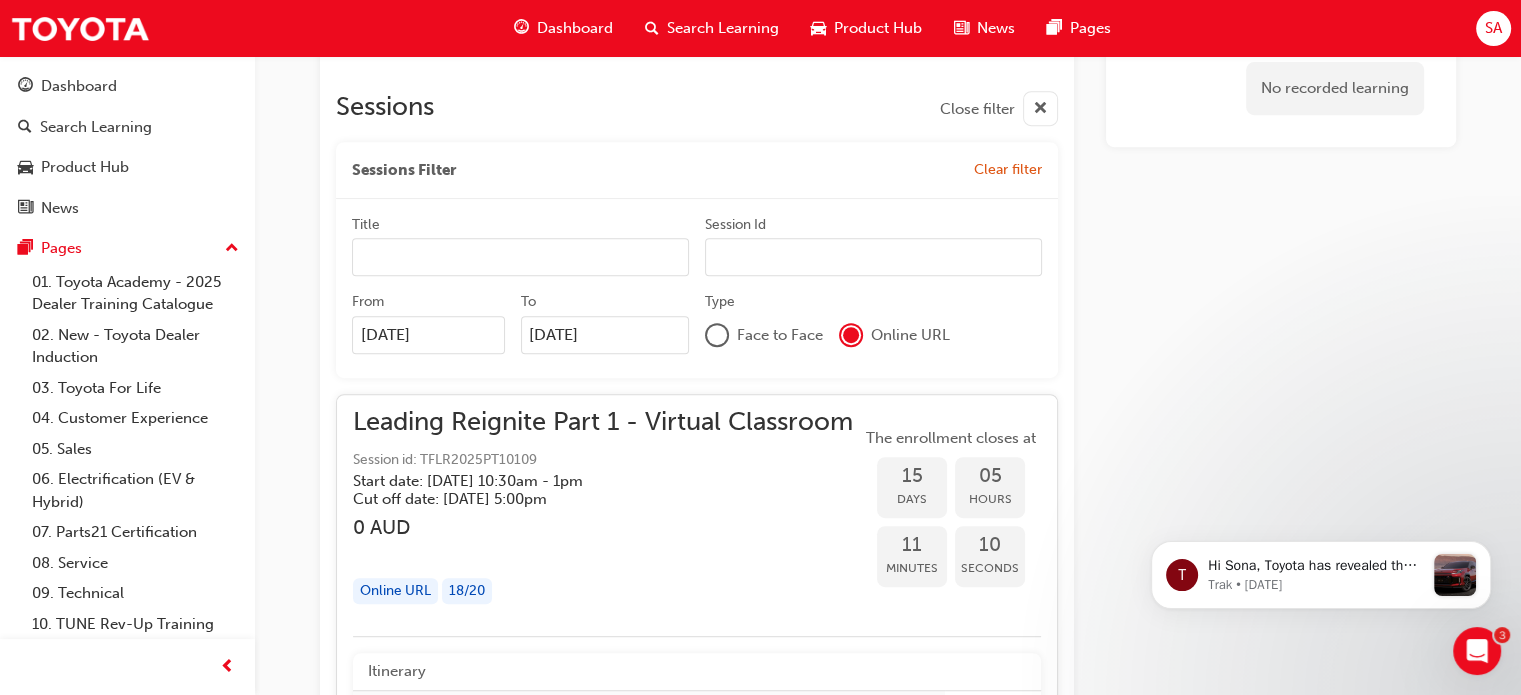 click on "Session Id" at bounding box center [873, 257] 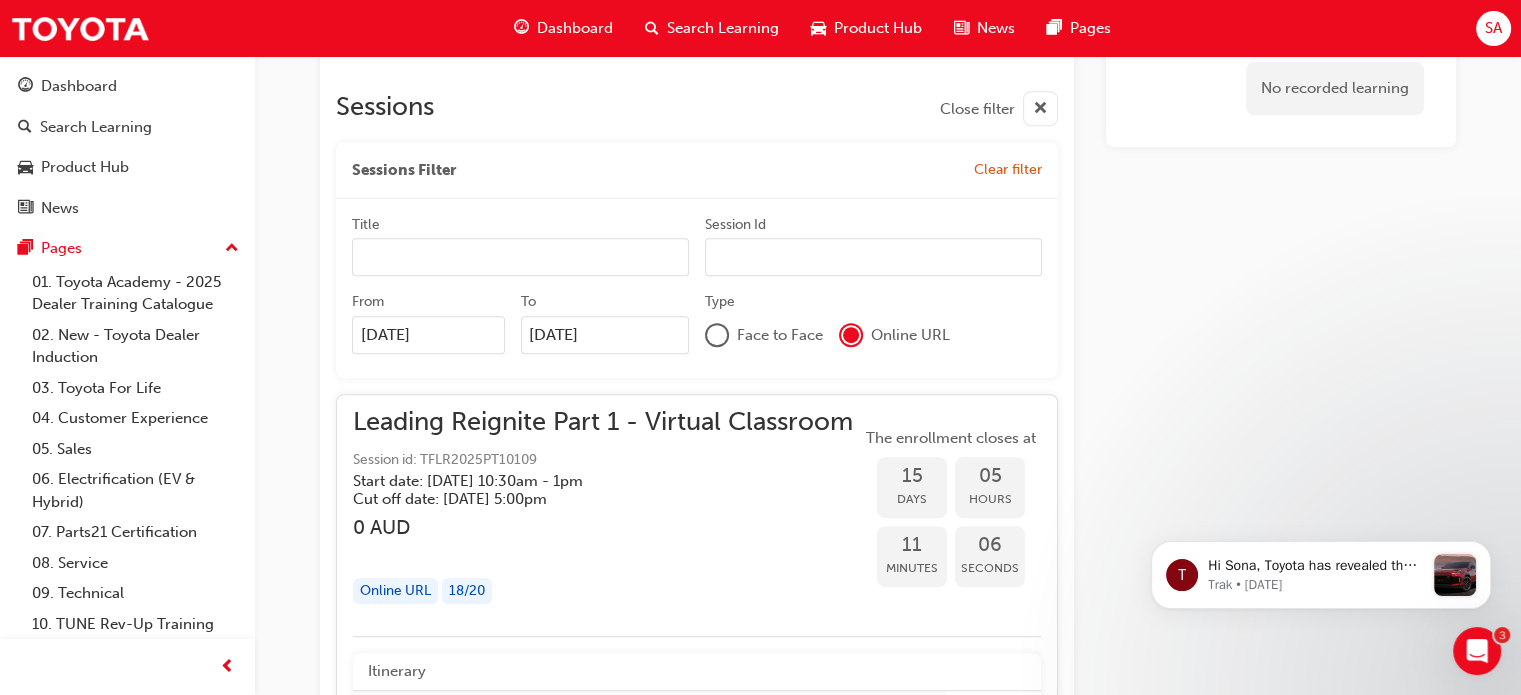 drag, startPoint x: 422, startPoint y: 453, endPoint x: 541, endPoint y: 455, distance: 119.01681 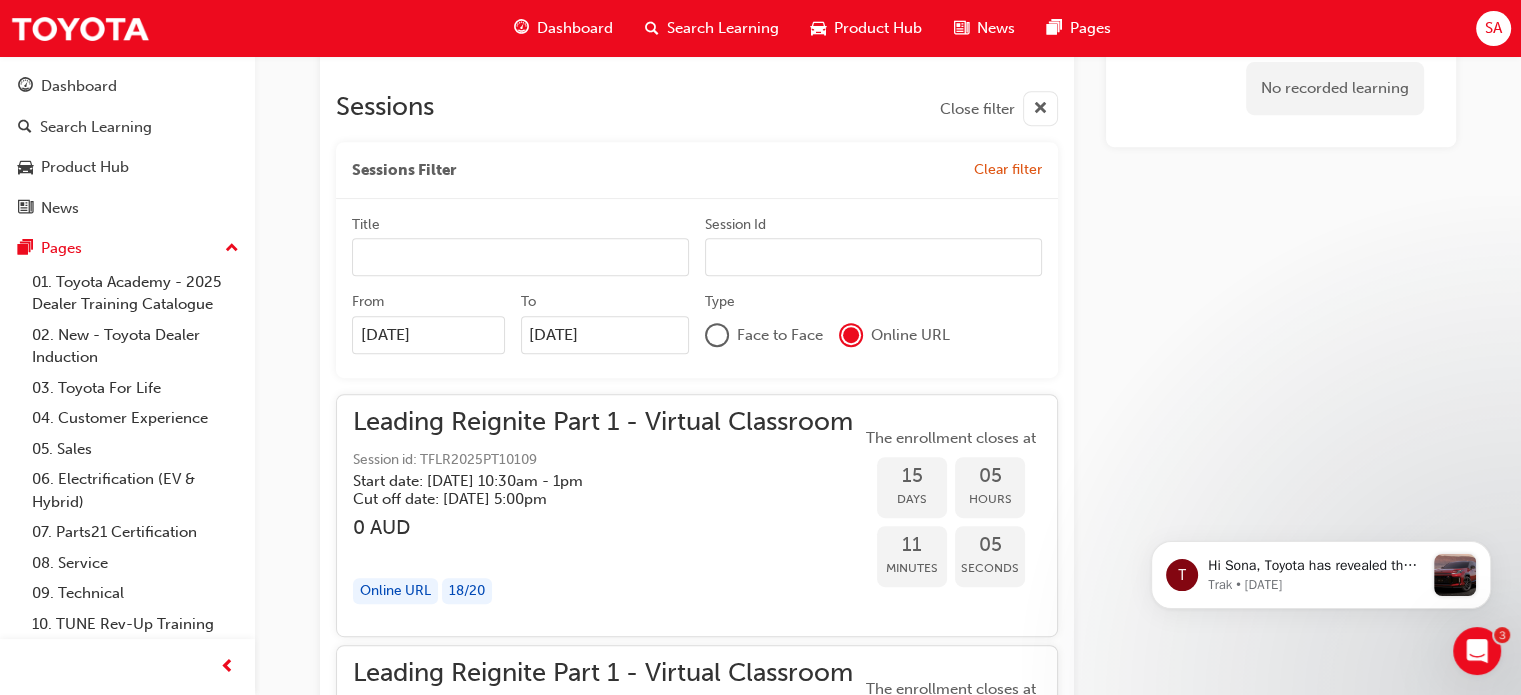 click on "Session id: TFLR2025PT10109" at bounding box center (603, 460) 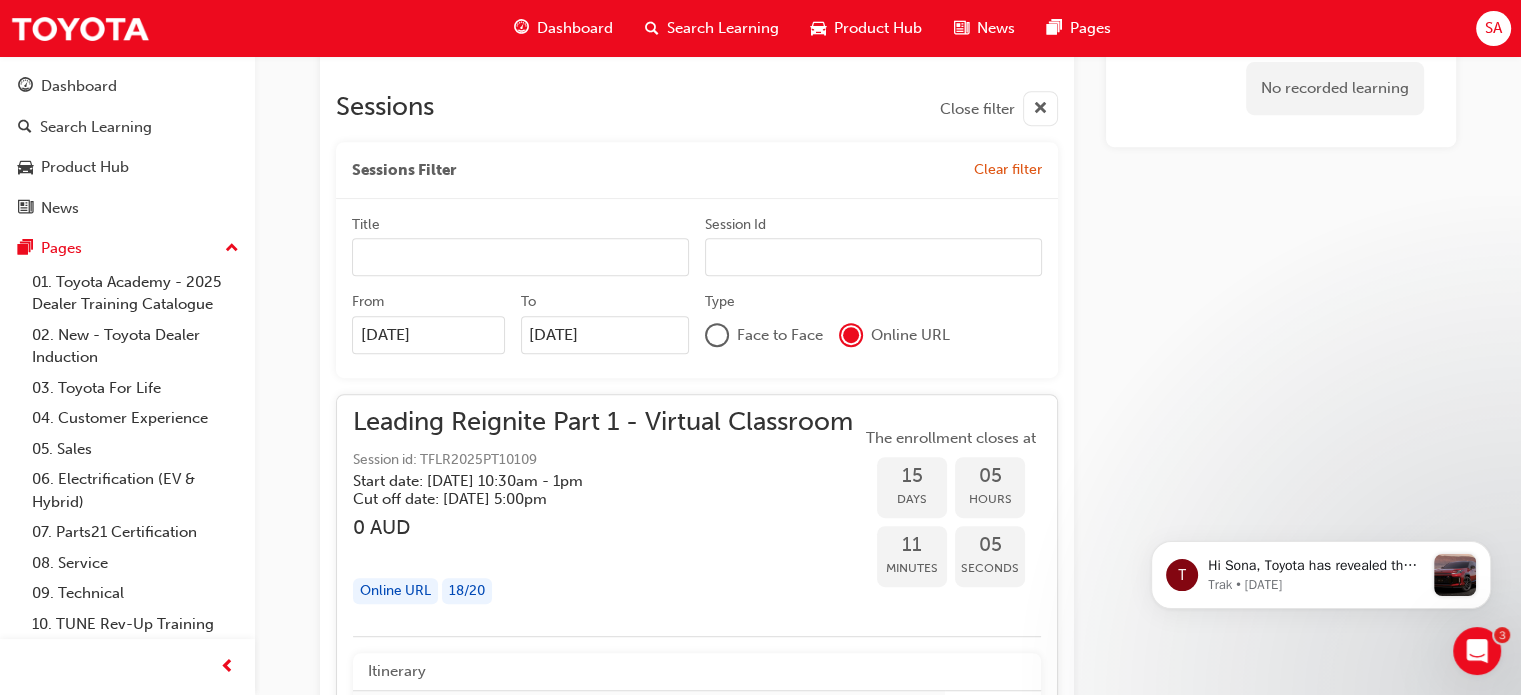 drag, startPoint x: 541, startPoint y: 455, endPoint x: 431, endPoint y: 435, distance: 111.8034 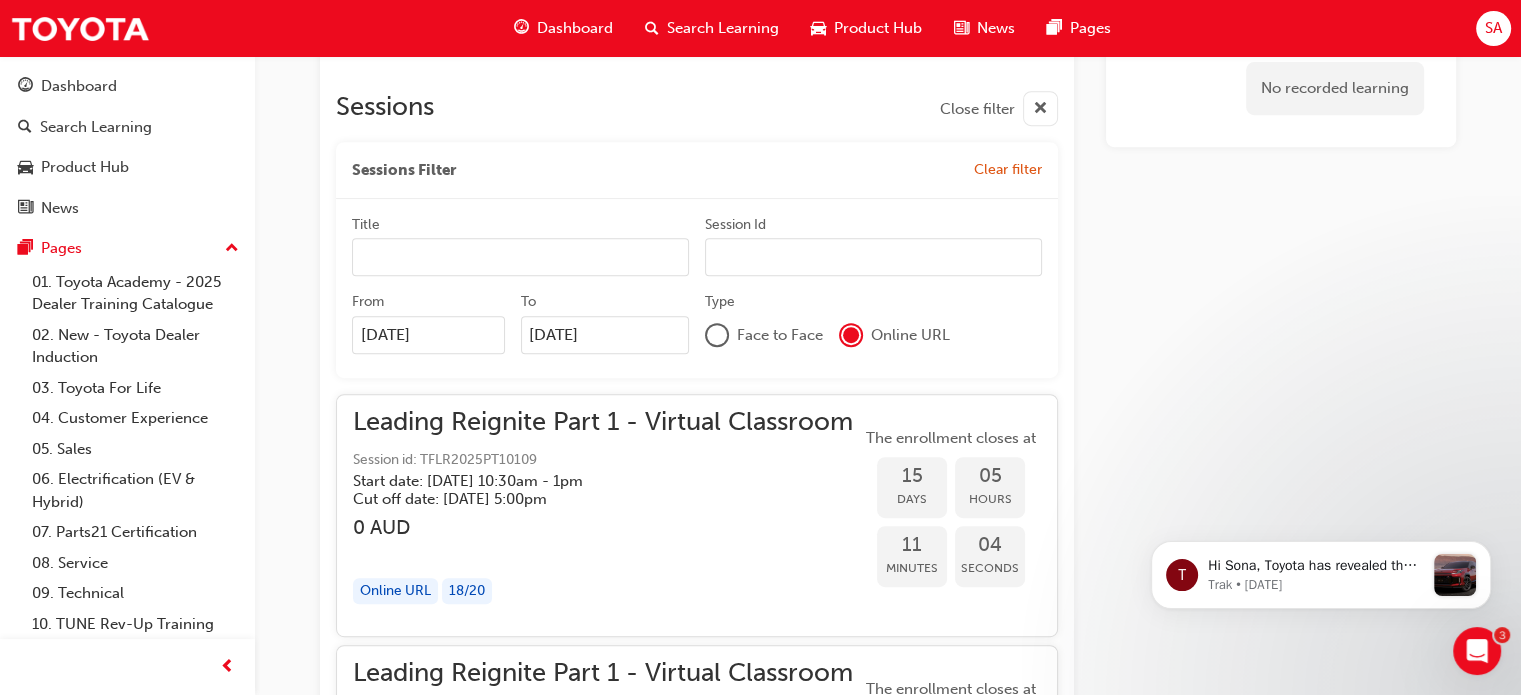 scroll, scrollTop: 1064, scrollLeft: 0, axis: vertical 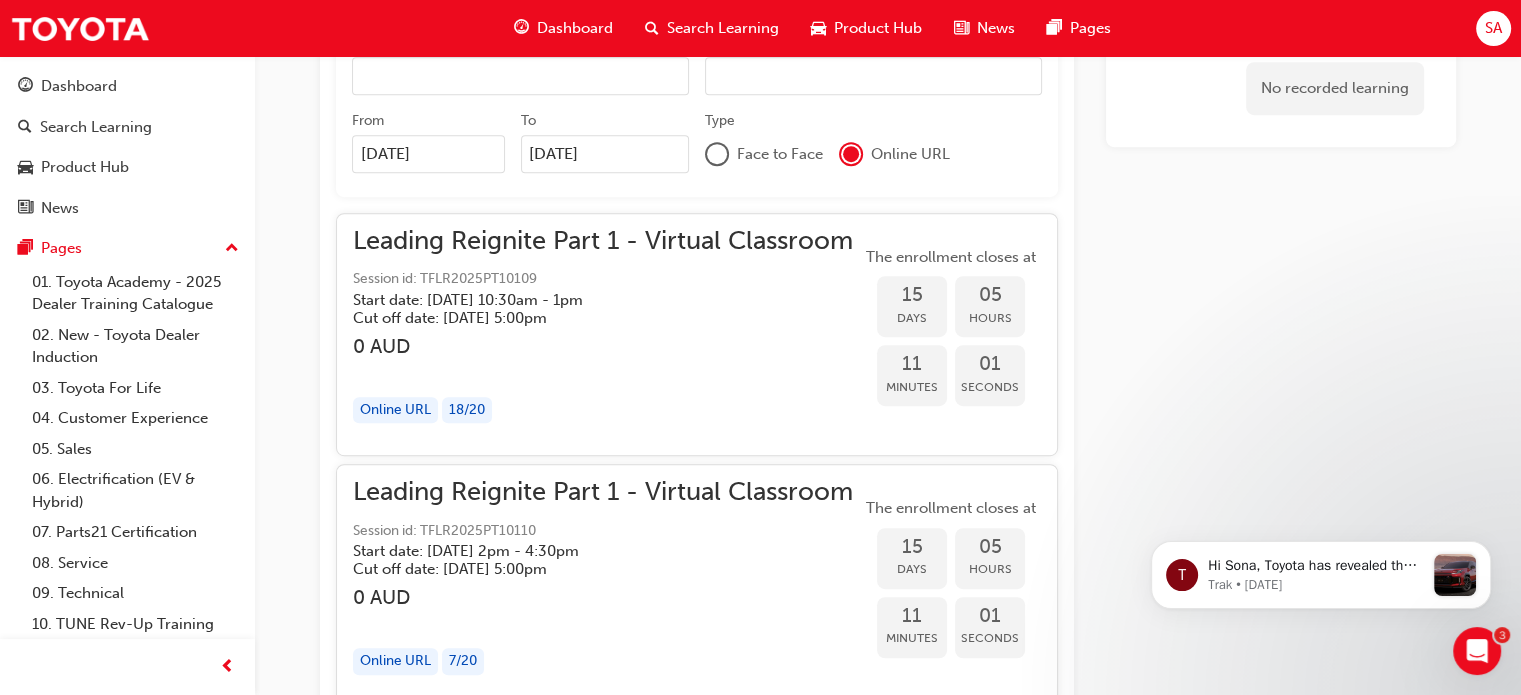 drag, startPoint x: 427, startPoint y: 273, endPoint x: 533, endPoint y: 275, distance: 106.01887 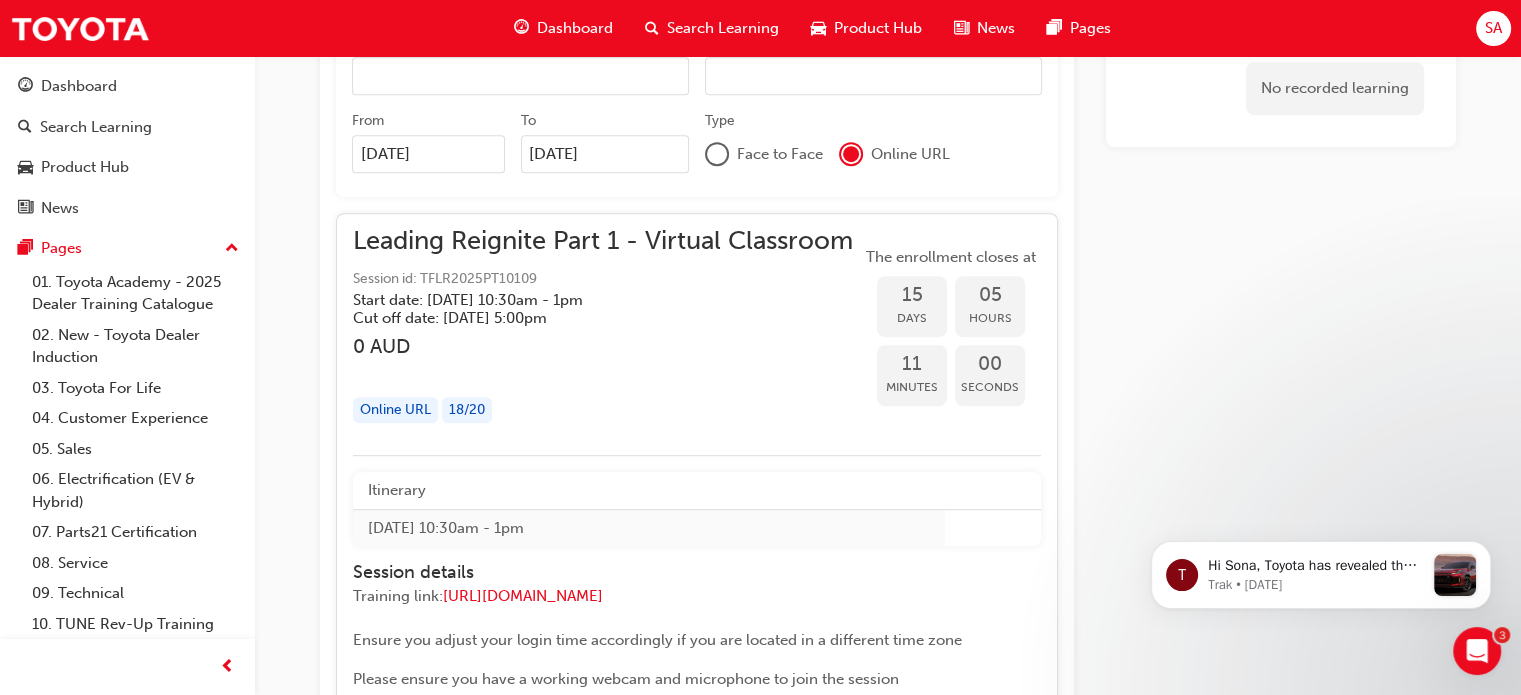 click on "Session id: TFLR2025PT10109" at bounding box center (603, 279) 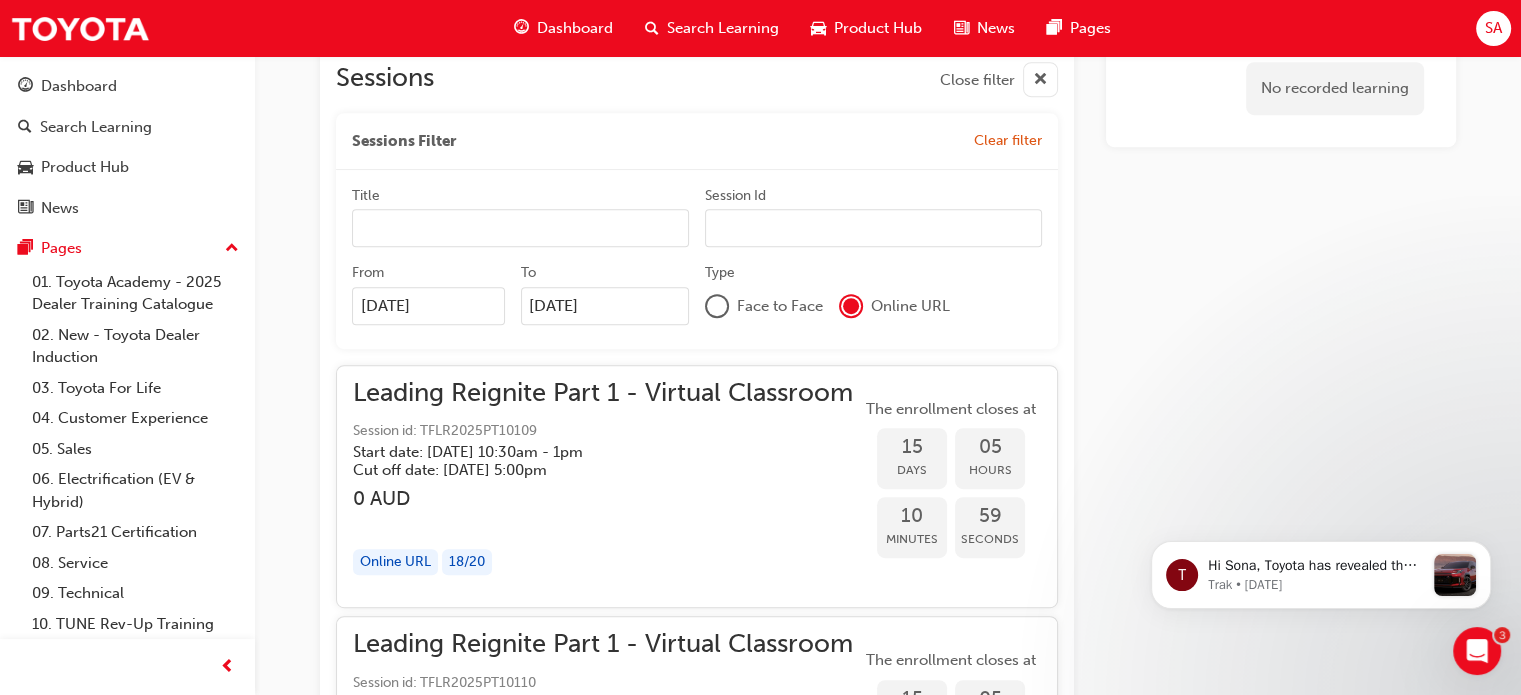 scroll, scrollTop: 908, scrollLeft: 0, axis: vertical 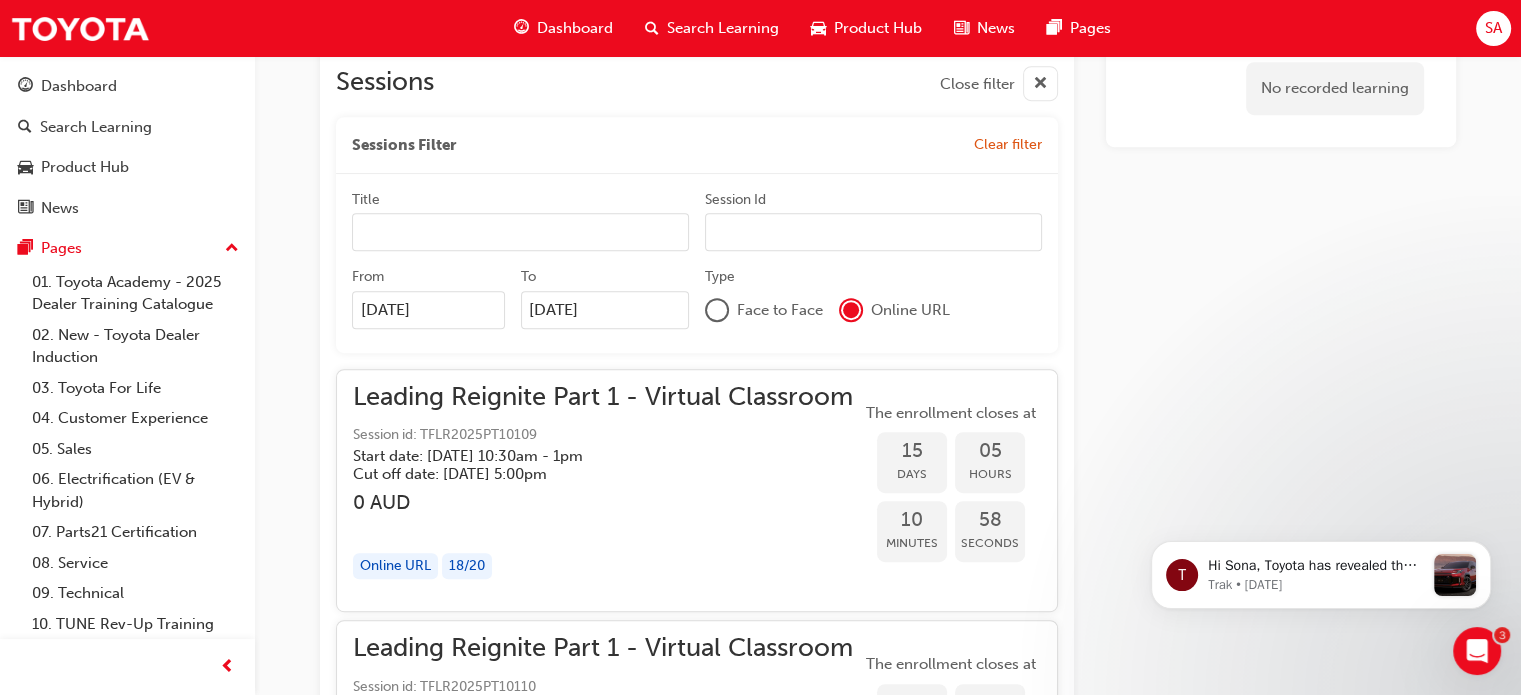 click on "Session Id" at bounding box center (873, 232) 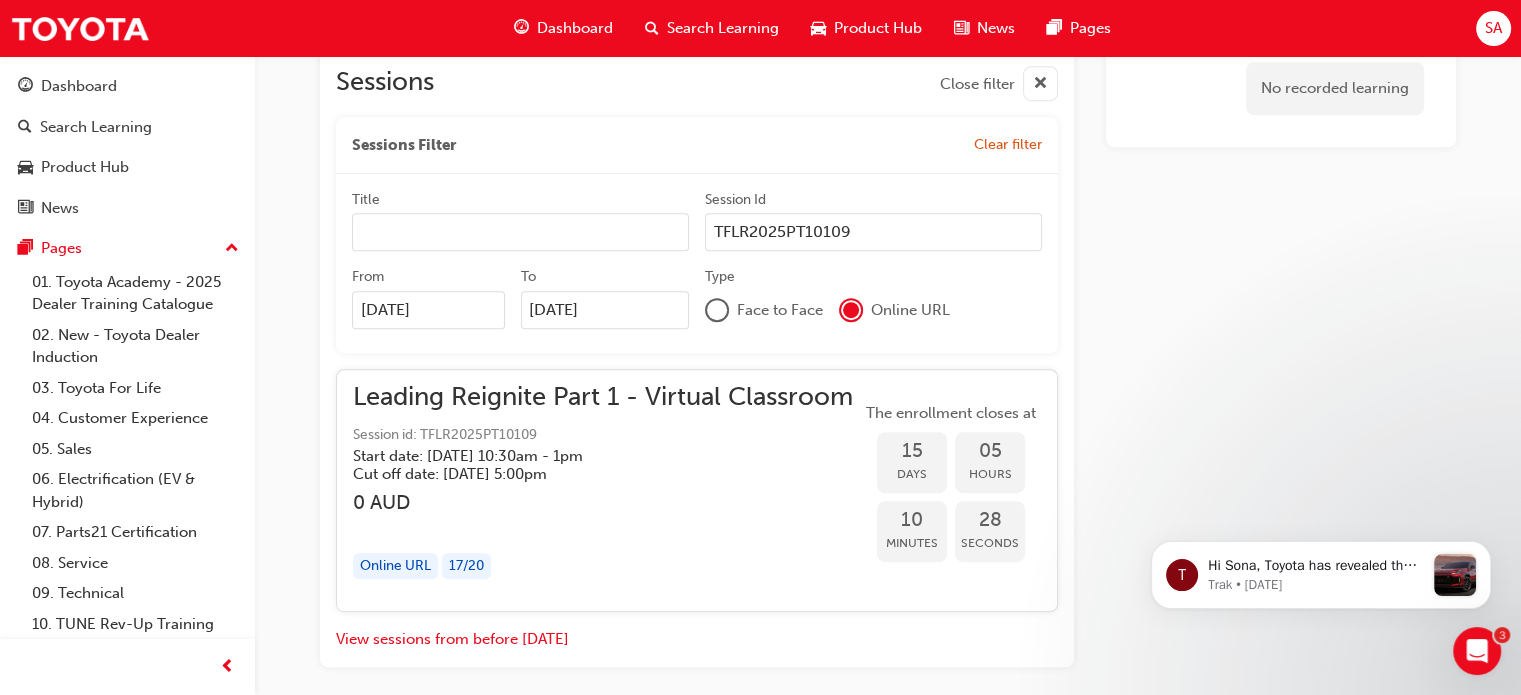 scroll, scrollTop: 992, scrollLeft: 0, axis: vertical 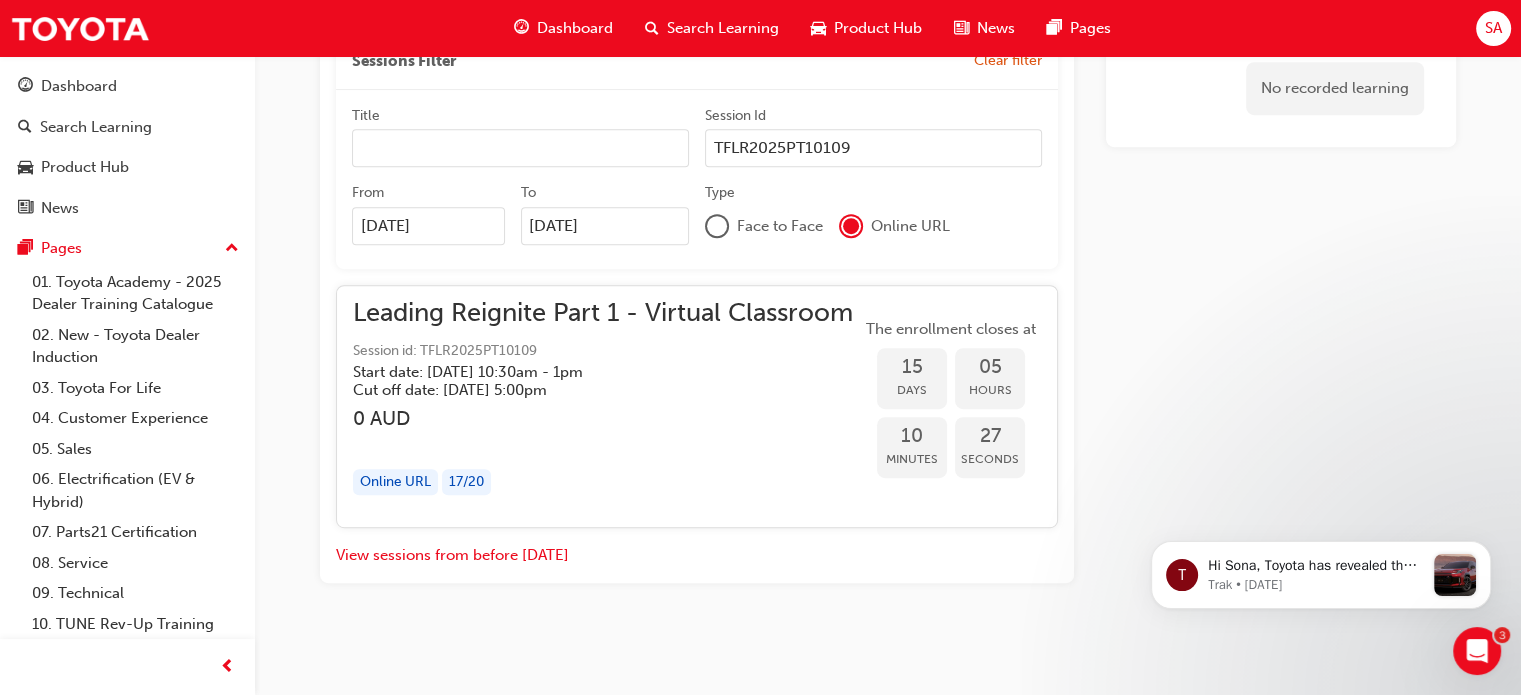 type on "TFLR2025PT10109" 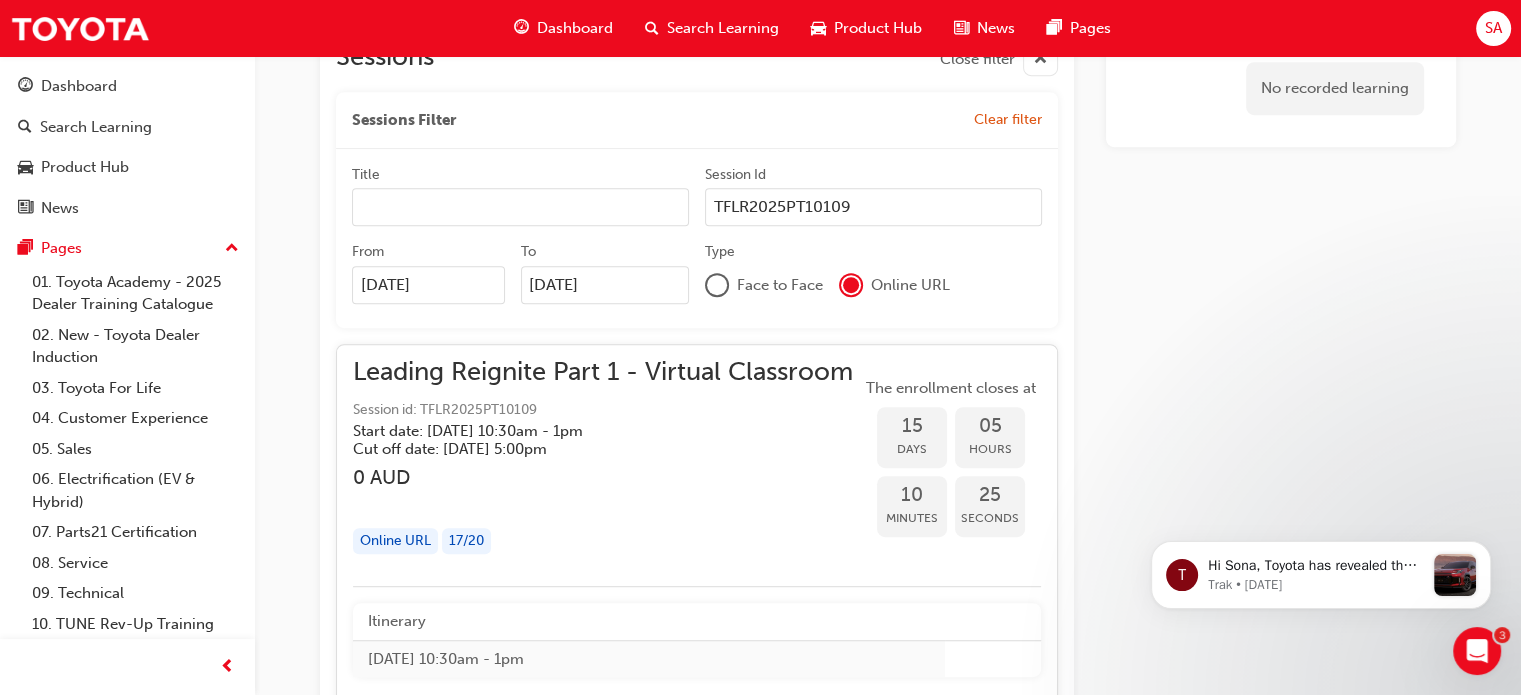scroll, scrollTop: 929, scrollLeft: 0, axis: vertical 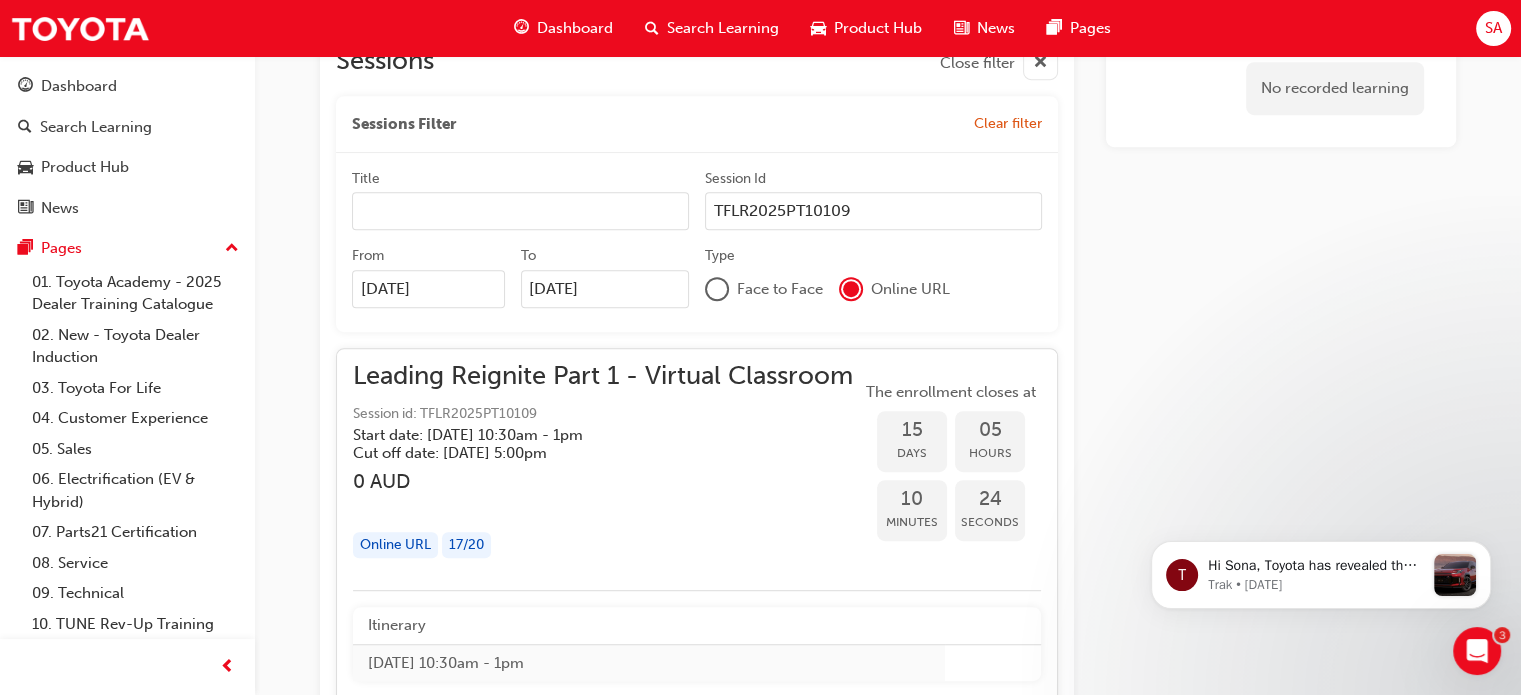 click on "Title" at bounding box center [520, 211] 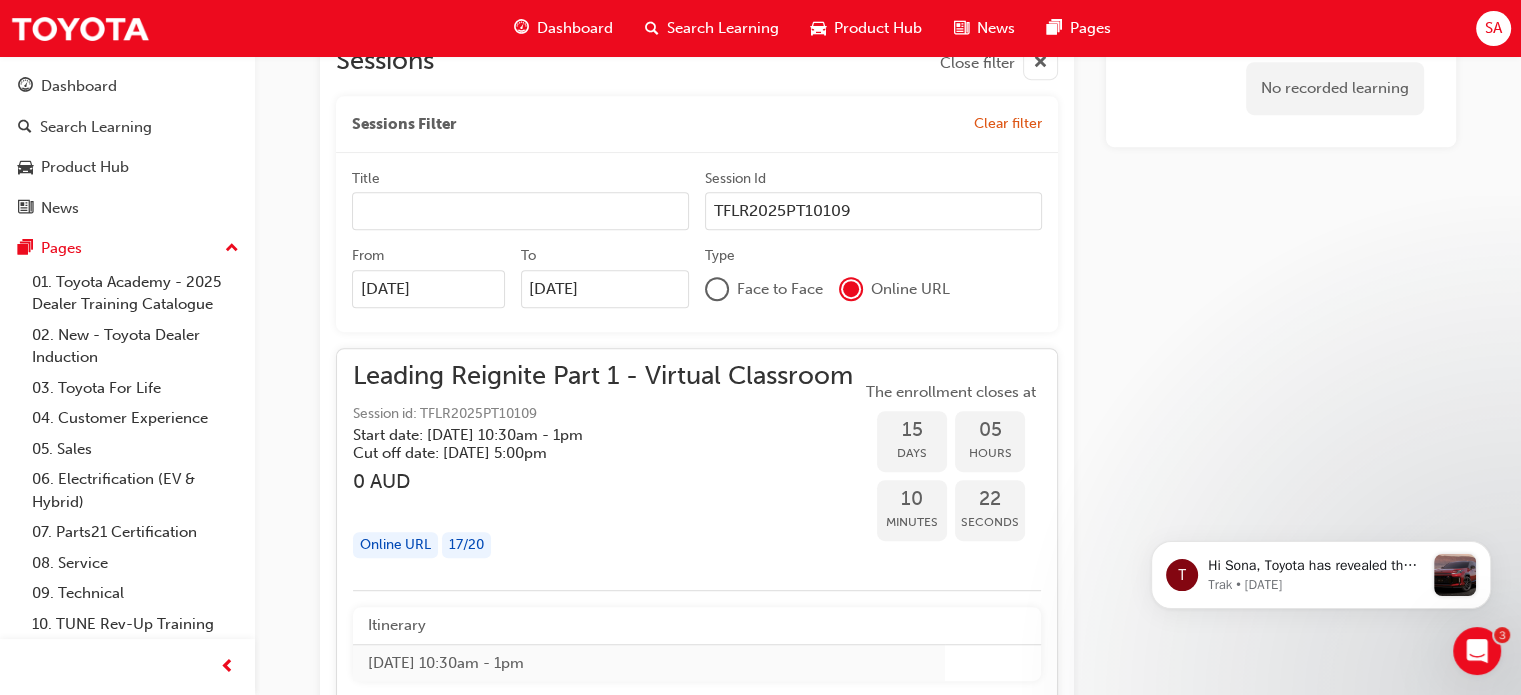 click on "Title" at bounding box center (520, 211) 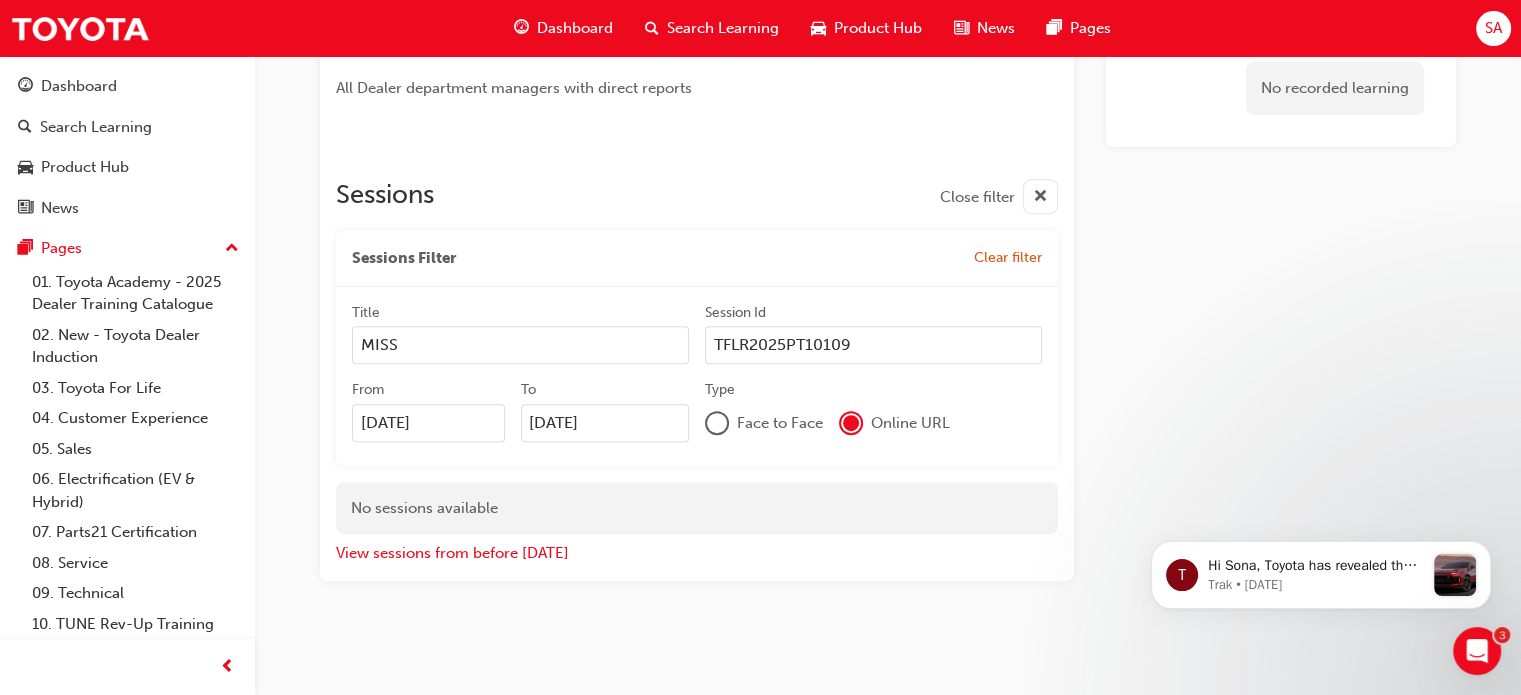 scroll, scrollTop: 794, scrollLeft: 0, axis: vertical 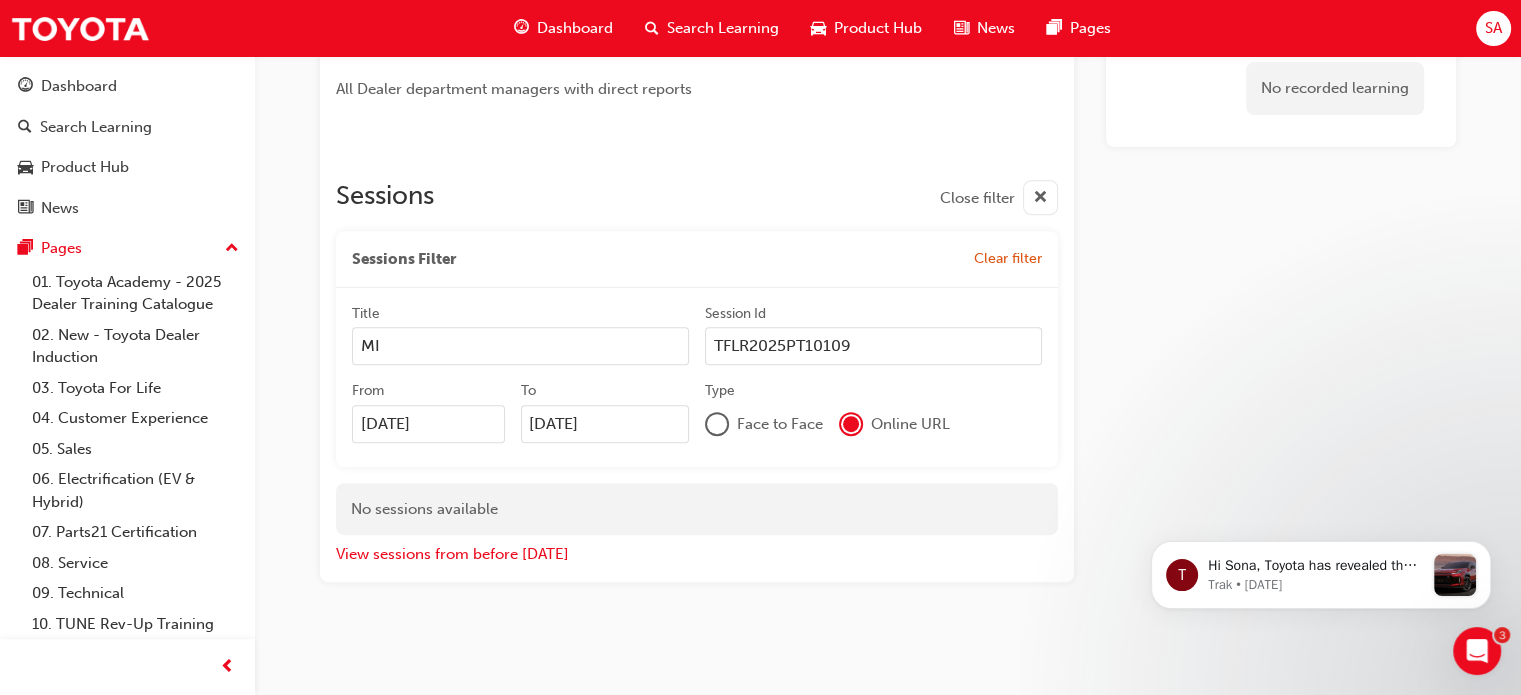 type on "M" 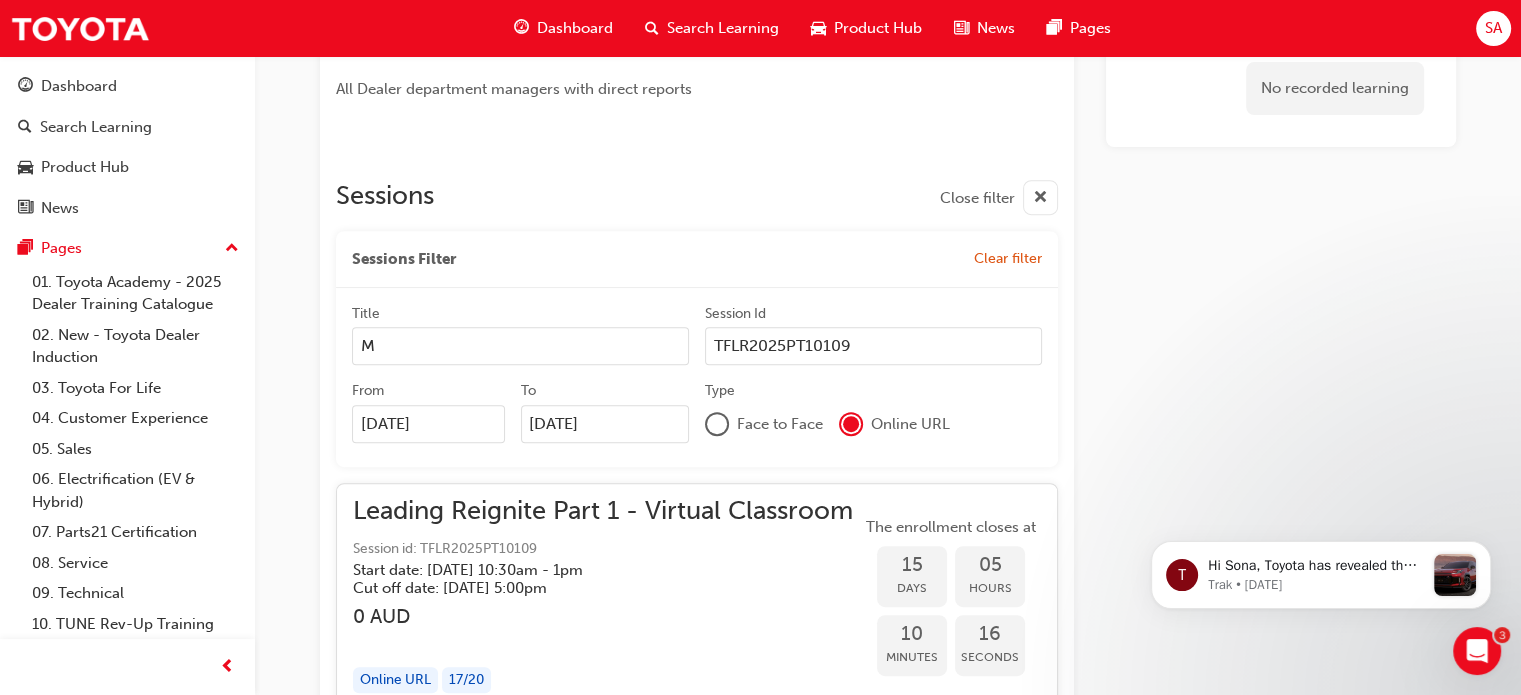 scroll, scrollTop: 976, scrollLeft: 0, axis: vertical 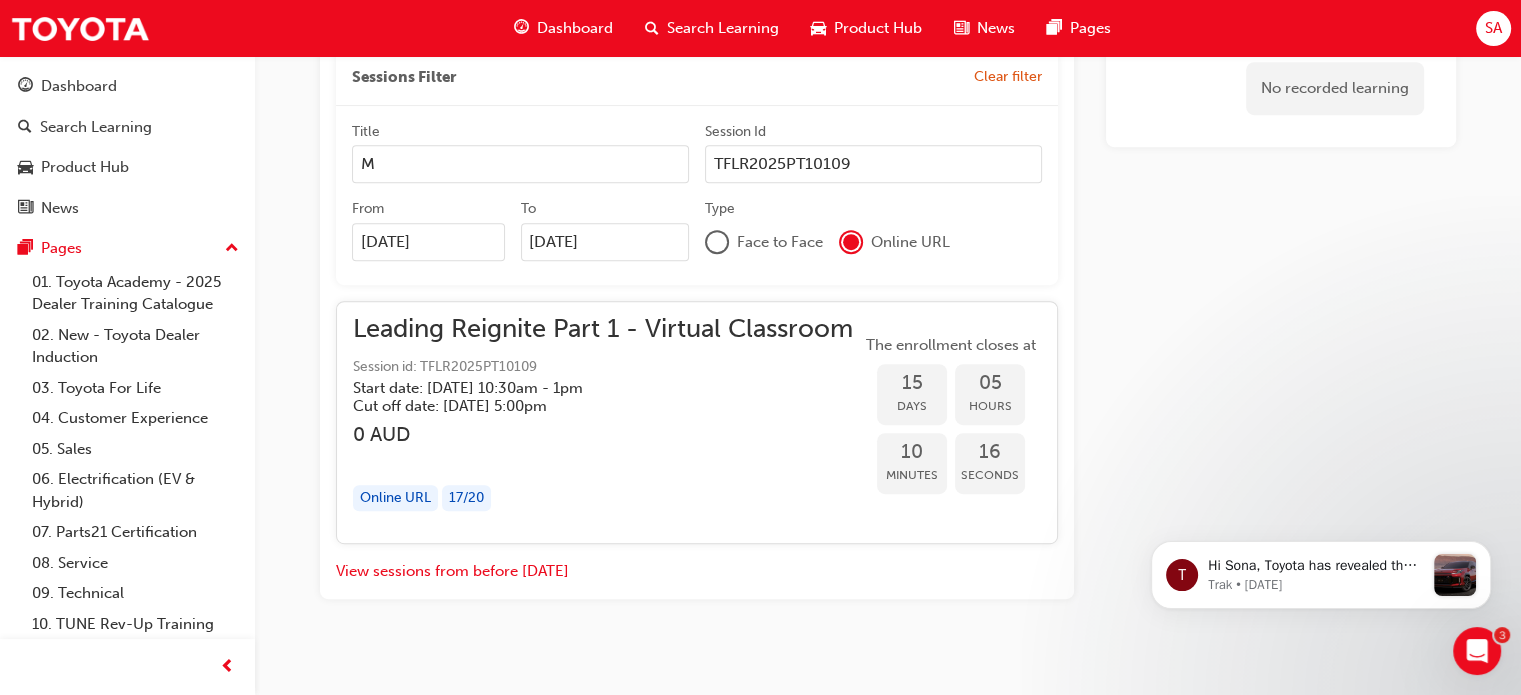 type 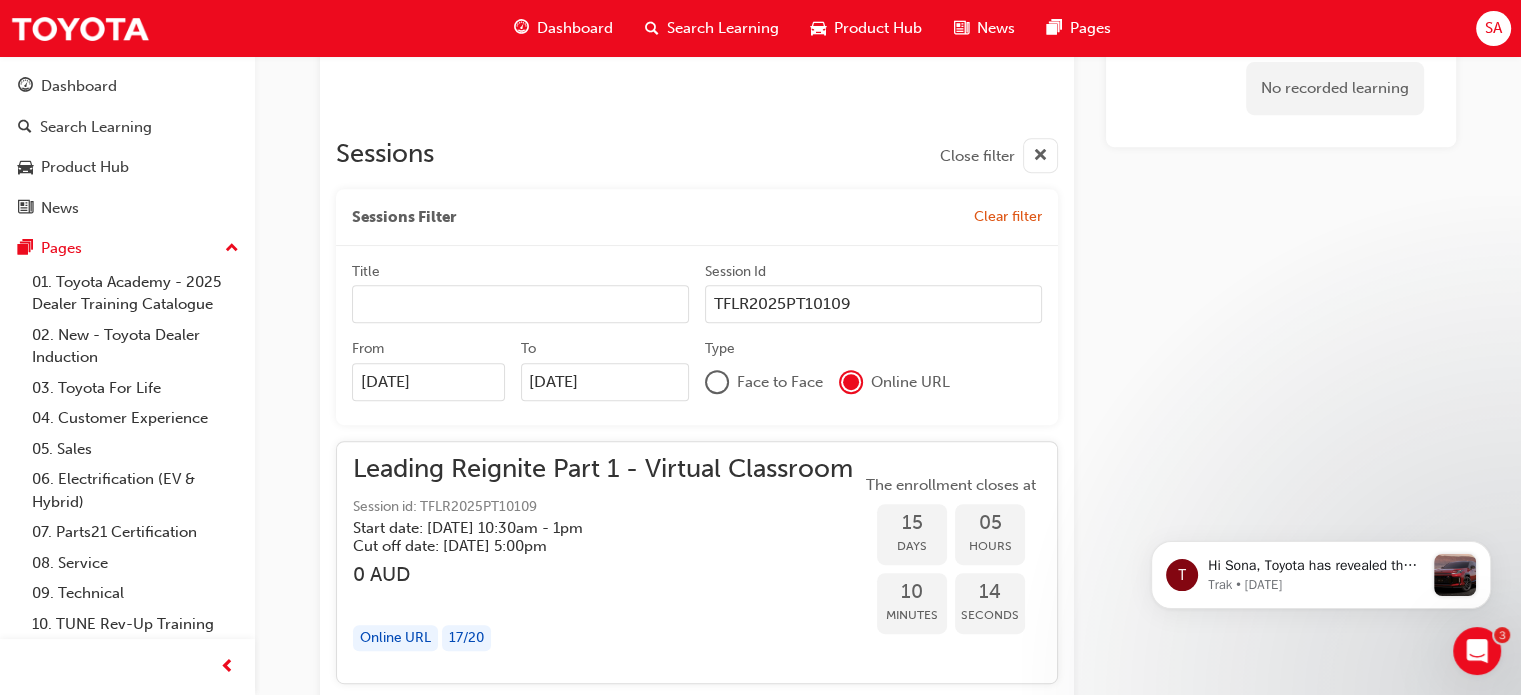 scroll, scrollTop: 832, scrollLeft: 0, axis: vertical 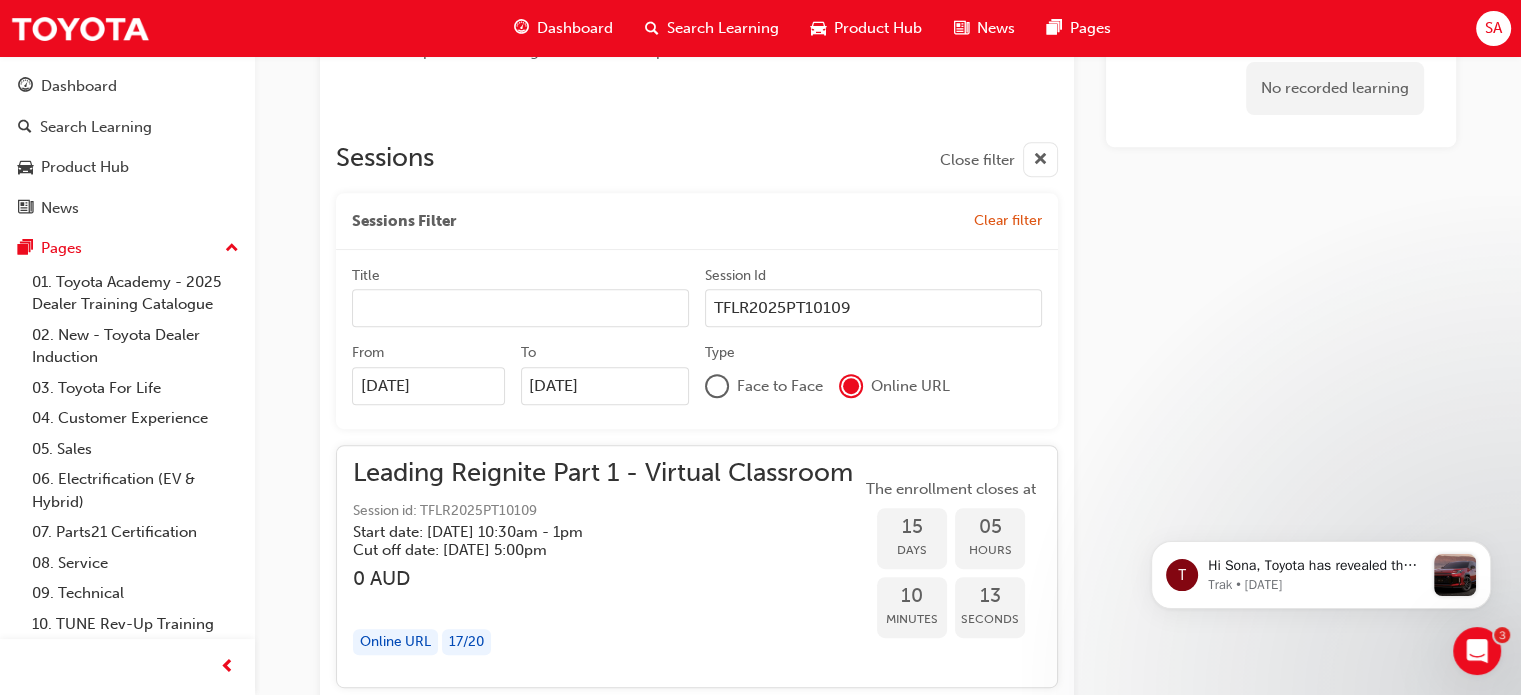 click on "Title" at bounding box center (520, 308) 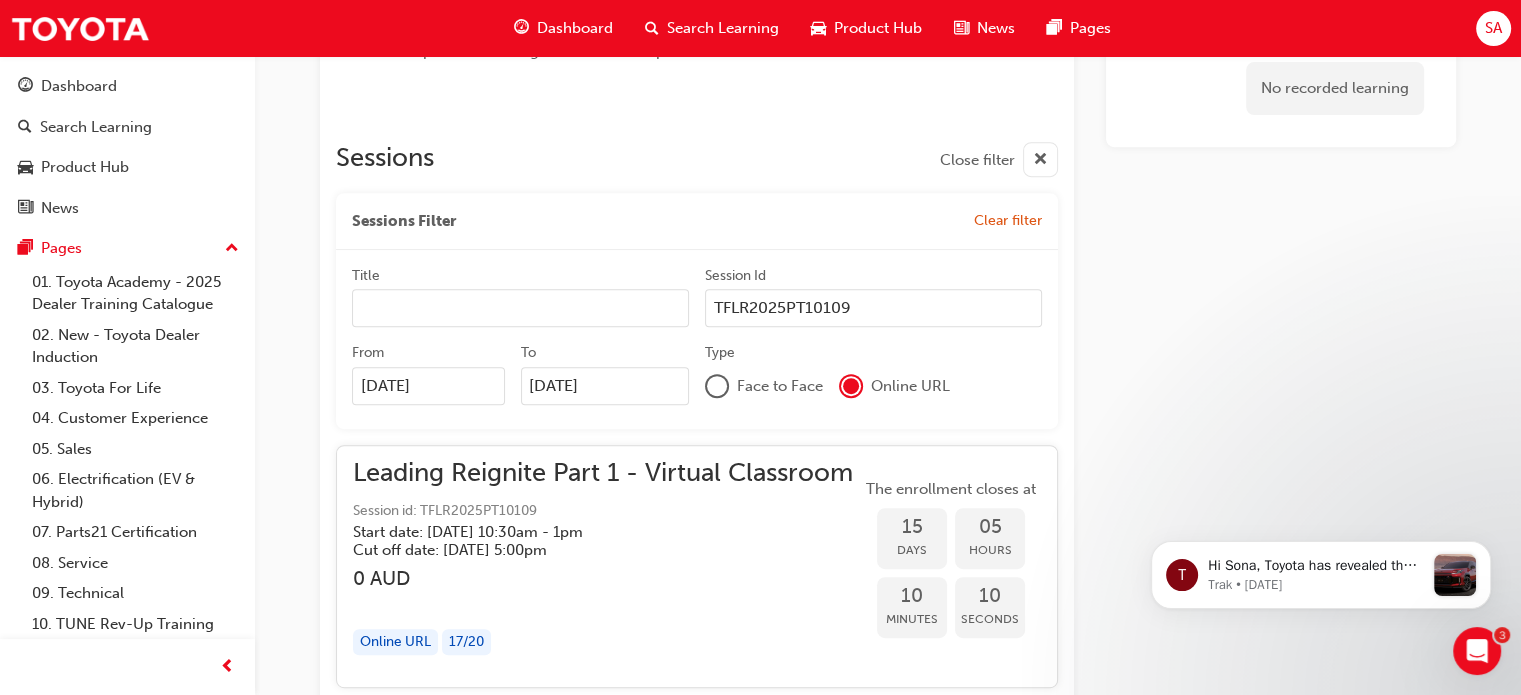 drag, startPoint x: 888, startPoint y: 303, endPoint x: 616, endPoint y: 274, distance: 273.5416 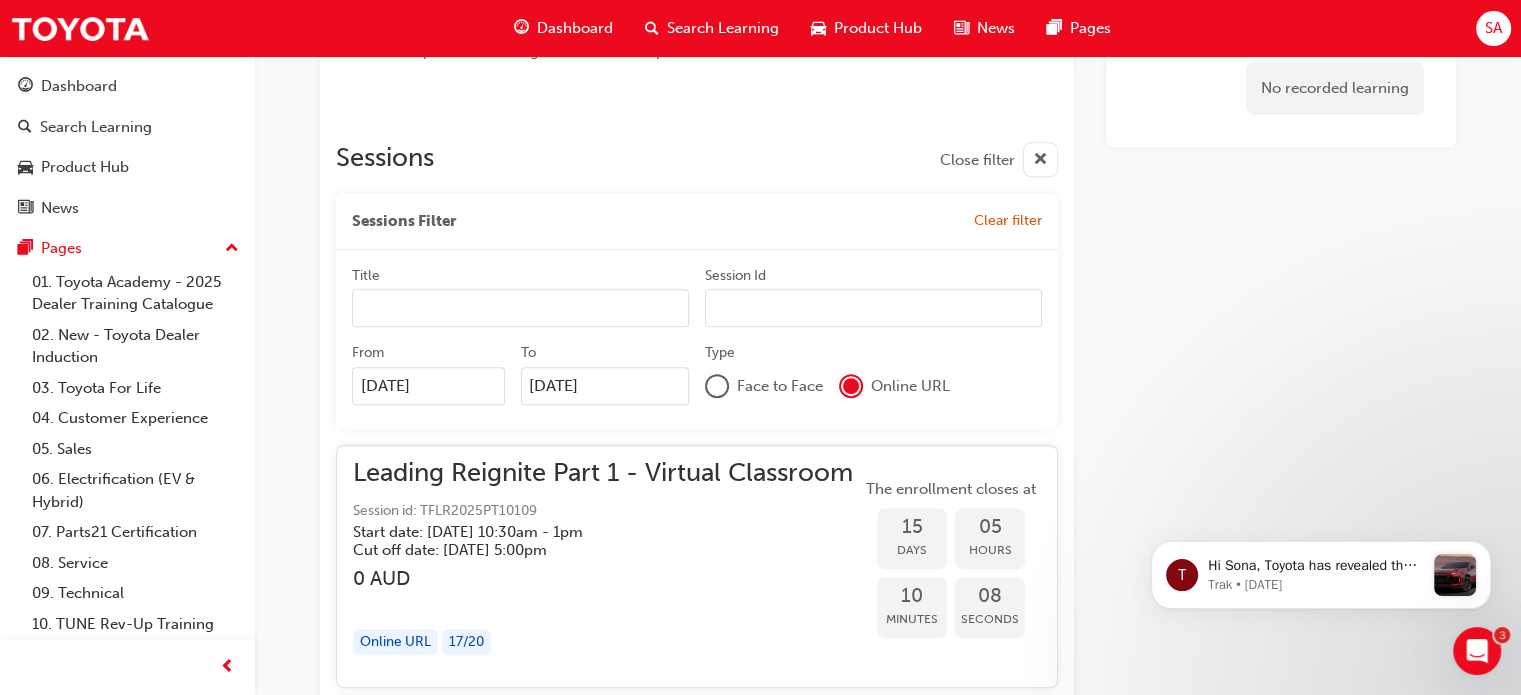 type 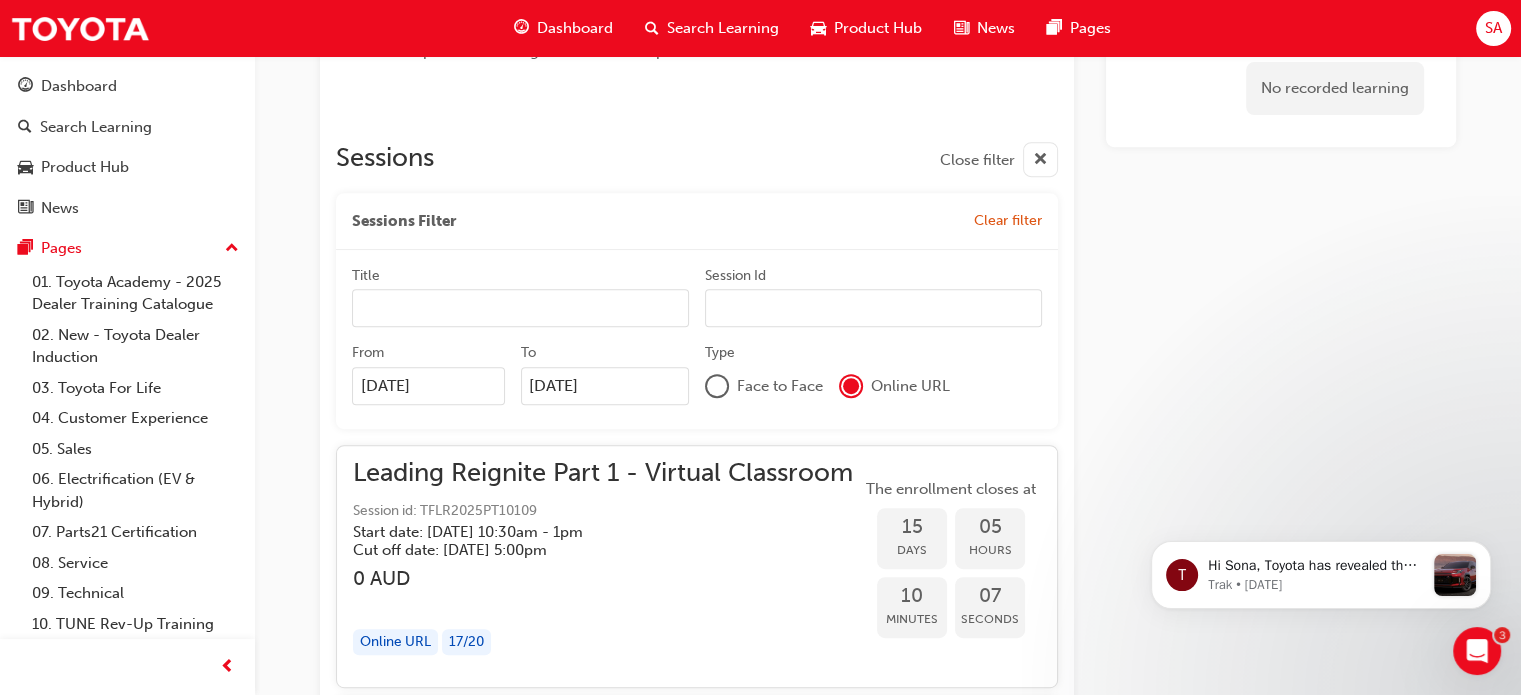 click on "Title" at bounding box center [520, 308] 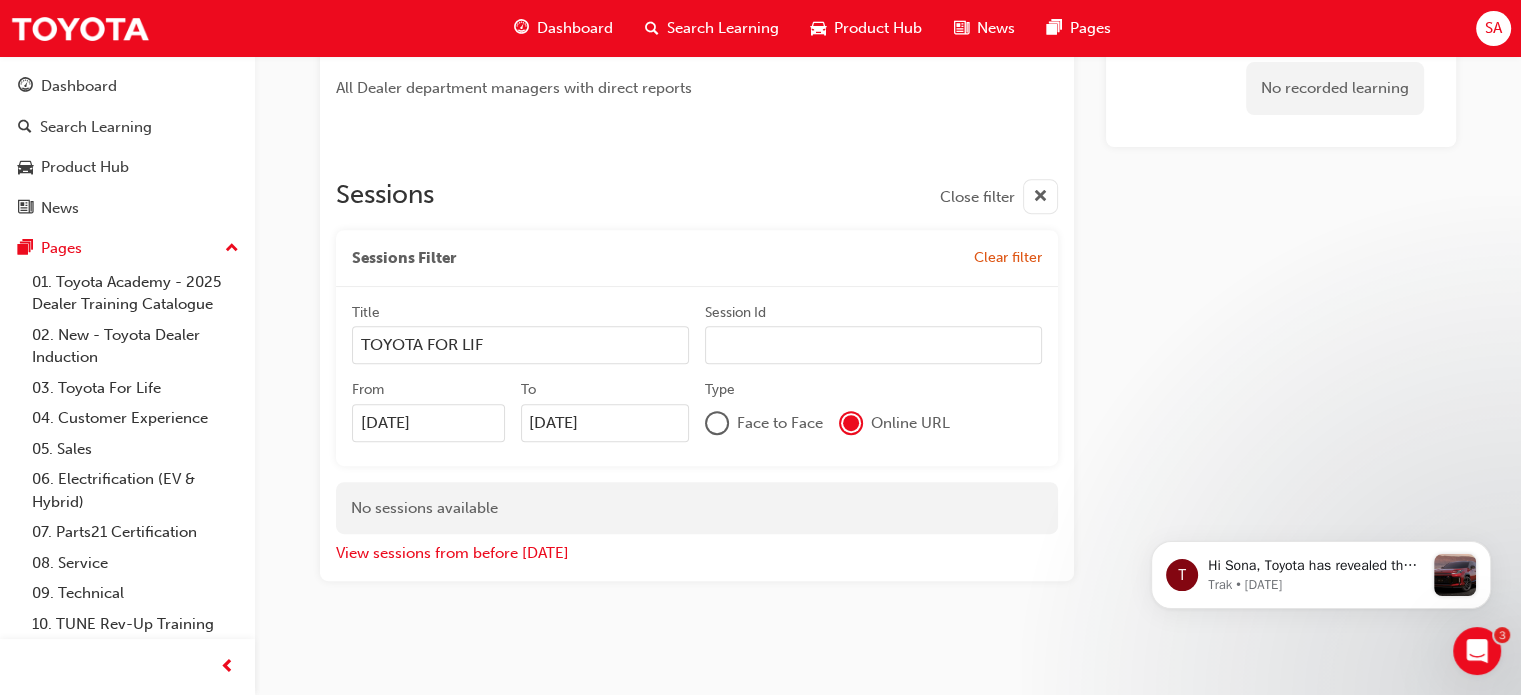 scroll, scrollTop: 794, scrollLeft: 0, axis: vertical 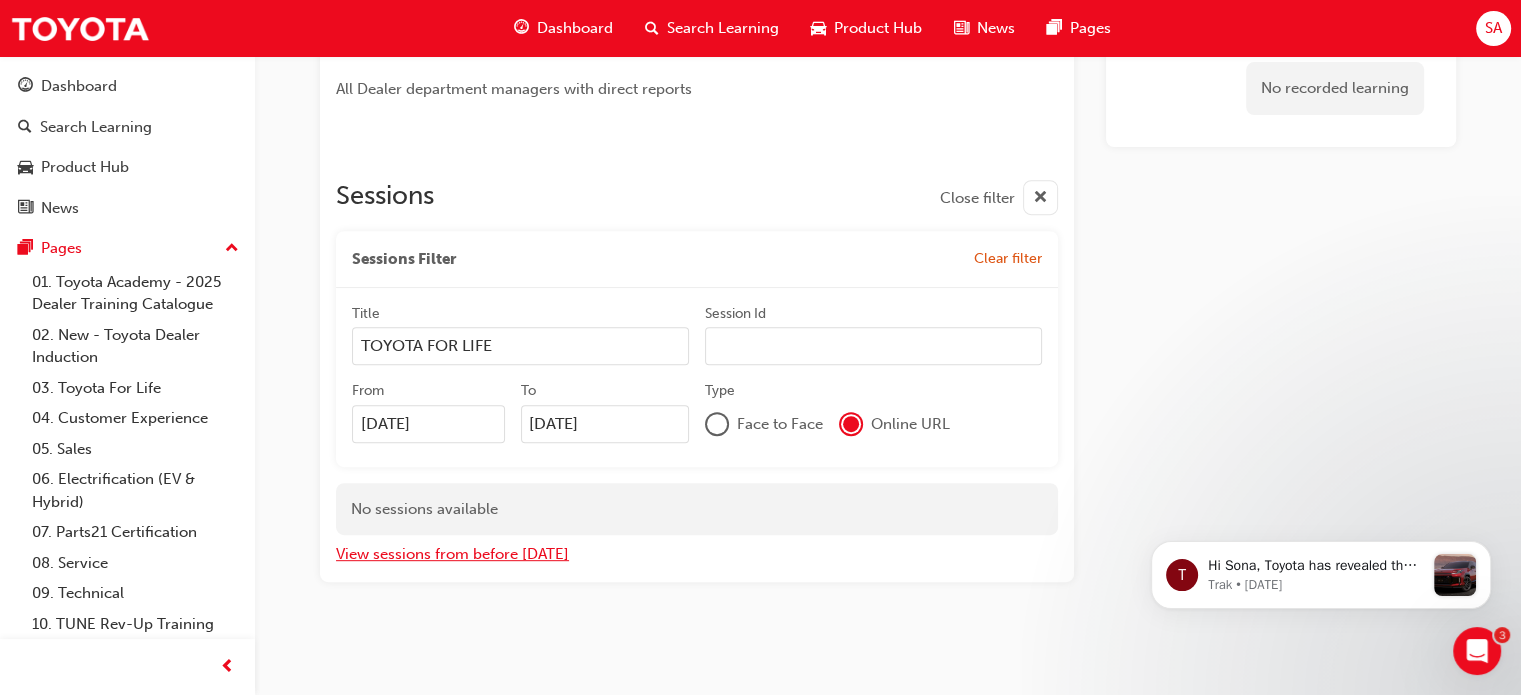 type on "TOYOTA FOR LIFE" 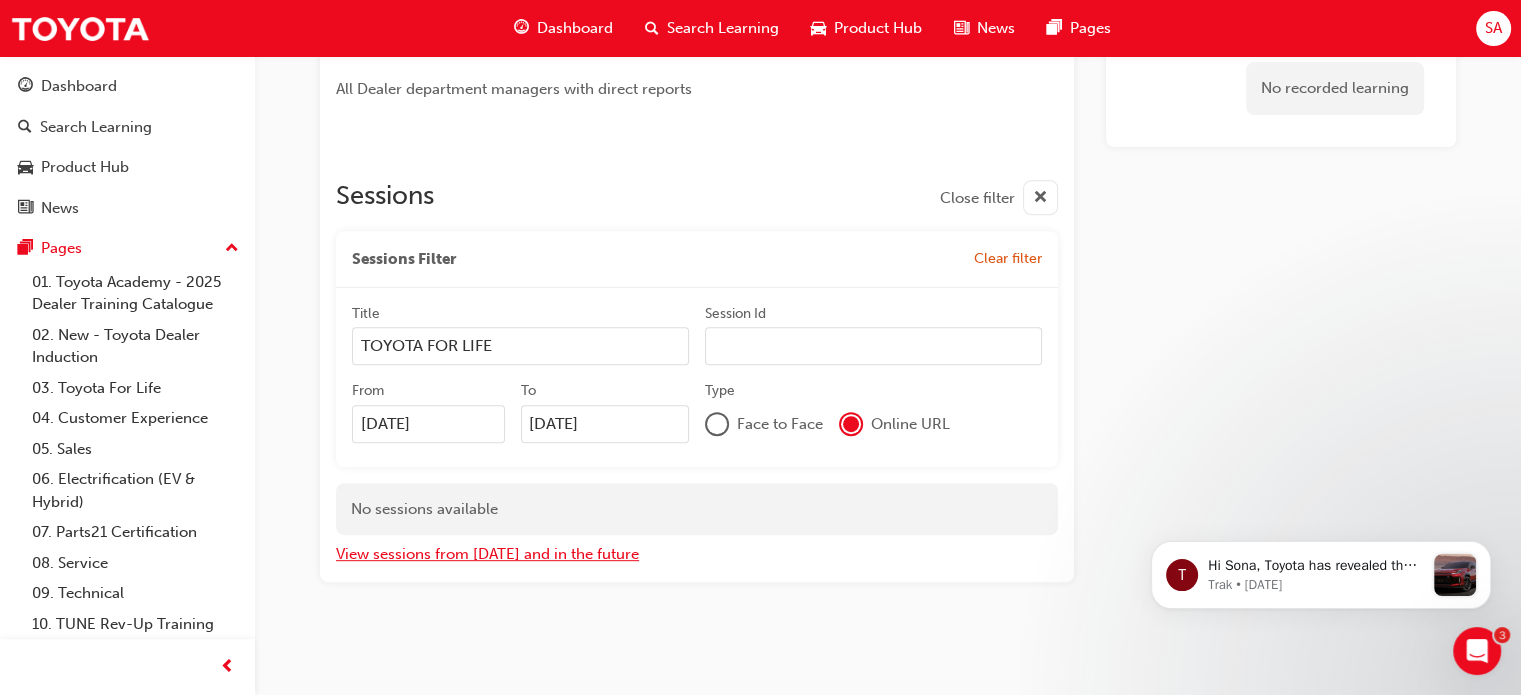 click on "View sessions from [DATE] and in the future" at bounding box center [487, 554] 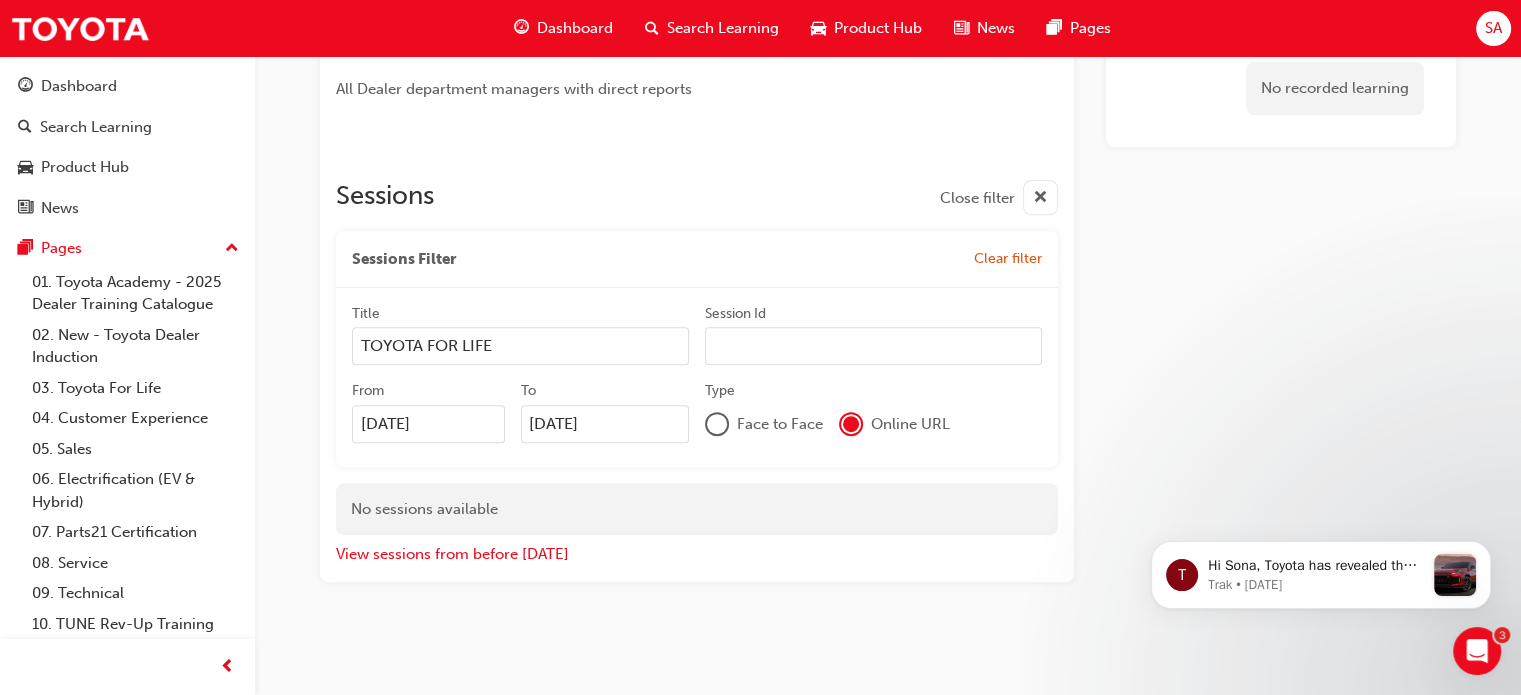 drag, startPoint x: 503, startPoint y: 338, endPoint x: 273, endPoint y: 308, distance: 231.94827 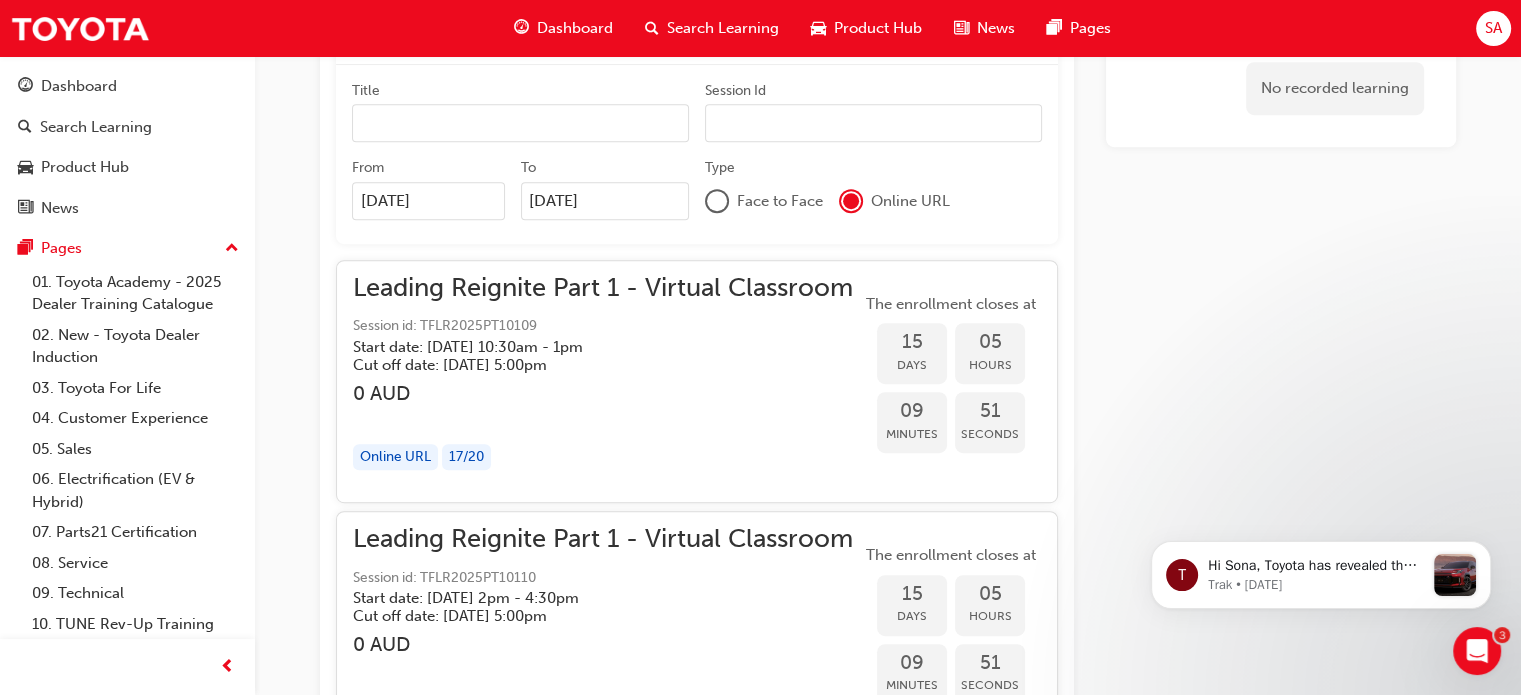 scroll, scrollTop: 1016, scrollLeft: 0, axis: vertical 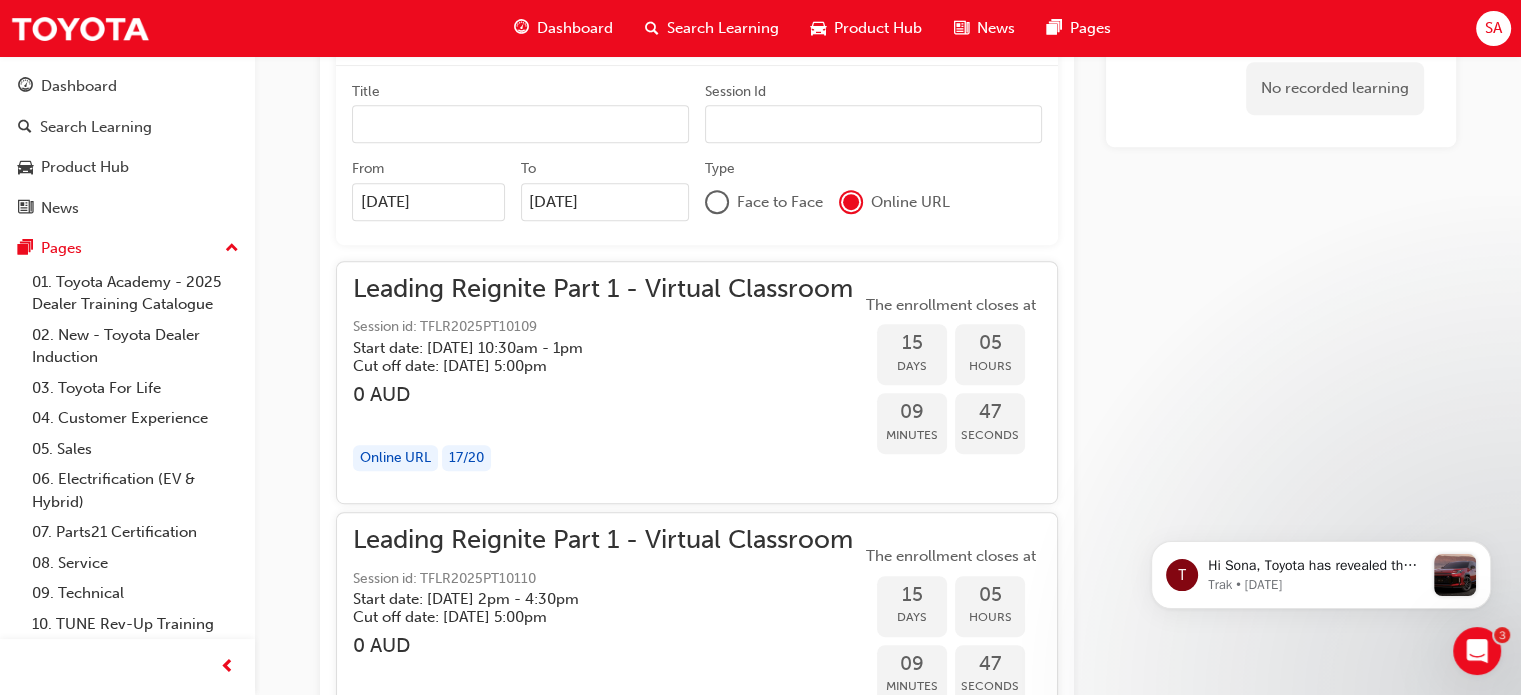 click on "Title" at bounding box center (520, 124) 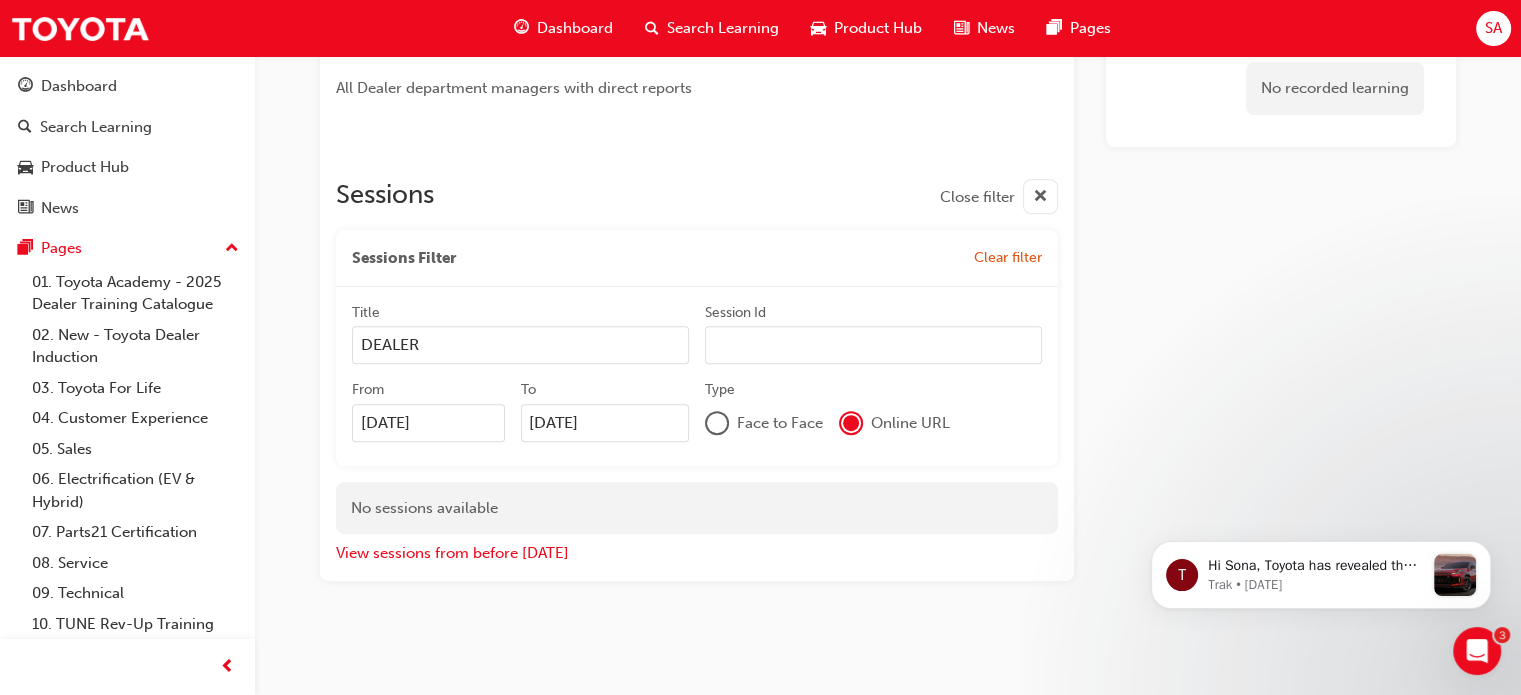 scroll, scrollTop: 794, scrollLeft: 0, axis: vertical 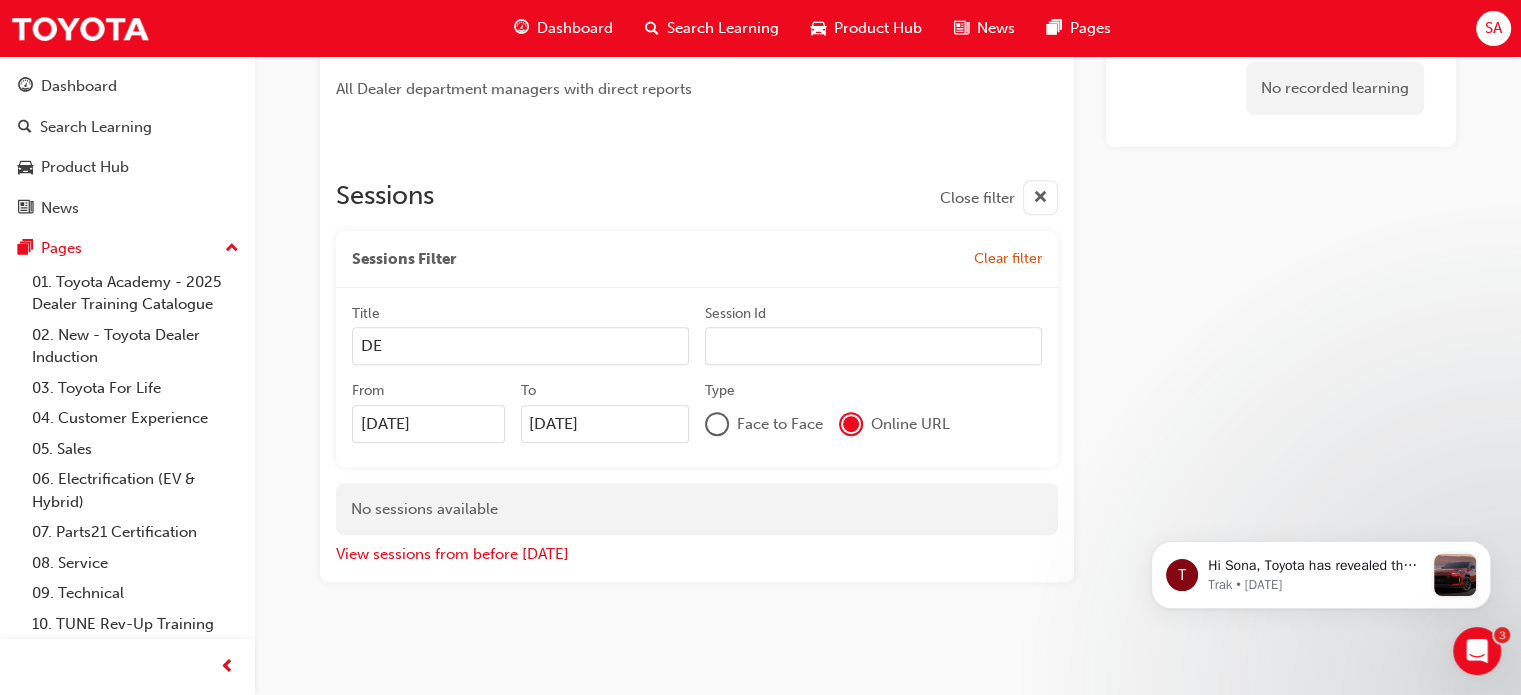 type on "D" 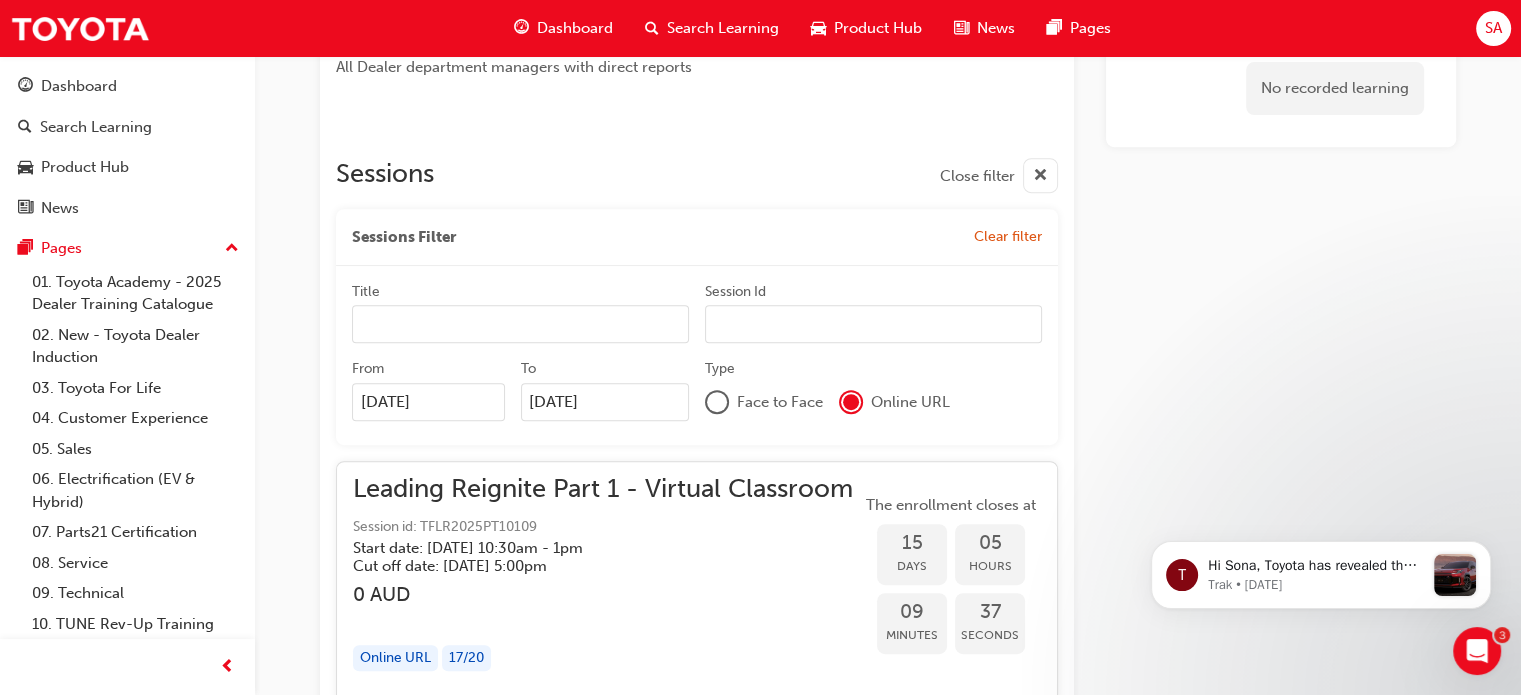 scroll, scrollTop: 770, scrollLeft: 0, axis: vertical 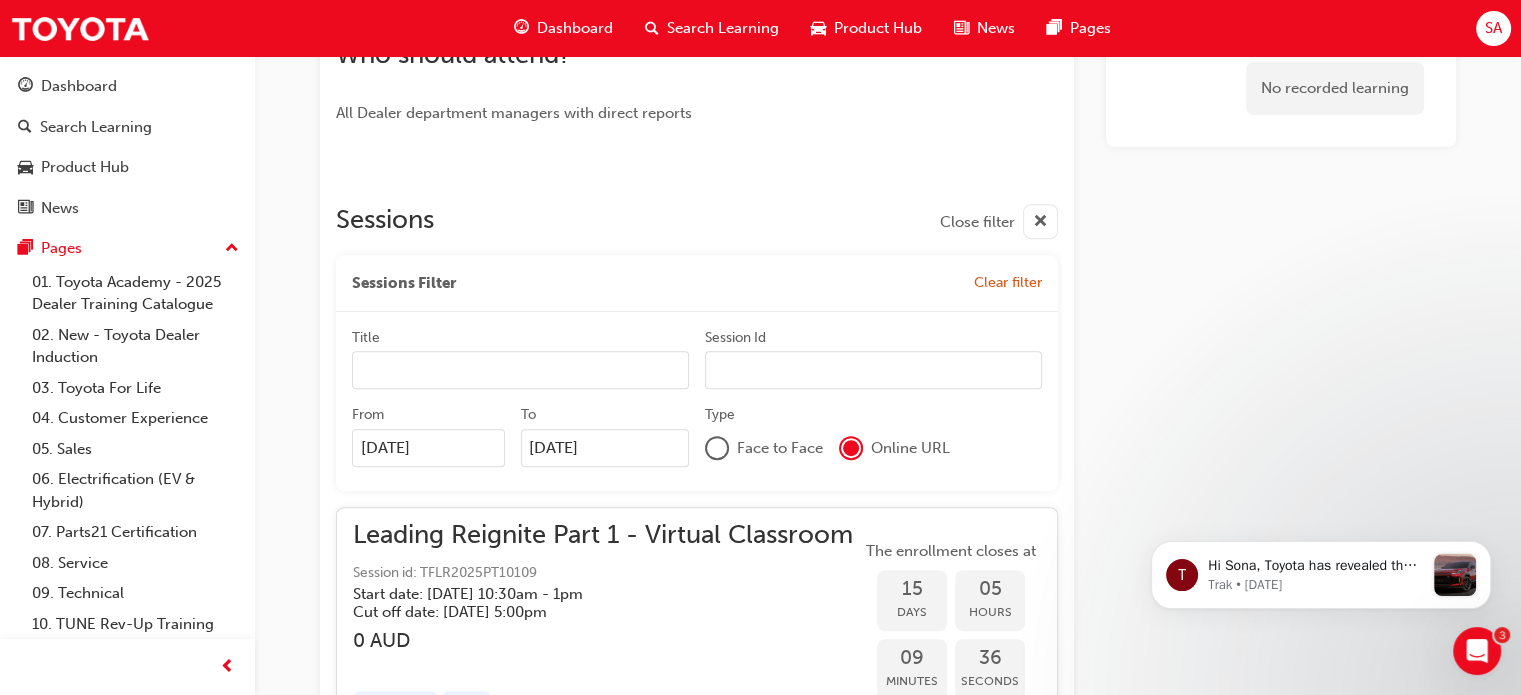 type 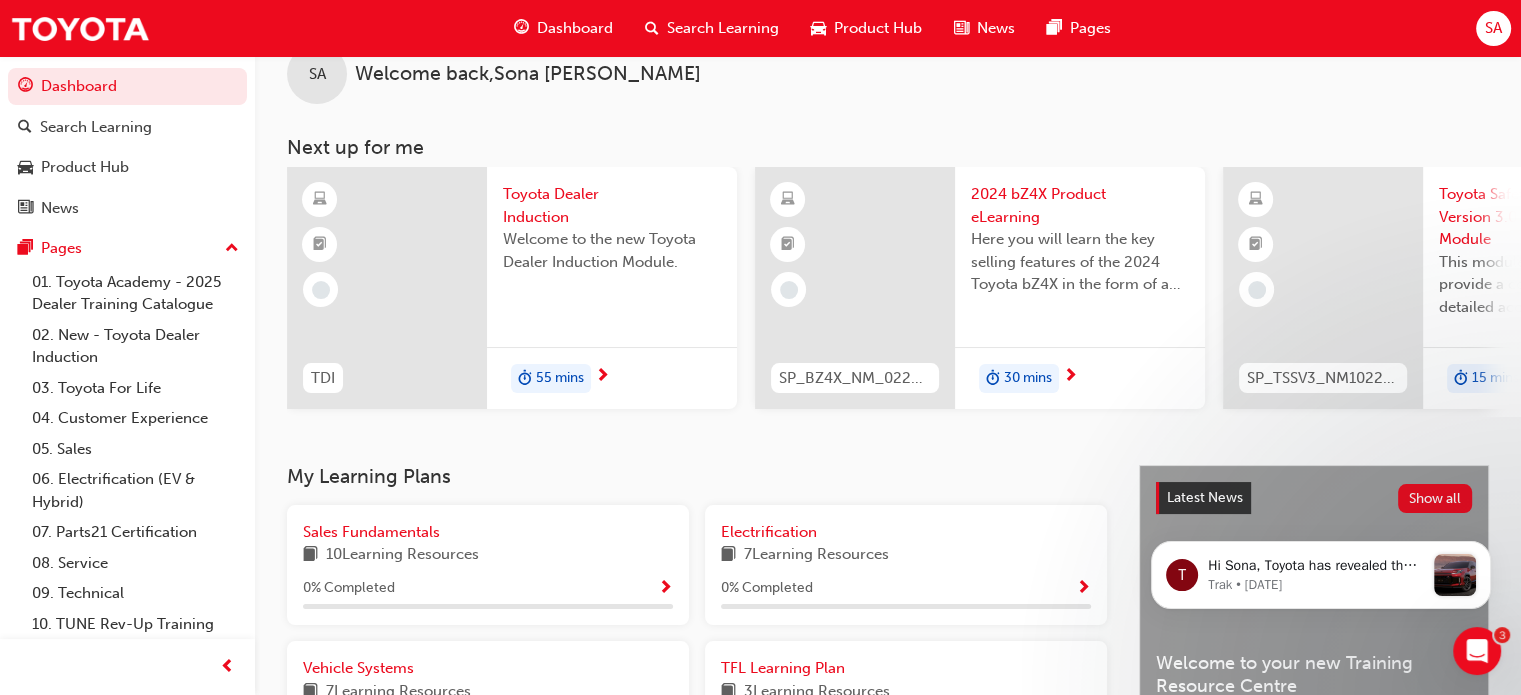 scroll, scrollTop: 0, scrollLeft: 0, axis: both 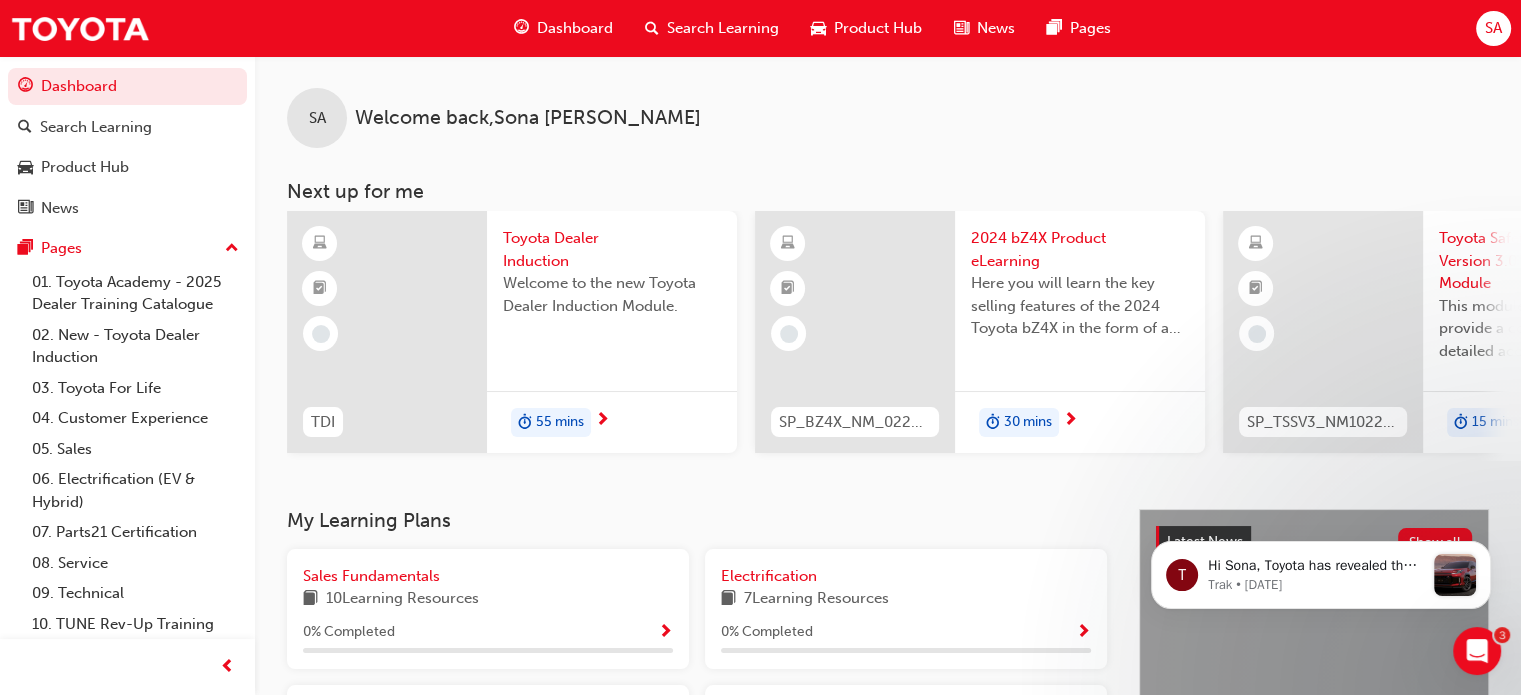 click on "55 mins" at bounding box center [612, 422] 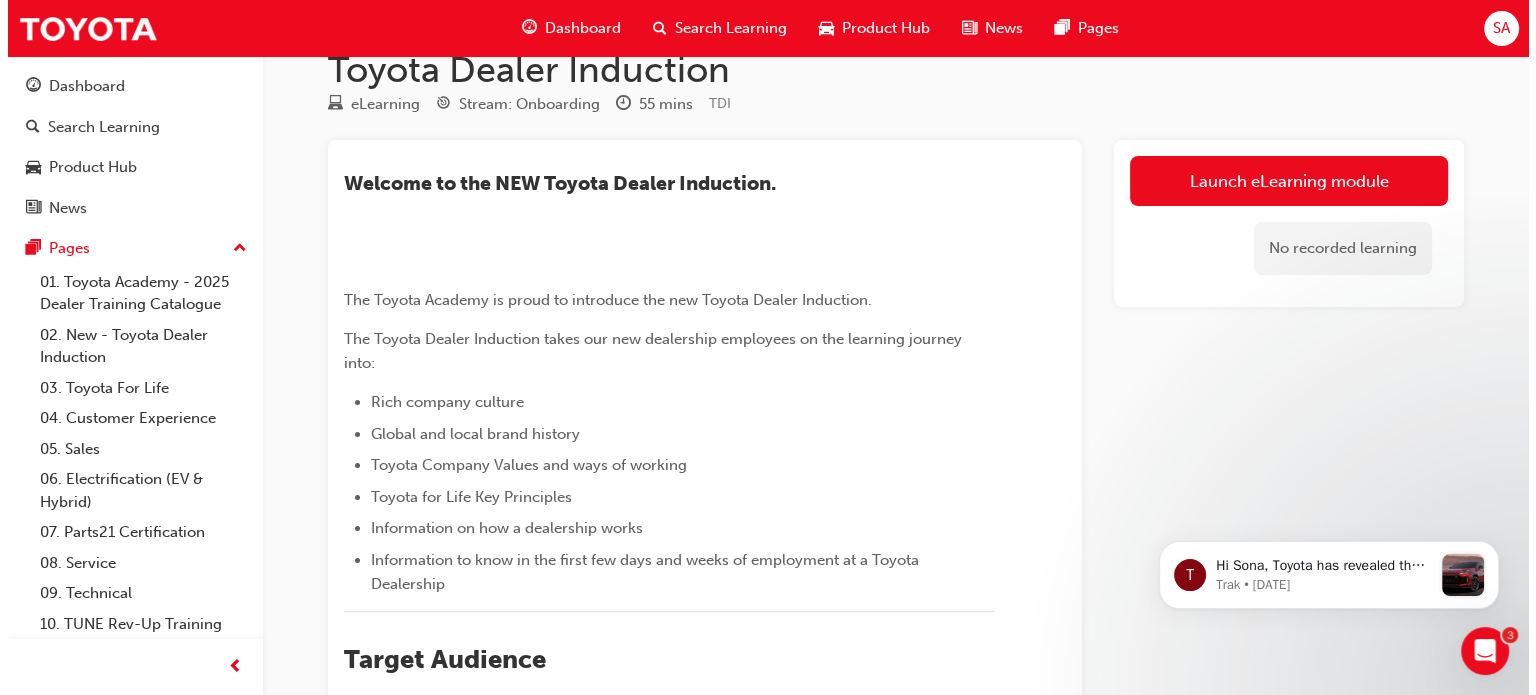 scroll, scrollTop: 0, scrollLeft: 0, axis: both 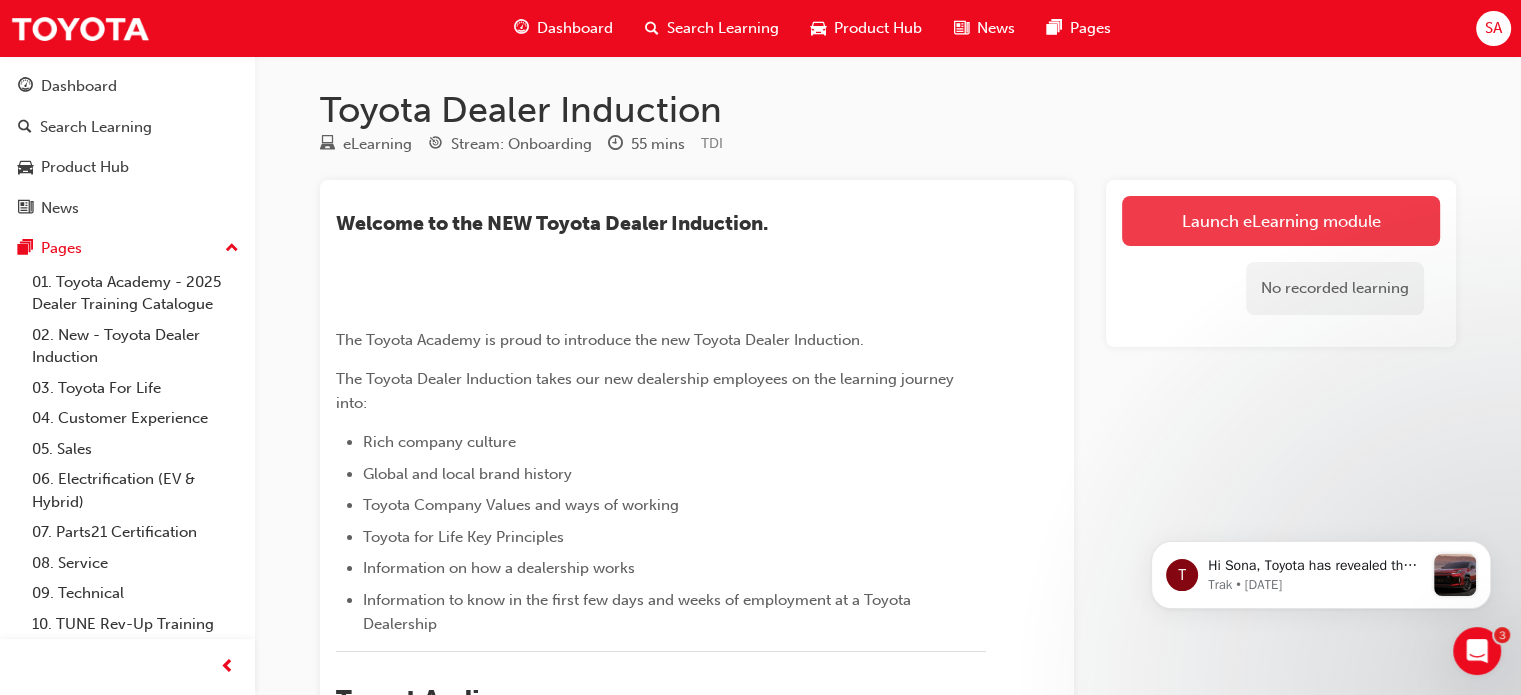 click on "Launch eLearning module" at bounding box center (1281, 221) 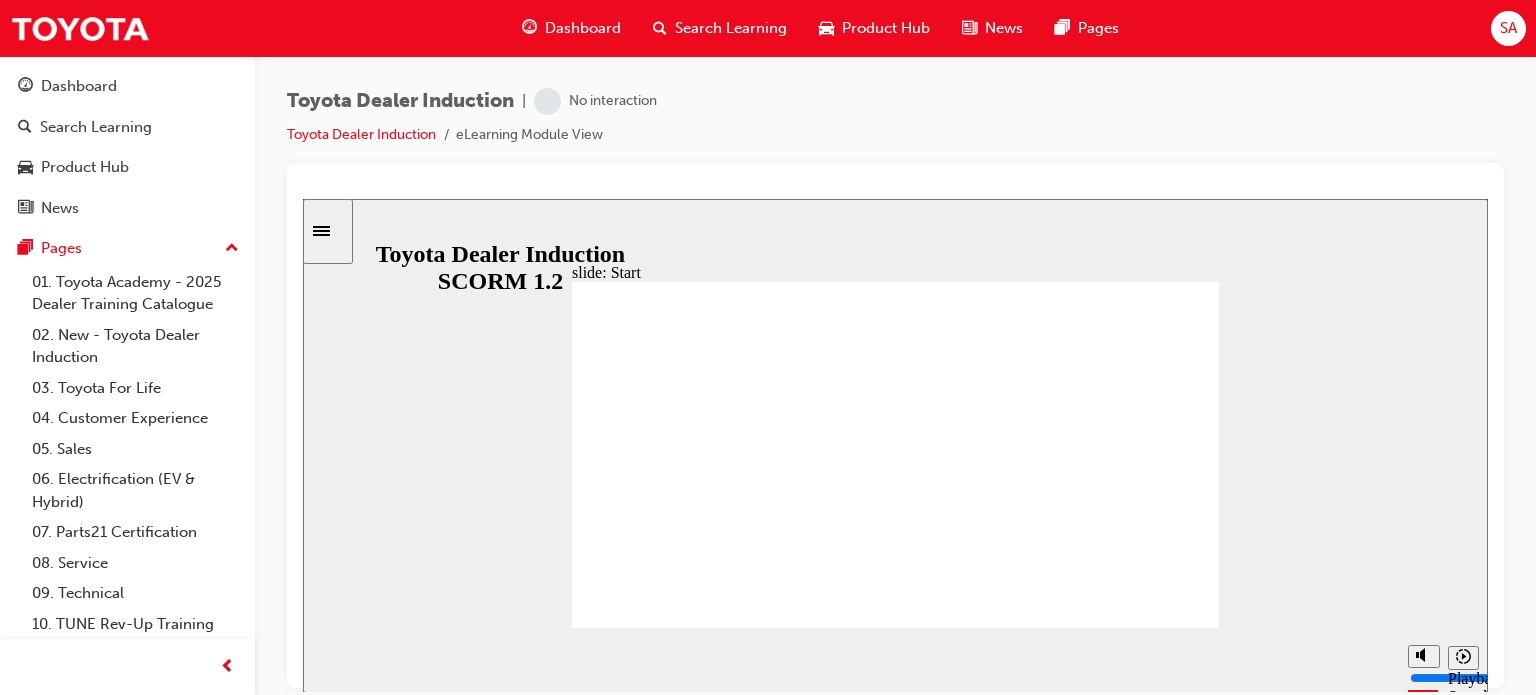 scroll, scrollTop: 0, scrollLeft: 0, axis: both 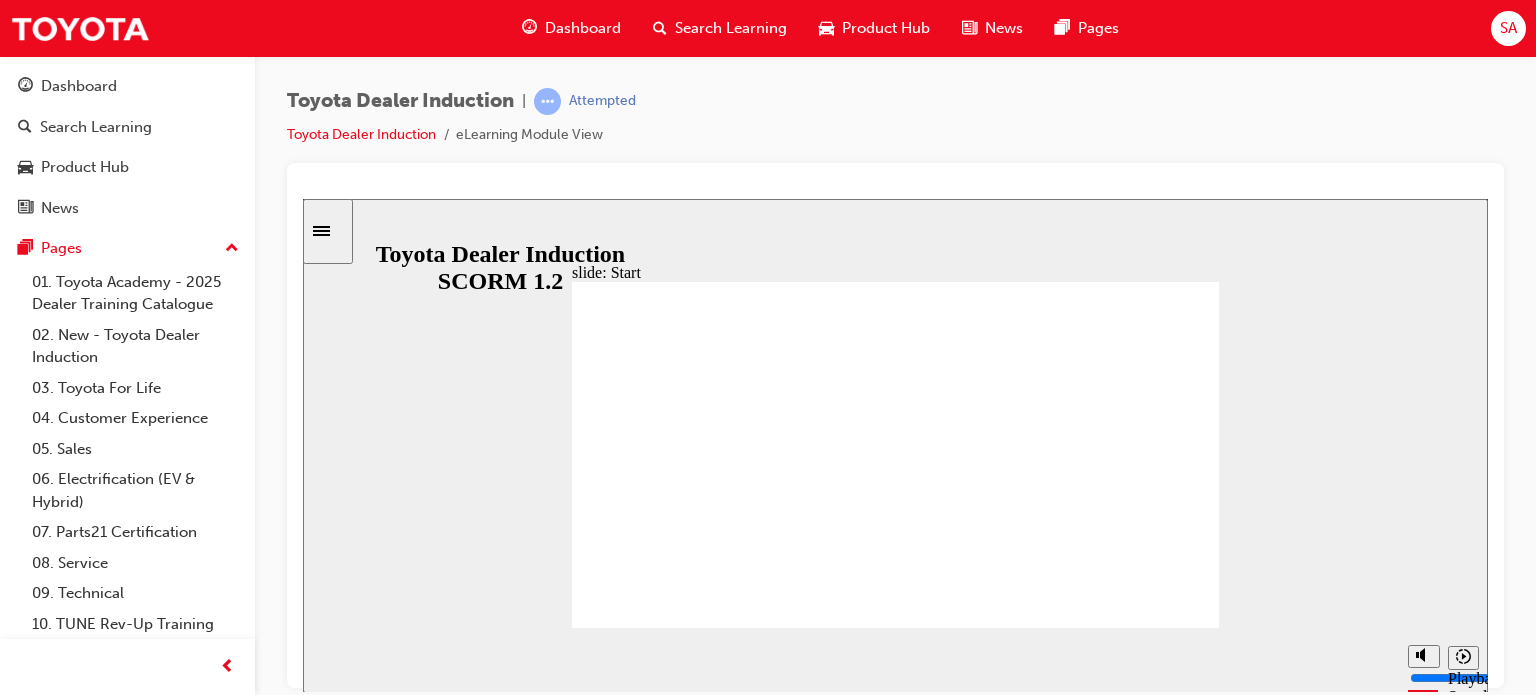 click 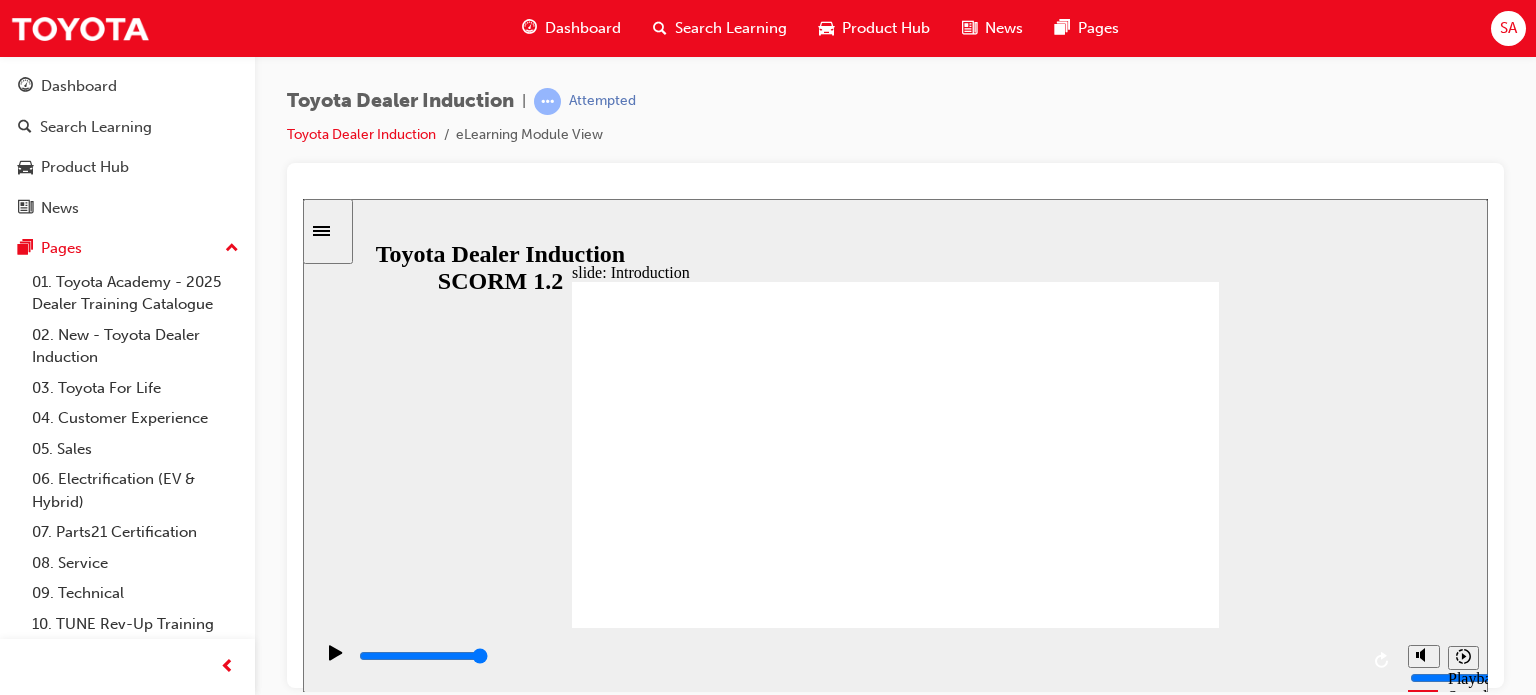 click on "slide: Introduction
As of [DATE], the term “Guest” is replaced with “Customer” as we see more interaction in the digital space. information icon 1 Freeform 1 Freeform 2 WELCOME  Welcome to the Toyota family! We are so happy to have you join us. Group 3   our values and culture  Rectangle 3 Rectangle 3 high level  overview of  important topics   you need to know  number one  choice in automotive for all  [DEMOGRAPHIC_DATA] For any questions not answered in this guide, reach out to your  Manager  or  Regional Representative.  We also have a lot of interactive videos with loud soundtracks, so if you are in a busy office, wear headphones! Enjoy. BACK BACK NEXT NEXT Group 2 Rectangle 3 BACK BACK WELCOME NEXT NEXT  Welcome to the Toyota amily! We are so happy to have you join us. We also have a lot o interactive videos with loud soundtracks,  so i you are in a busy oce, wear headphones! Enjoy. As o [DATE], the  digital space." at bounding box center (895, 445) 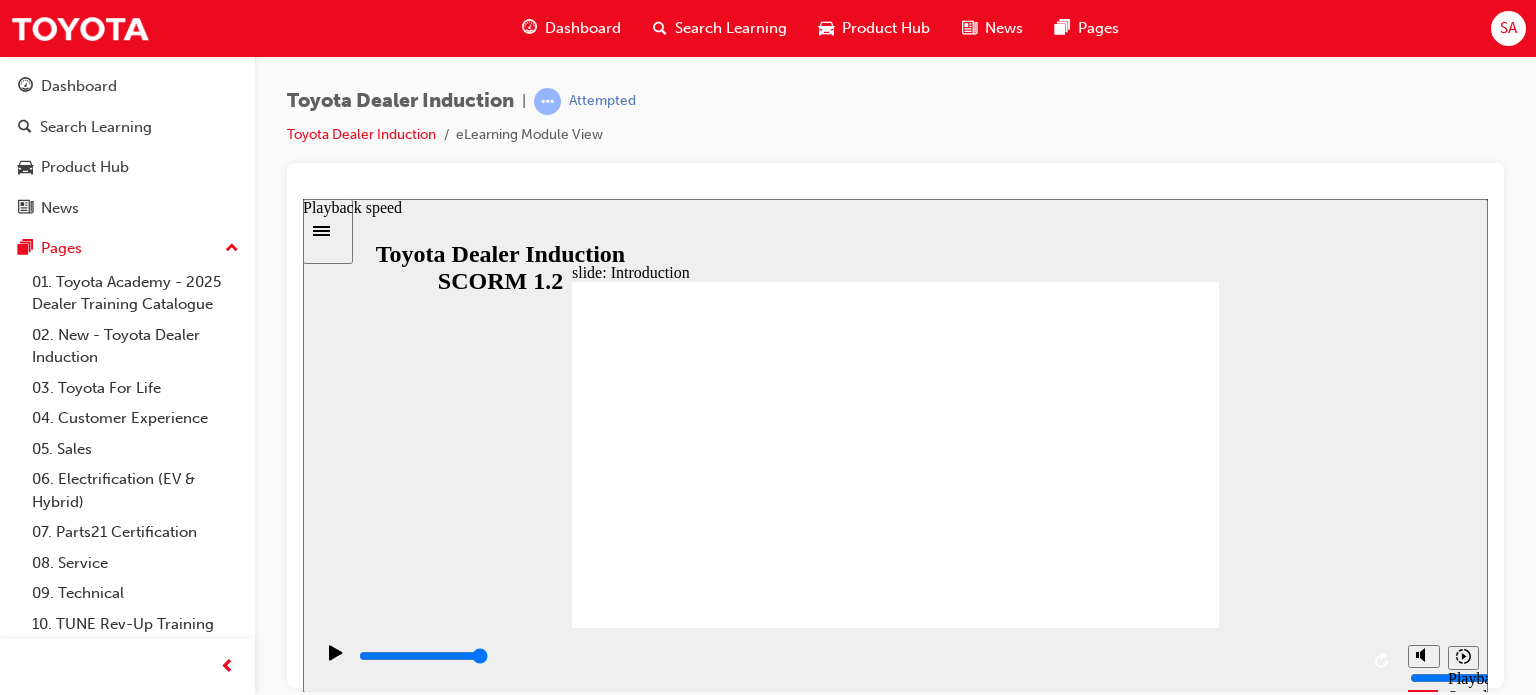 click 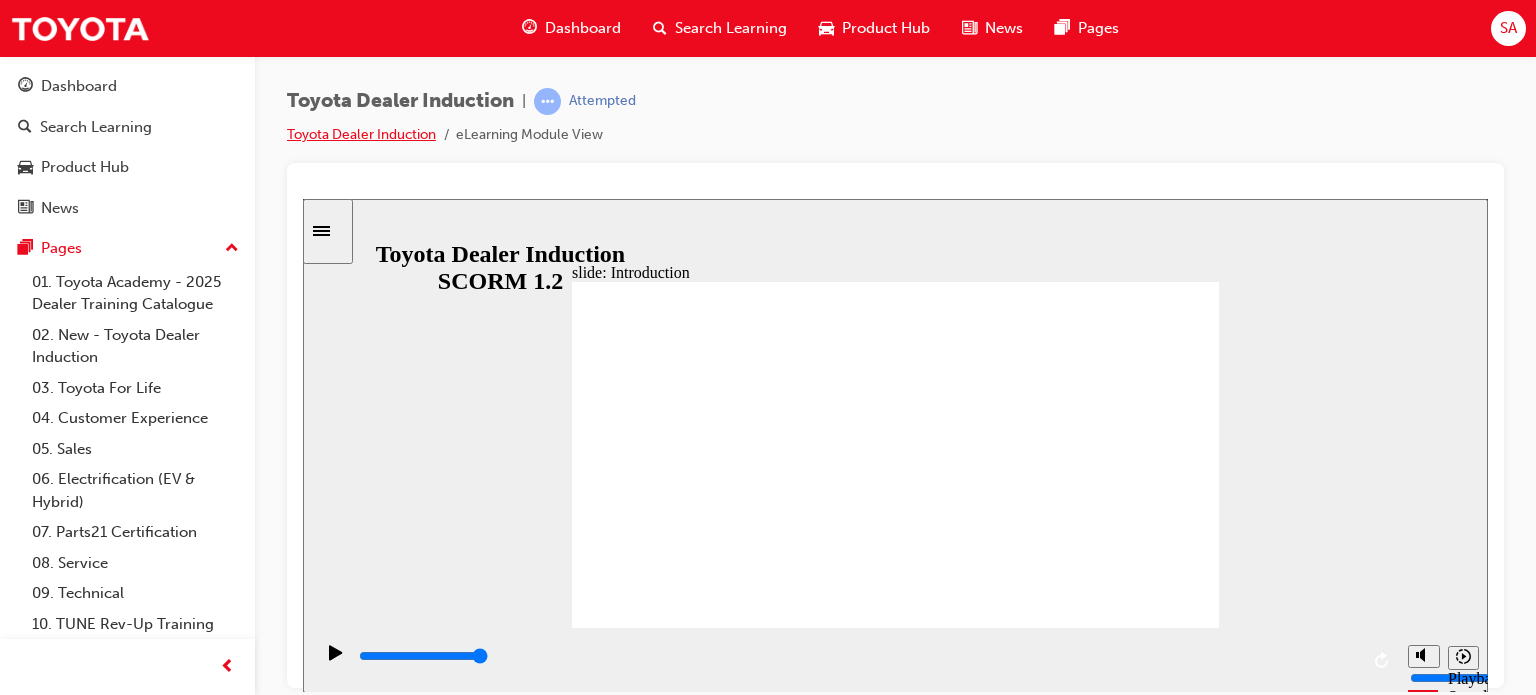 click on "Toyota Dealer Induction" at bounding box center (361, 134) 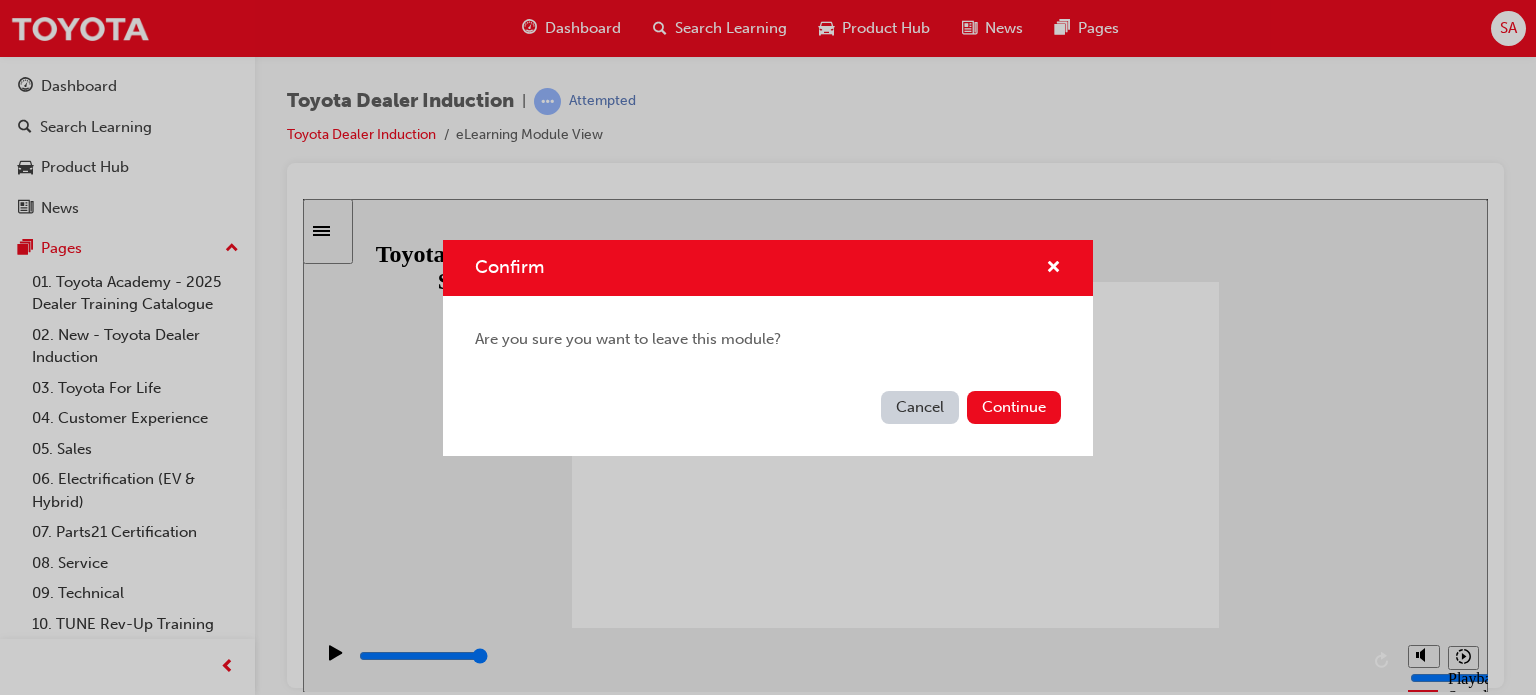 click on "Cancel" at bounding box center (920, 407) 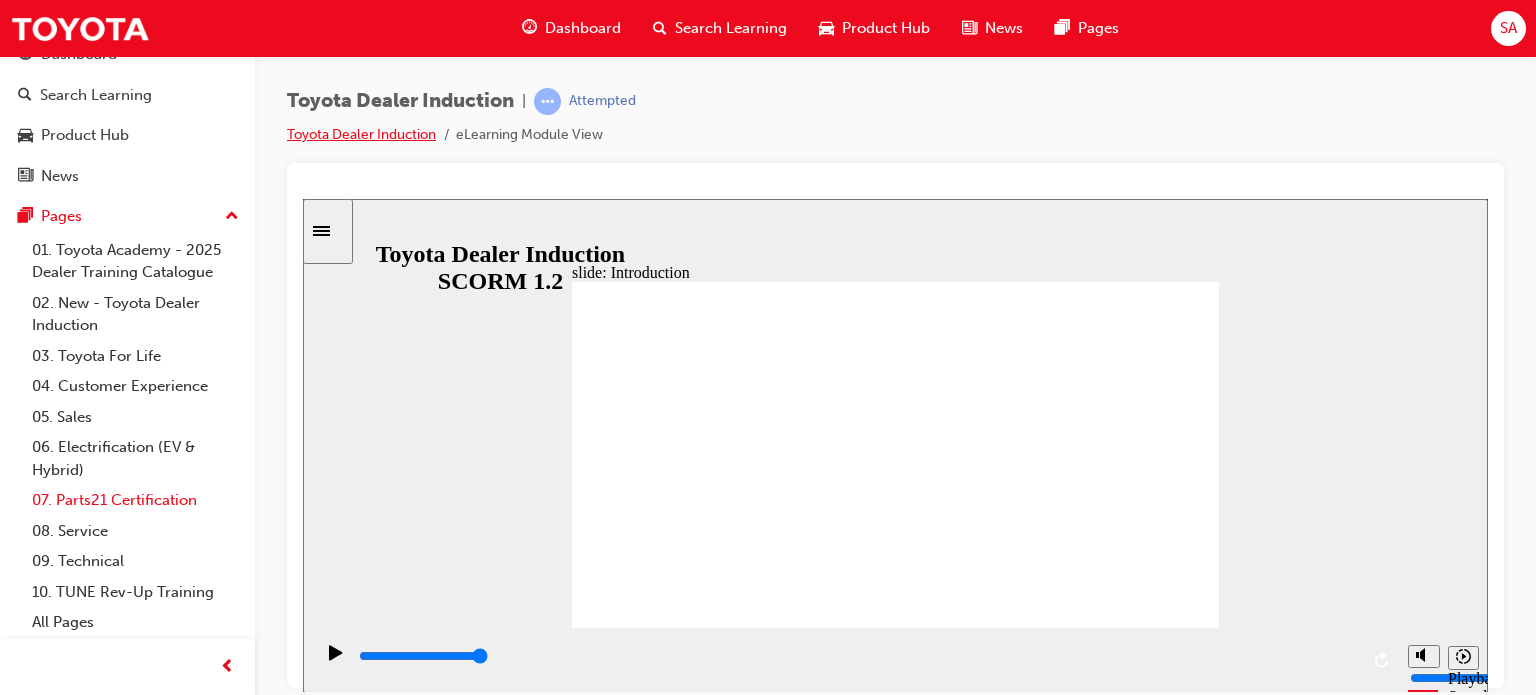 scroll, scrollTop: 0, scrollLeft: 0, axis: both 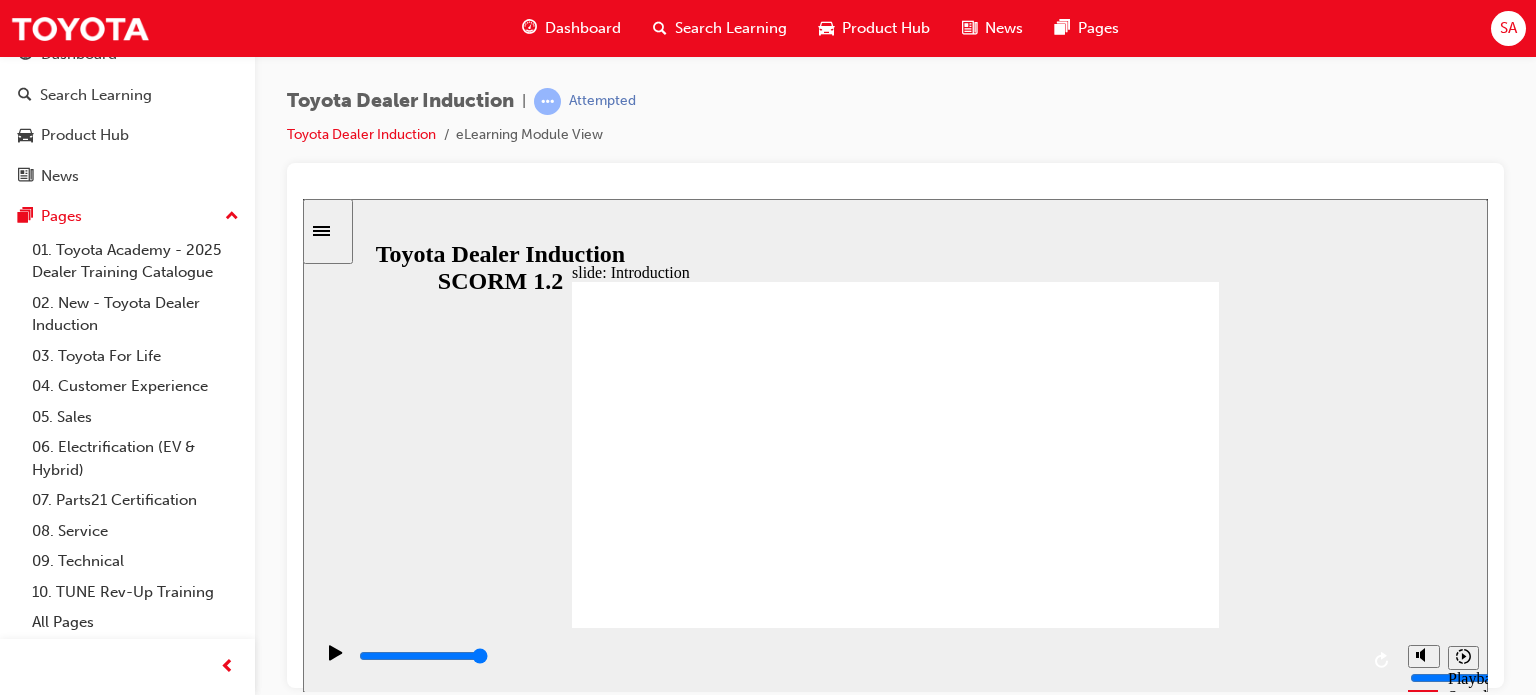 click at bounding box center [328, 230] 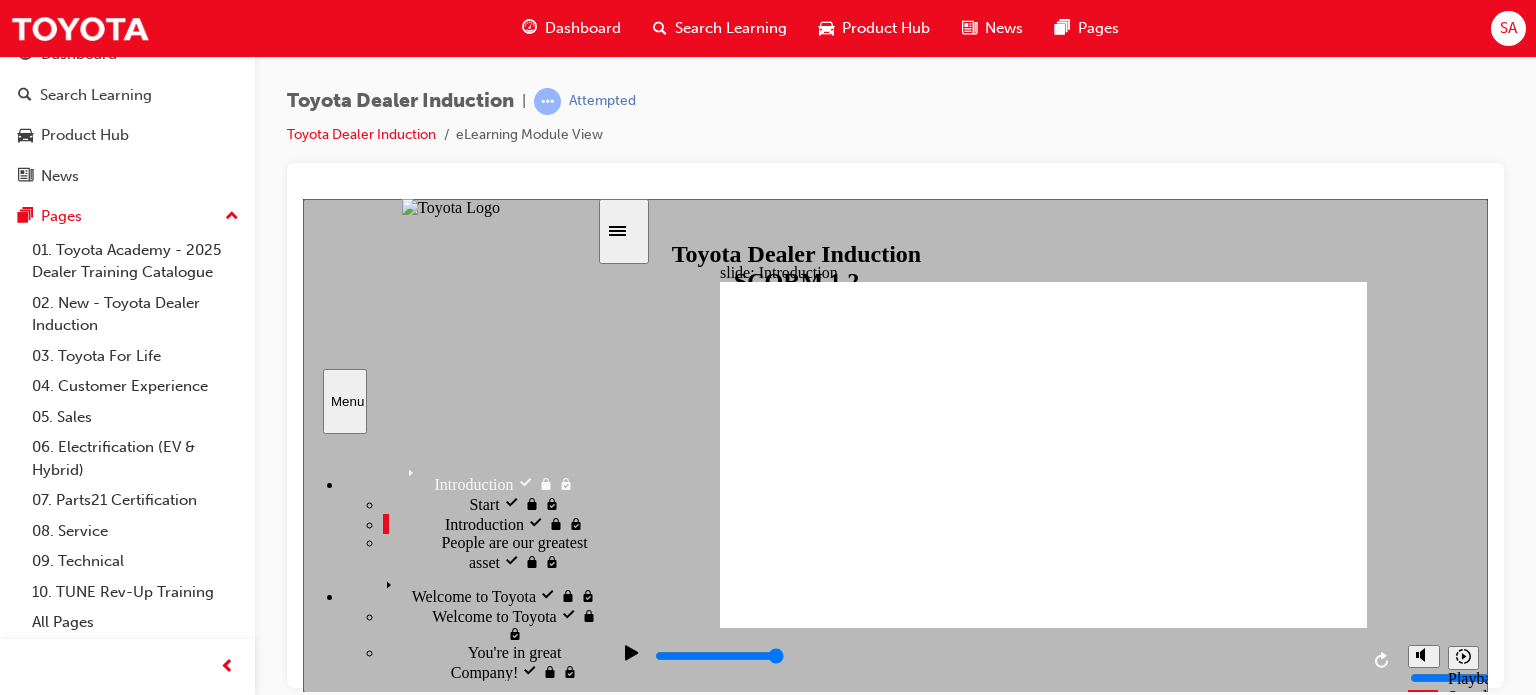 click on "People are our greatest asset
People are our greatest asset" at bounding box center [490, 552] 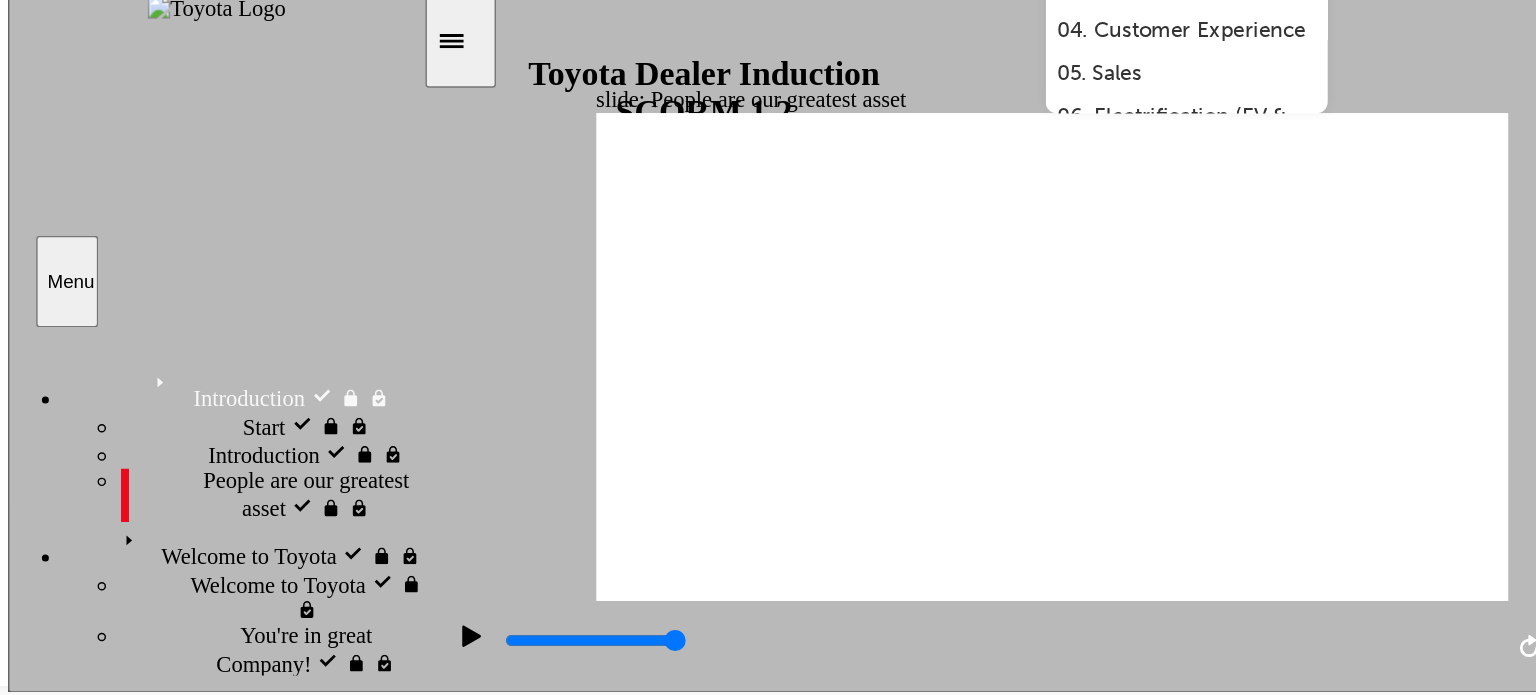 click 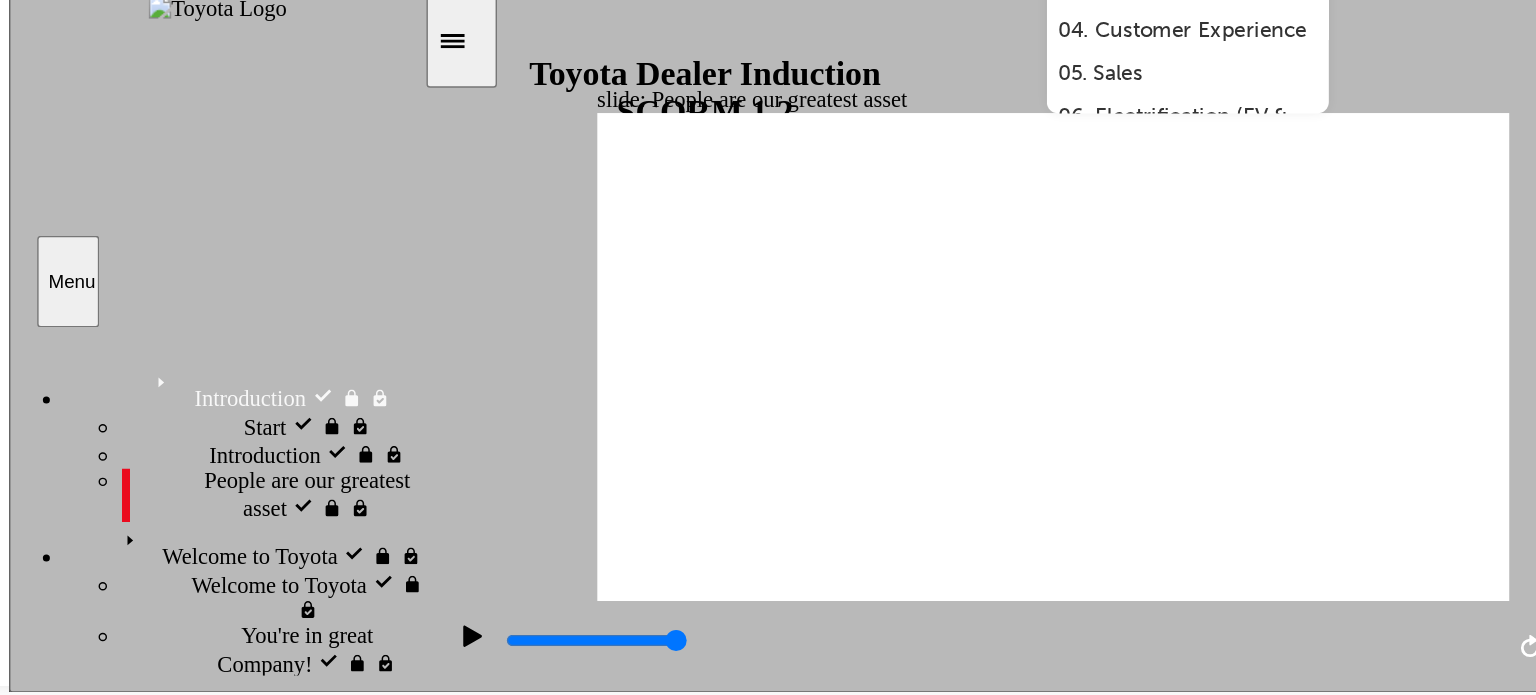 drag, startPoint x: 161, startPoint y: 438, endPoint x: 88, endPoint y: 437, distance: 73.00685 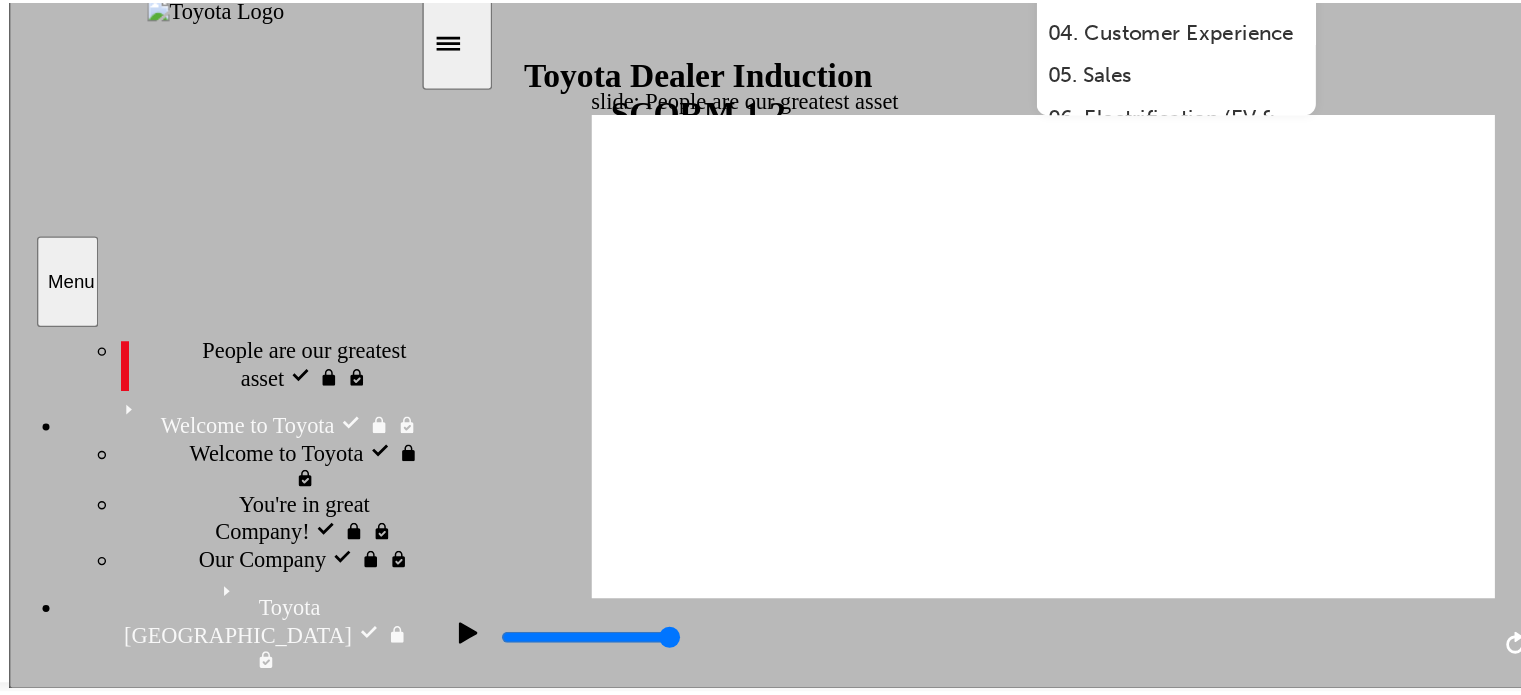 scroll, scrollTop: 103, scrollLeft: 0, axis: vertical 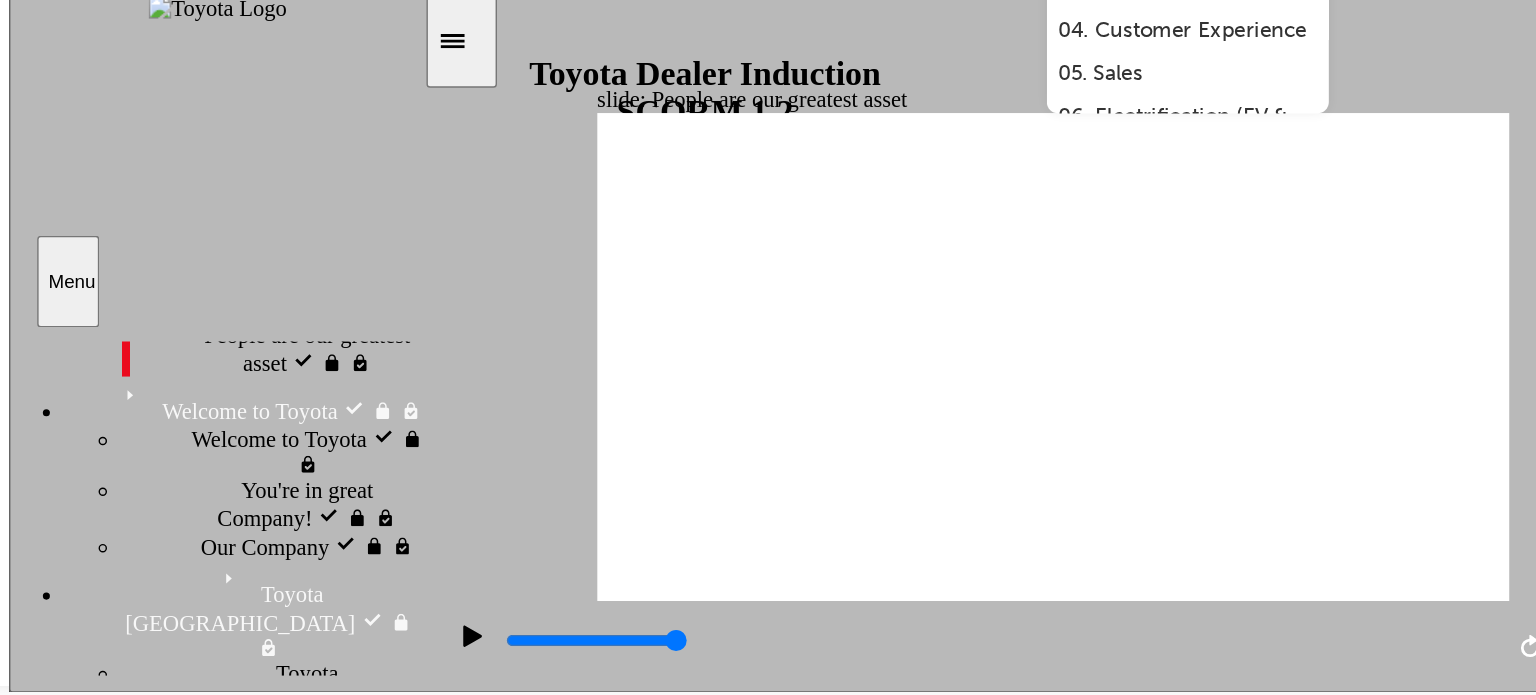 click on "Welcome to Toyota
Welcome to Toyota" at bounding box center [175, 283] 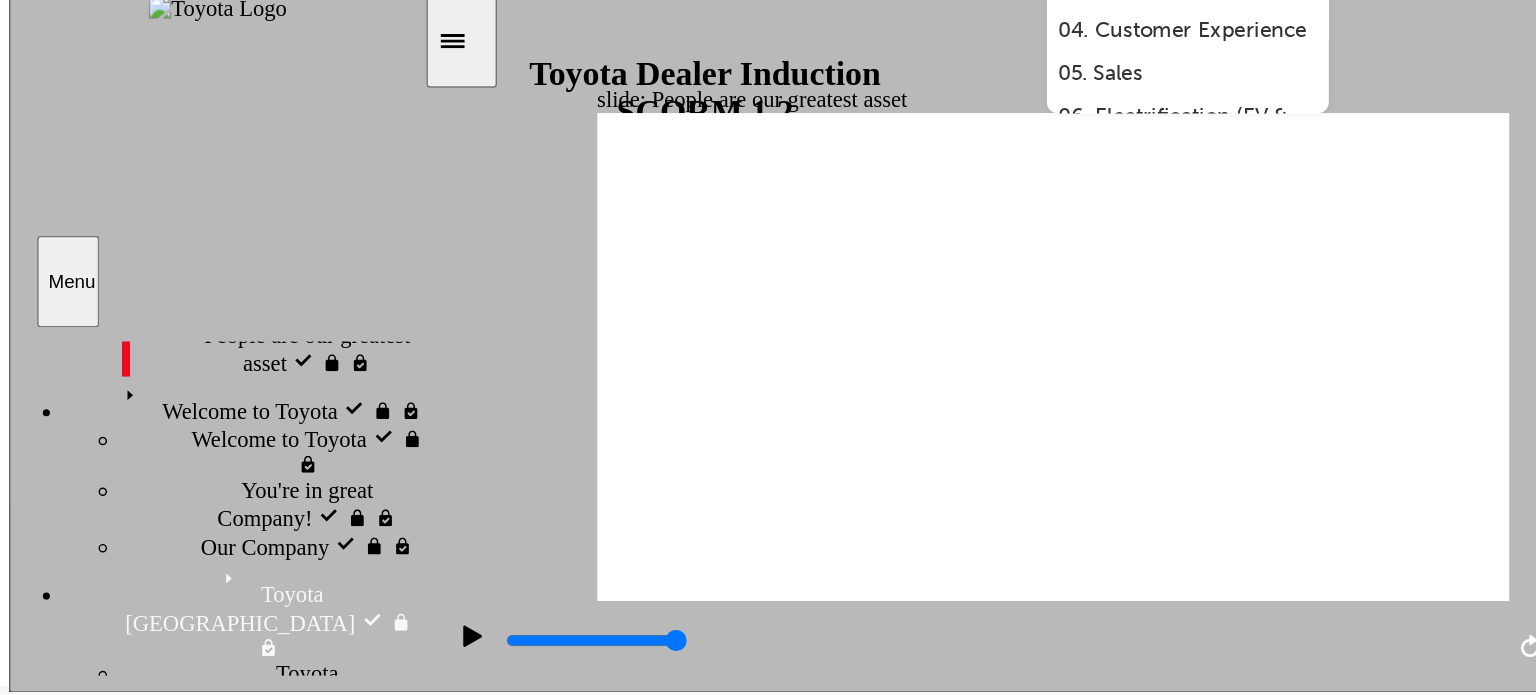 click on "Toyota [GEOGRAPHIC_DATA]" at bounding box center (234, 414) 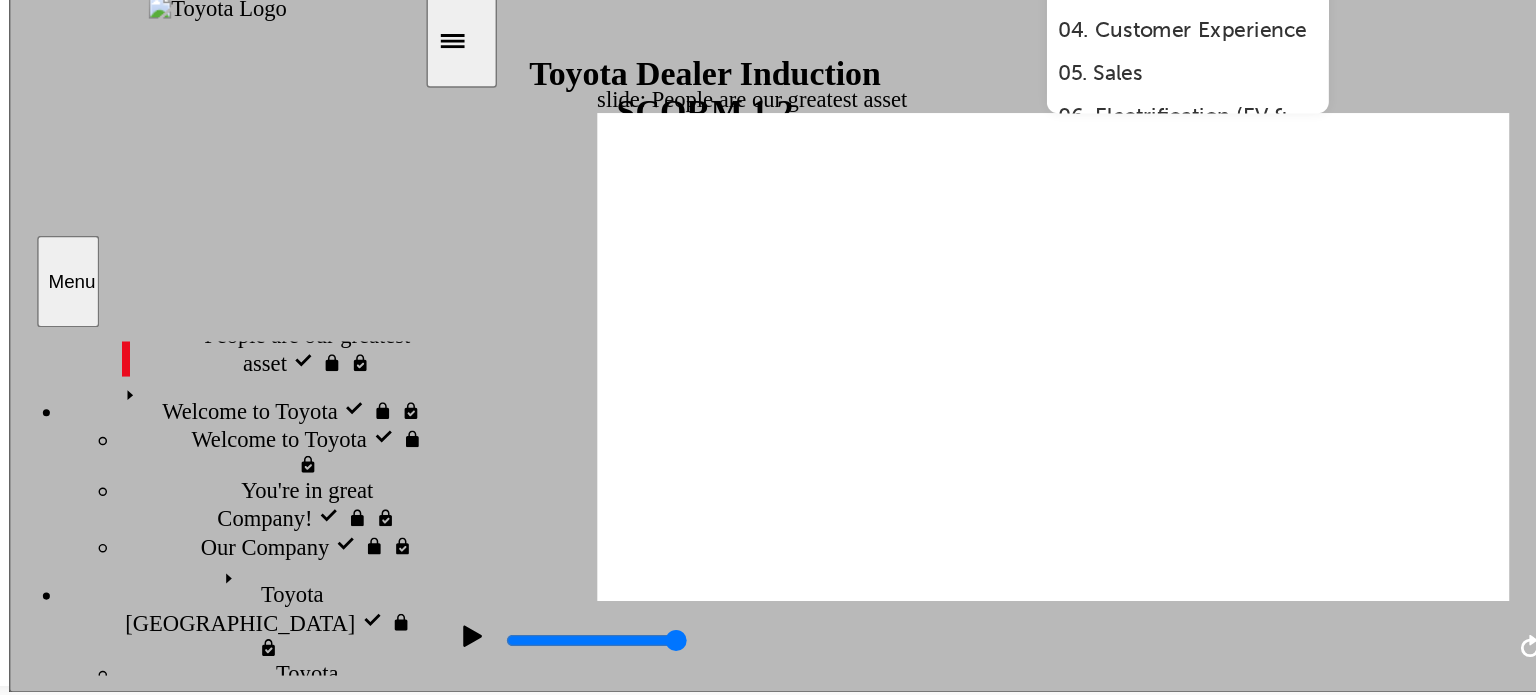 click on "Welcome to Toyota" at bounding box center [145, 275] 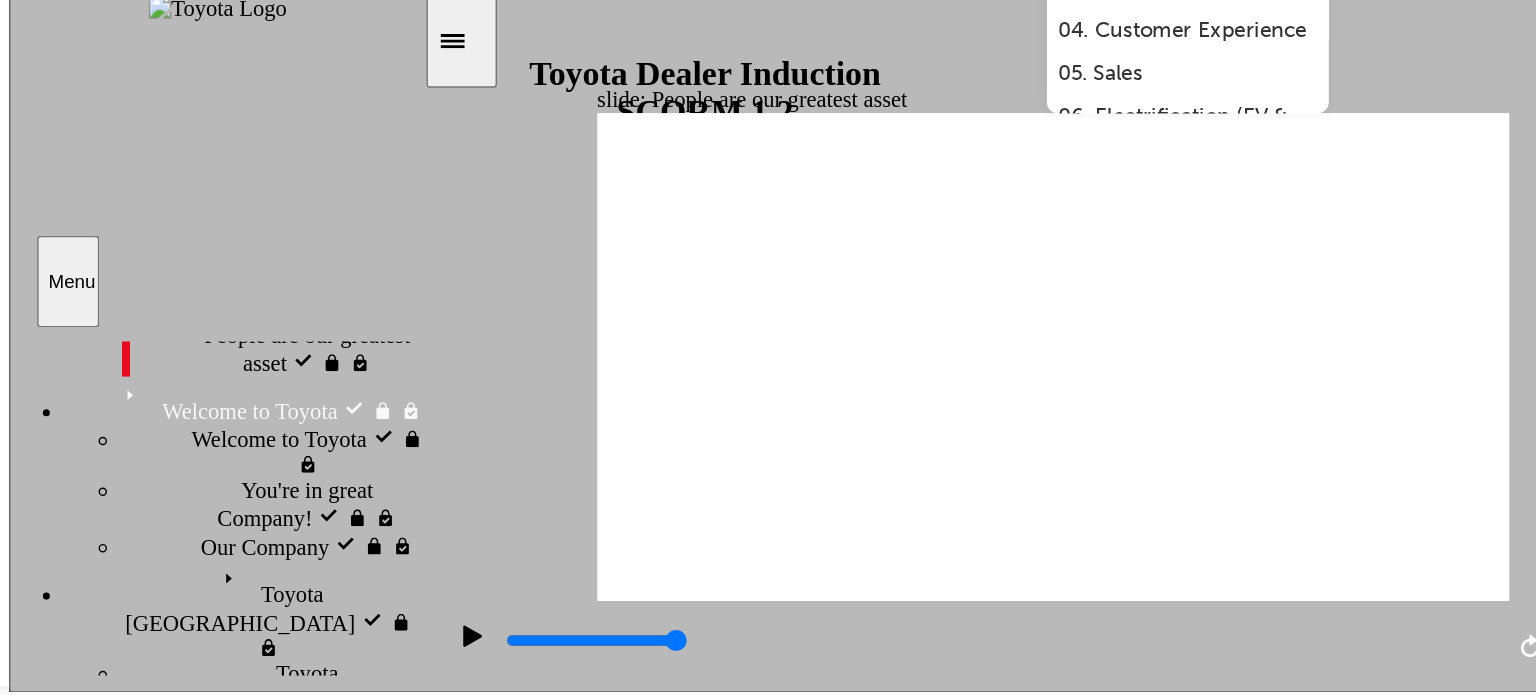 click on "Welcome to Toyota" at bounding box center [199, 309] 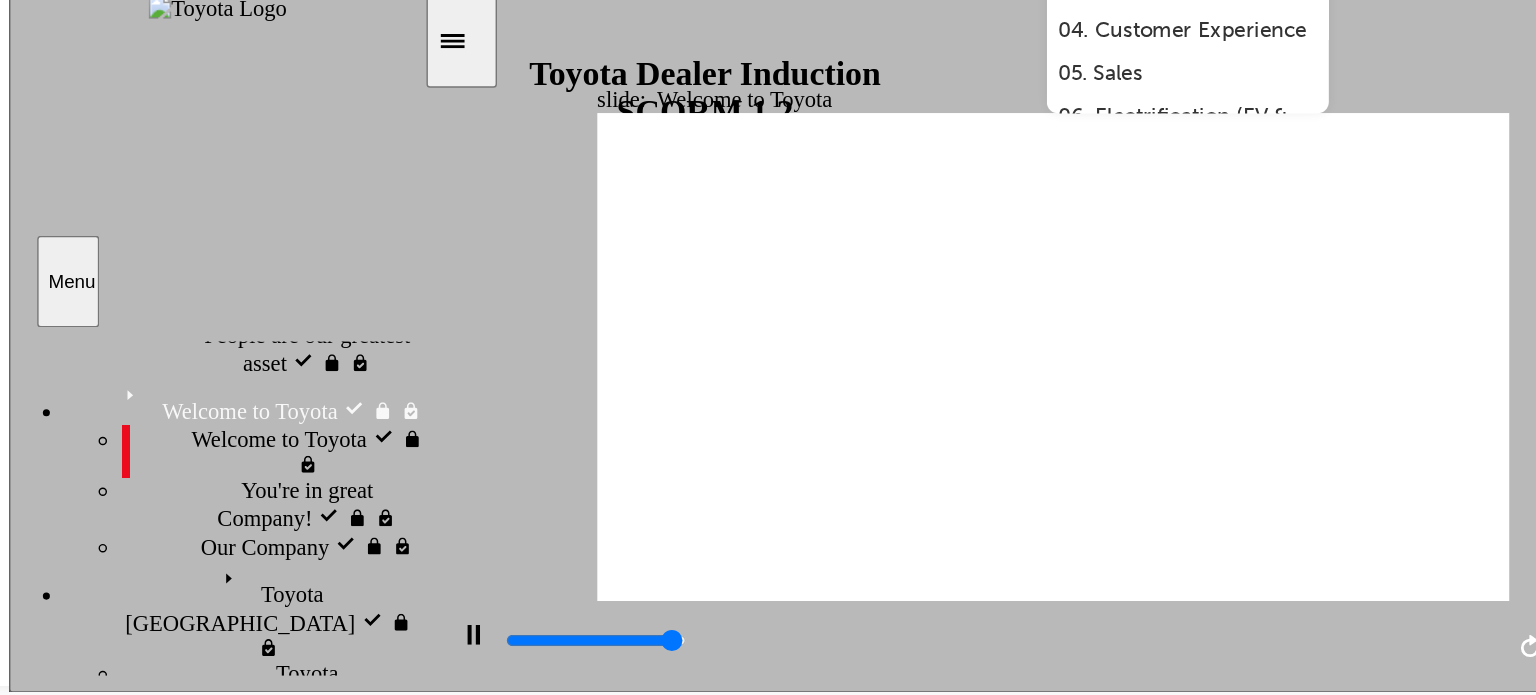 type on "3200" 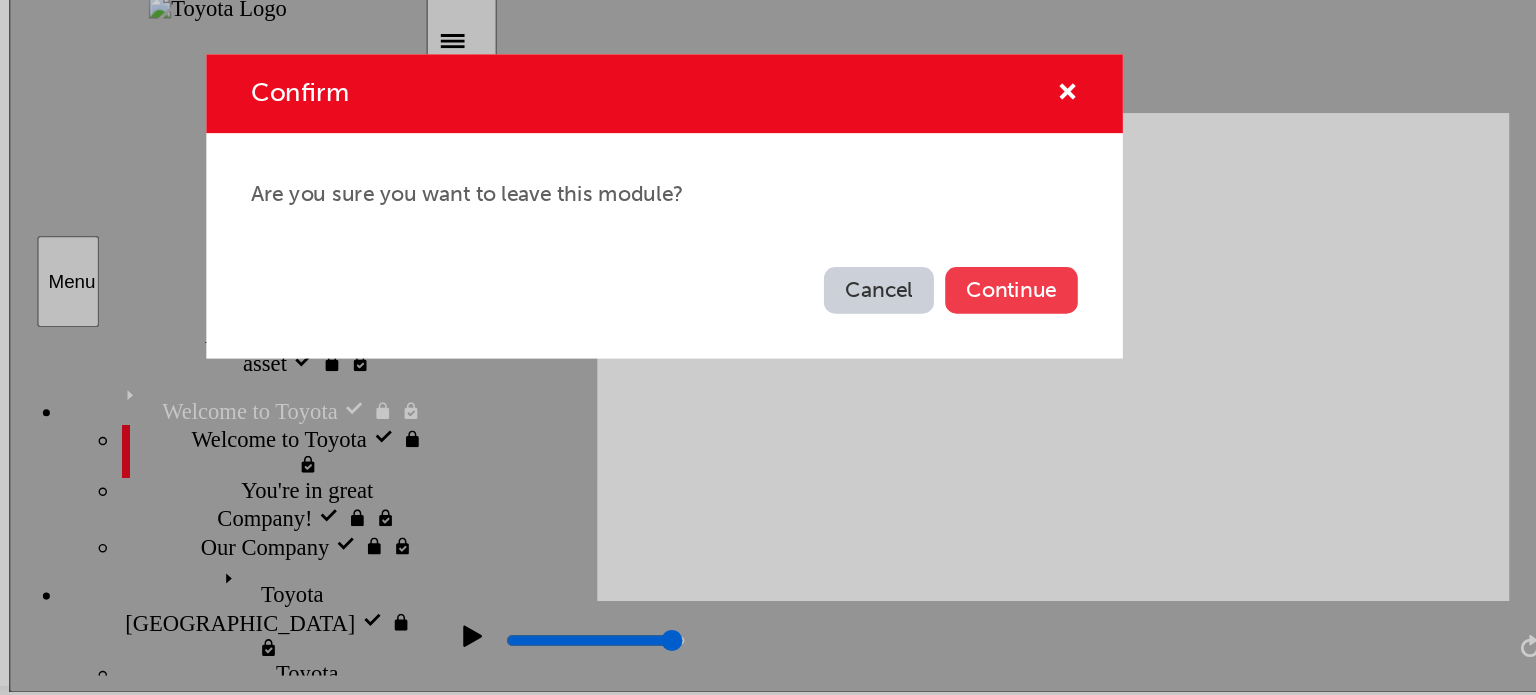 click on "Continue" at bounding box center [1014, 407] 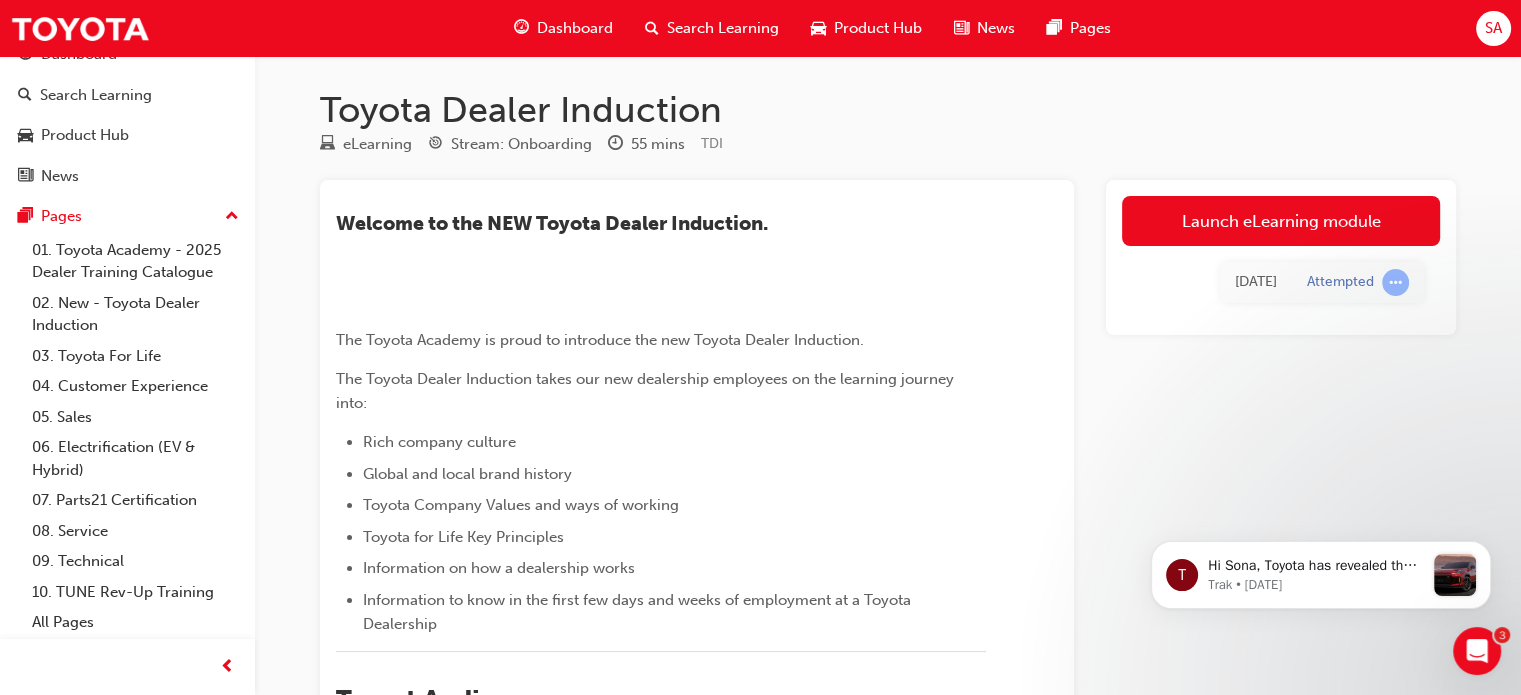 click on "Dashboard" at bounding box center [575, 28] 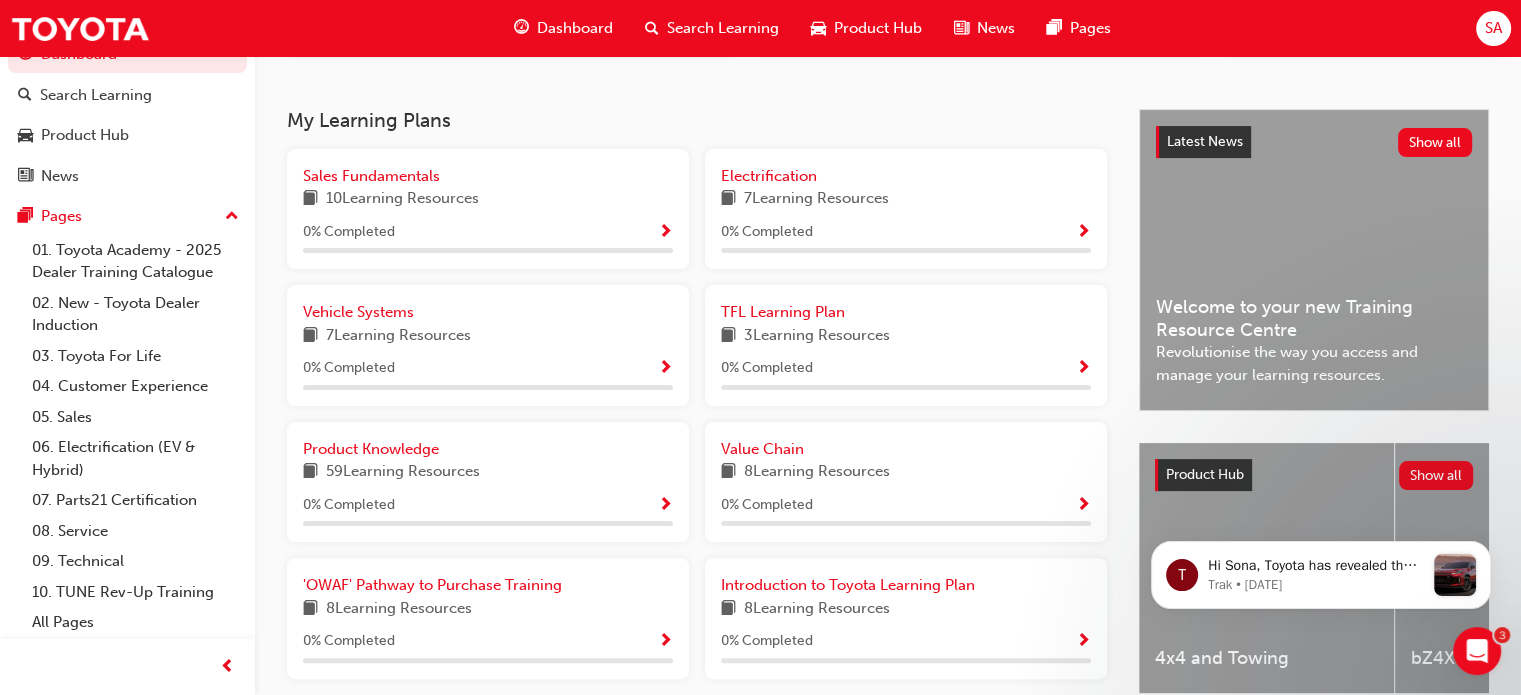 scroll, scrollTop: 0, scrollLeft: 0, axis: both 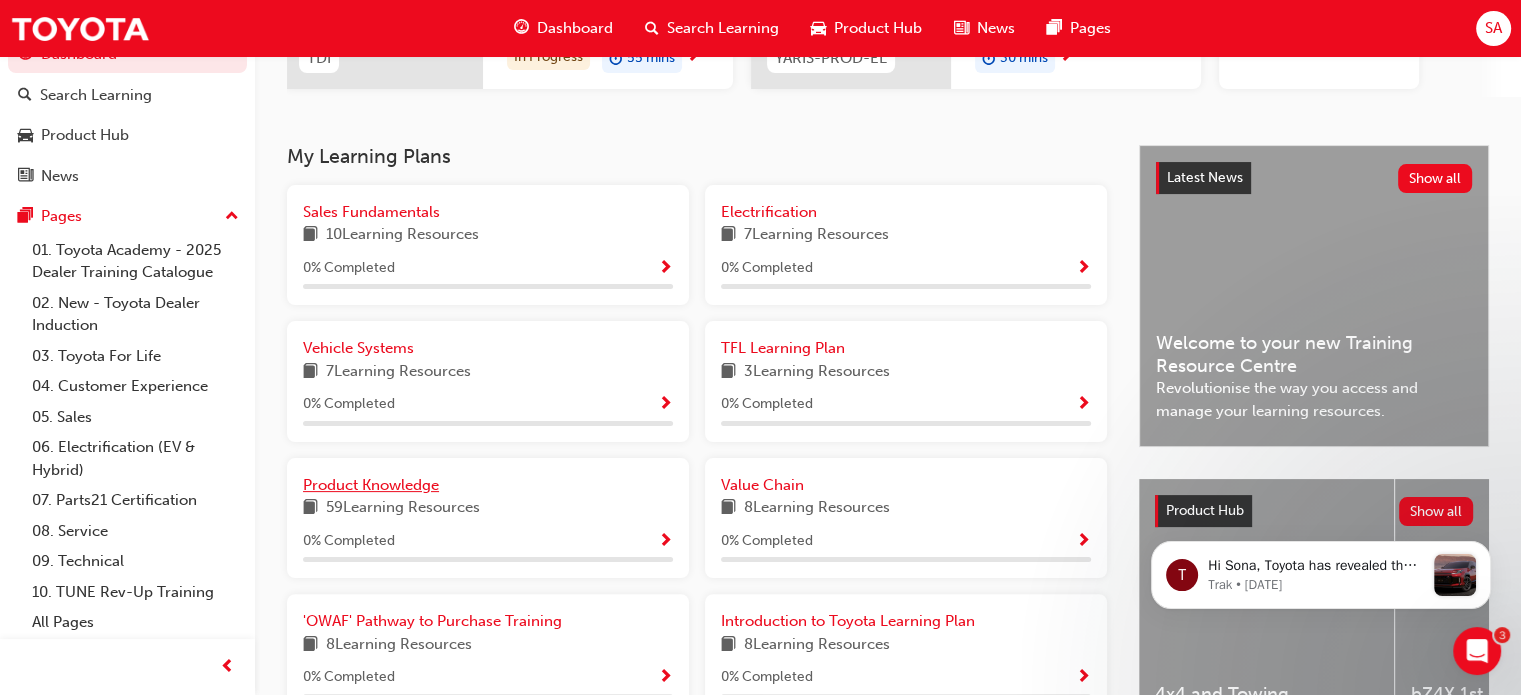 click on "Product Knowledge" at bounding box center [371, 485] 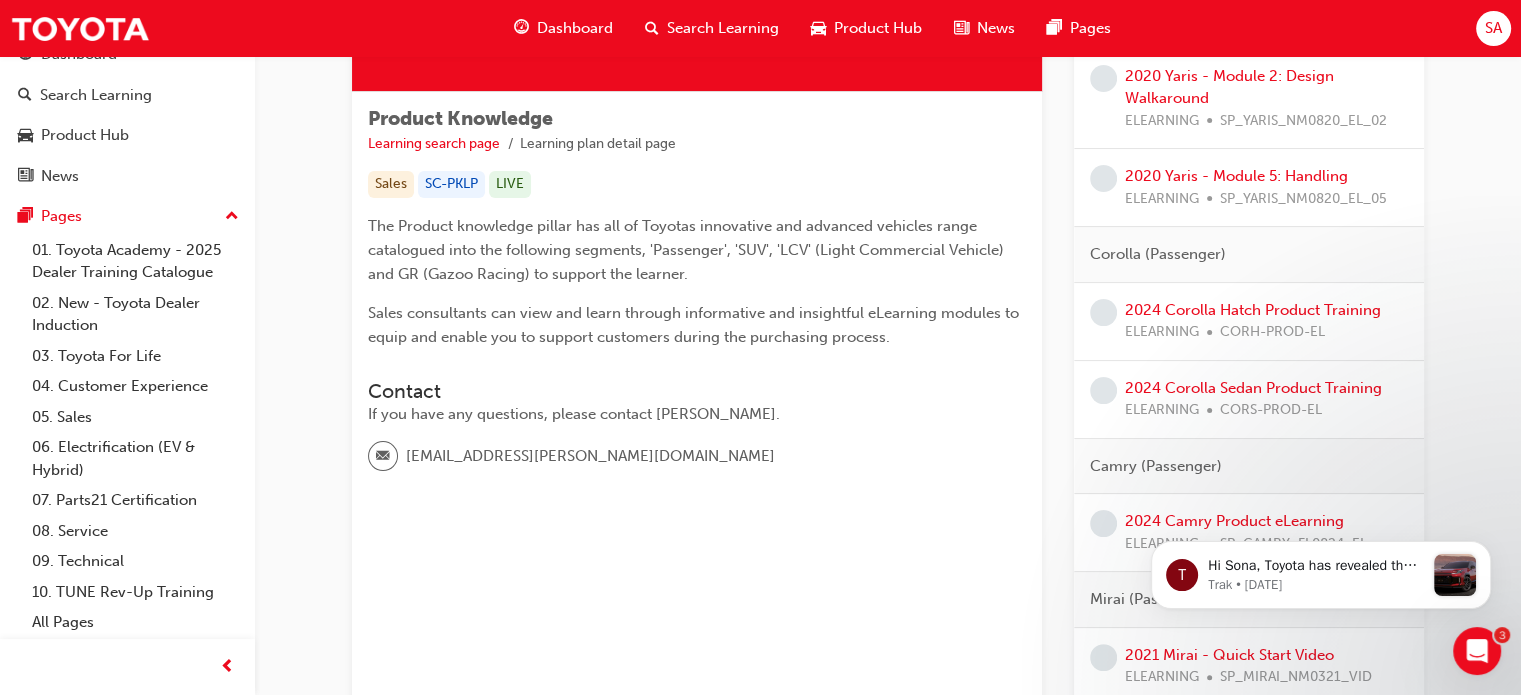 click on "2020 Yaris - Module 5: Handling ELEARNING SP_YARIS_NM0820_EL_05" at bounding box center [1249, 188] 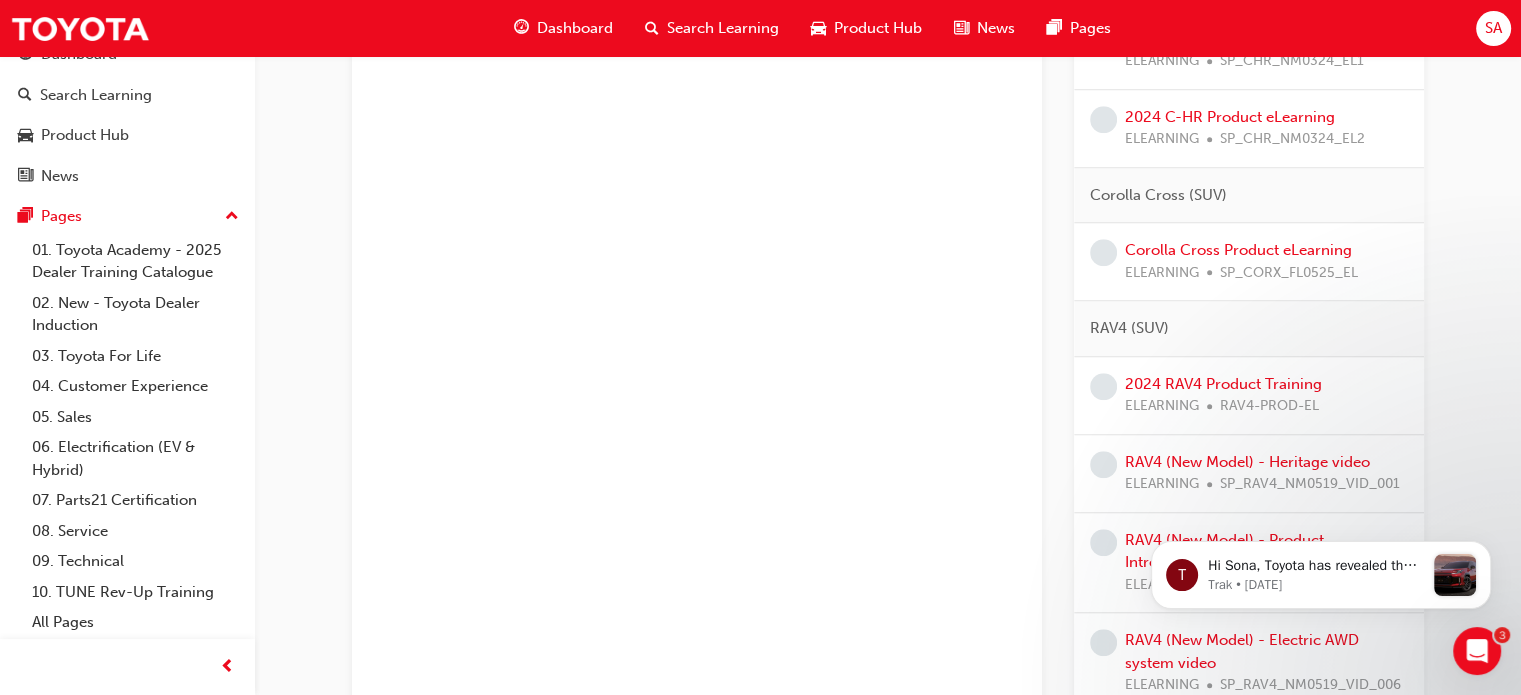 scroll, scrollTop: 1552, scrollLeft: 0, axis: vertical 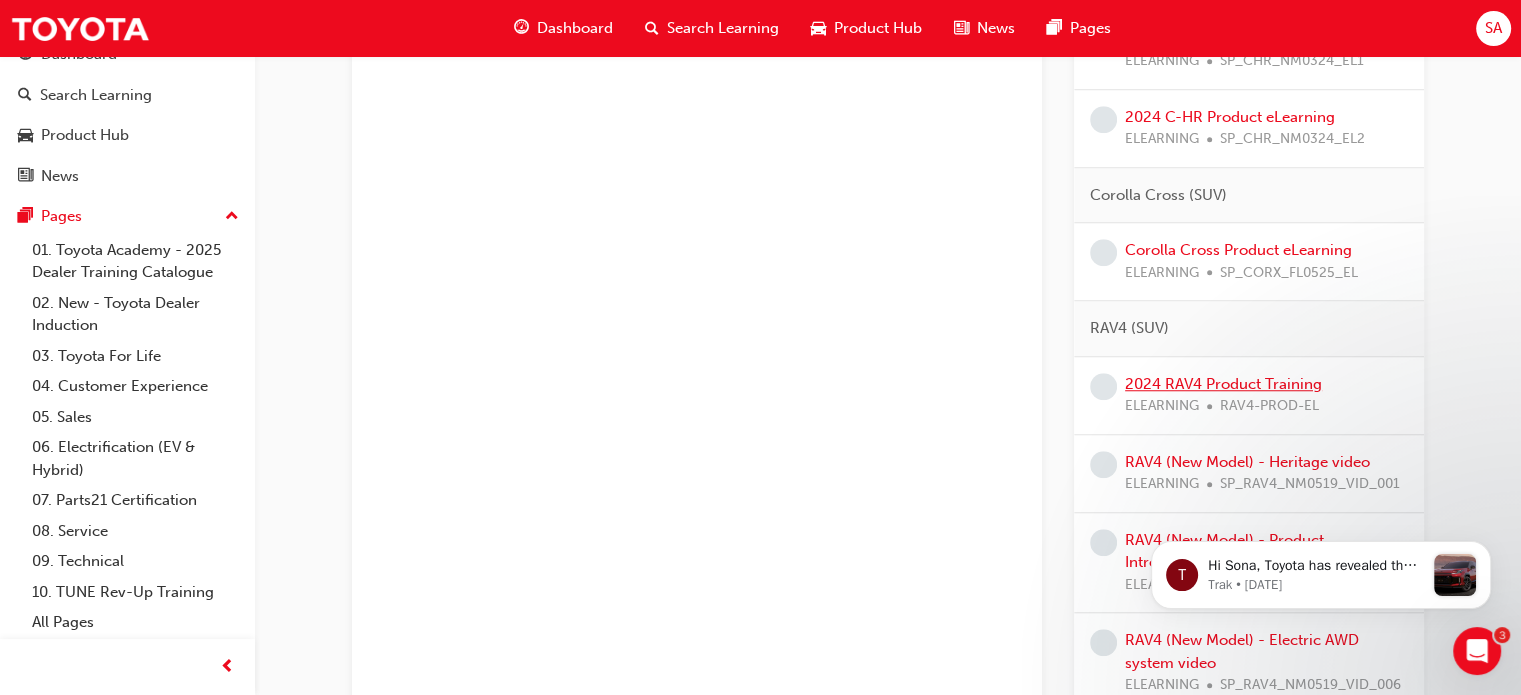 click on "2024 RAV4 Product Training" at bounding box center (1223, 384) 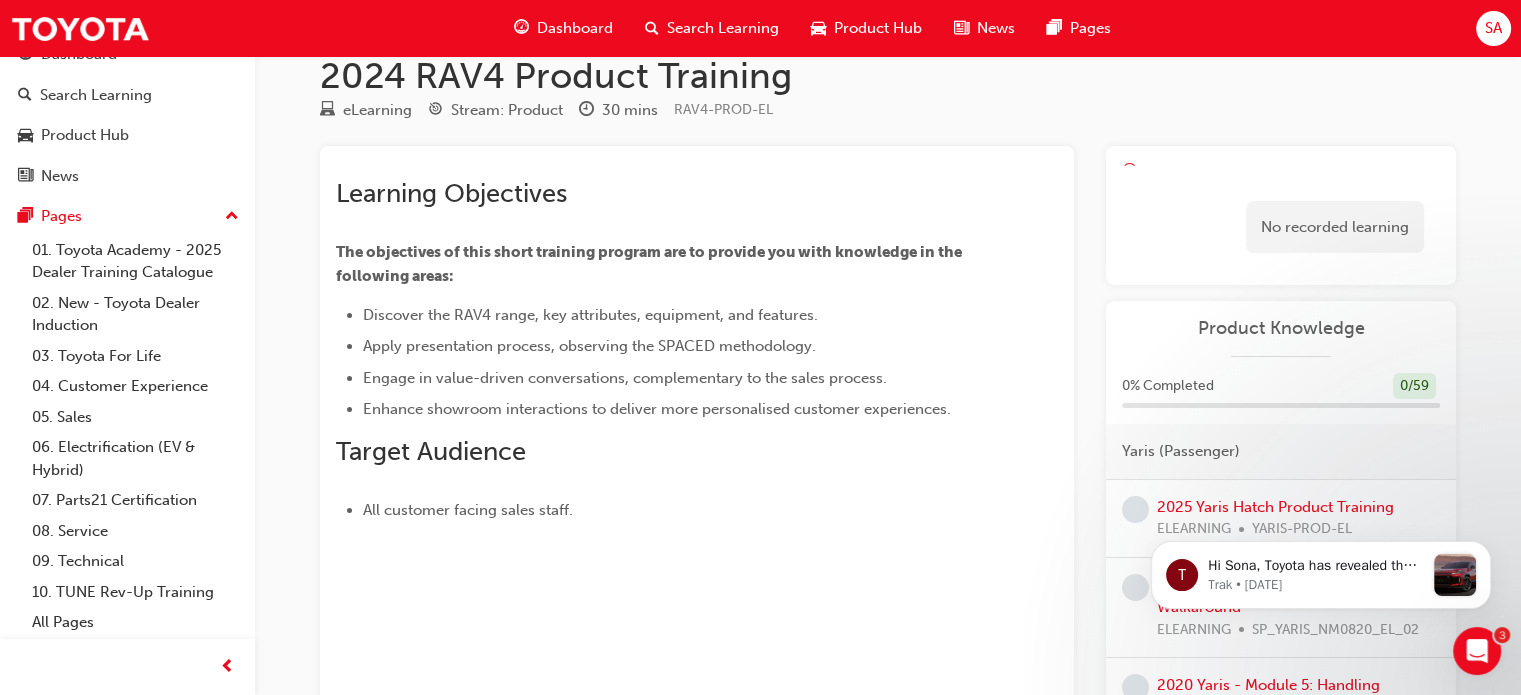 scroll, scrollTop: 276, scrollLeft: 0, axis: vertical 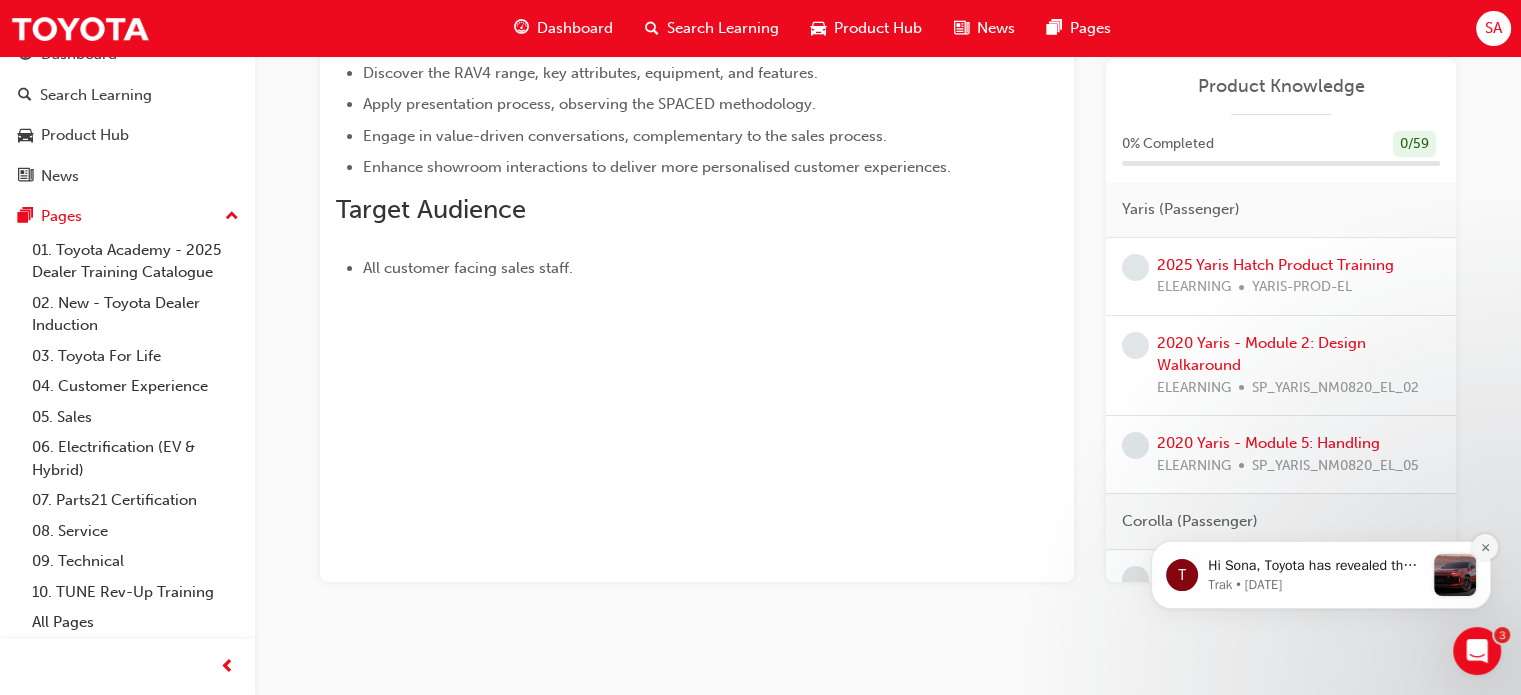 click 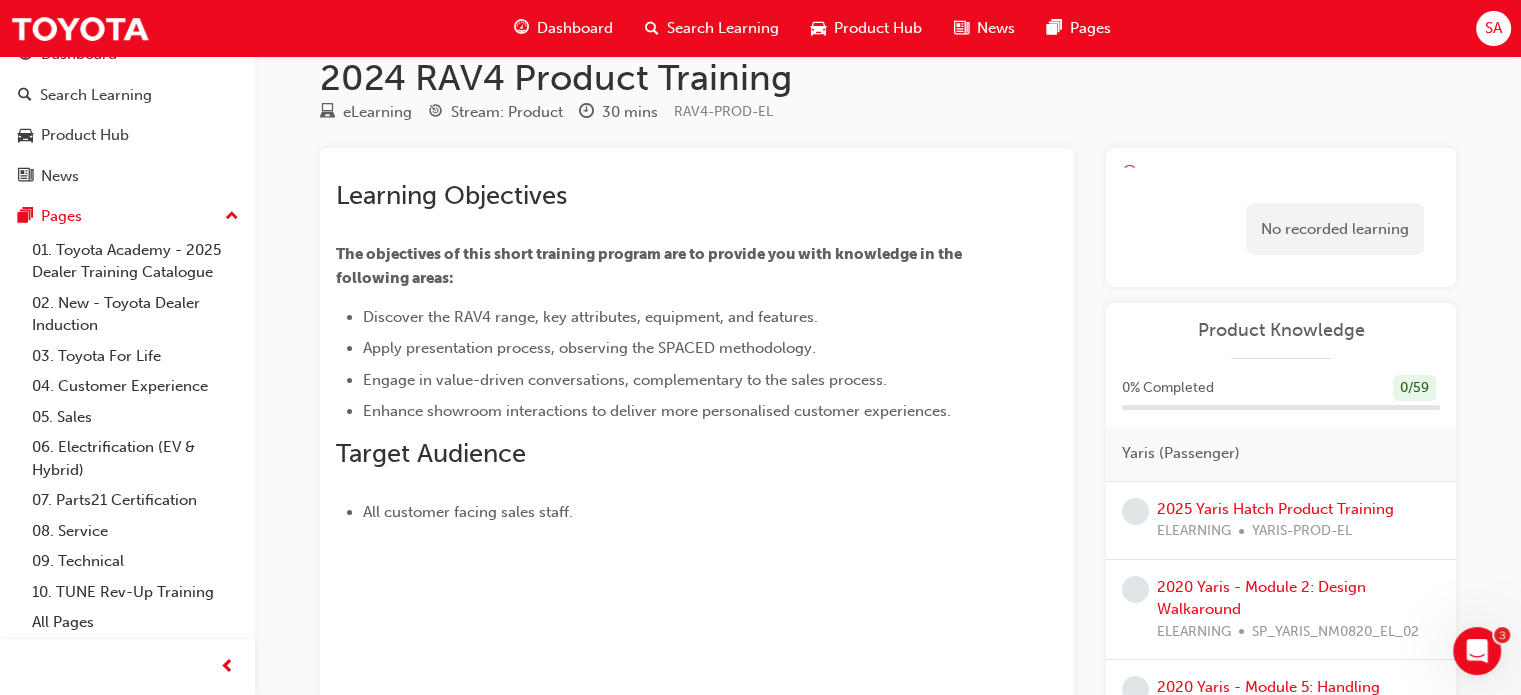 scroll, scrollTop: 188, scrollLeft: 0, axis: vertical 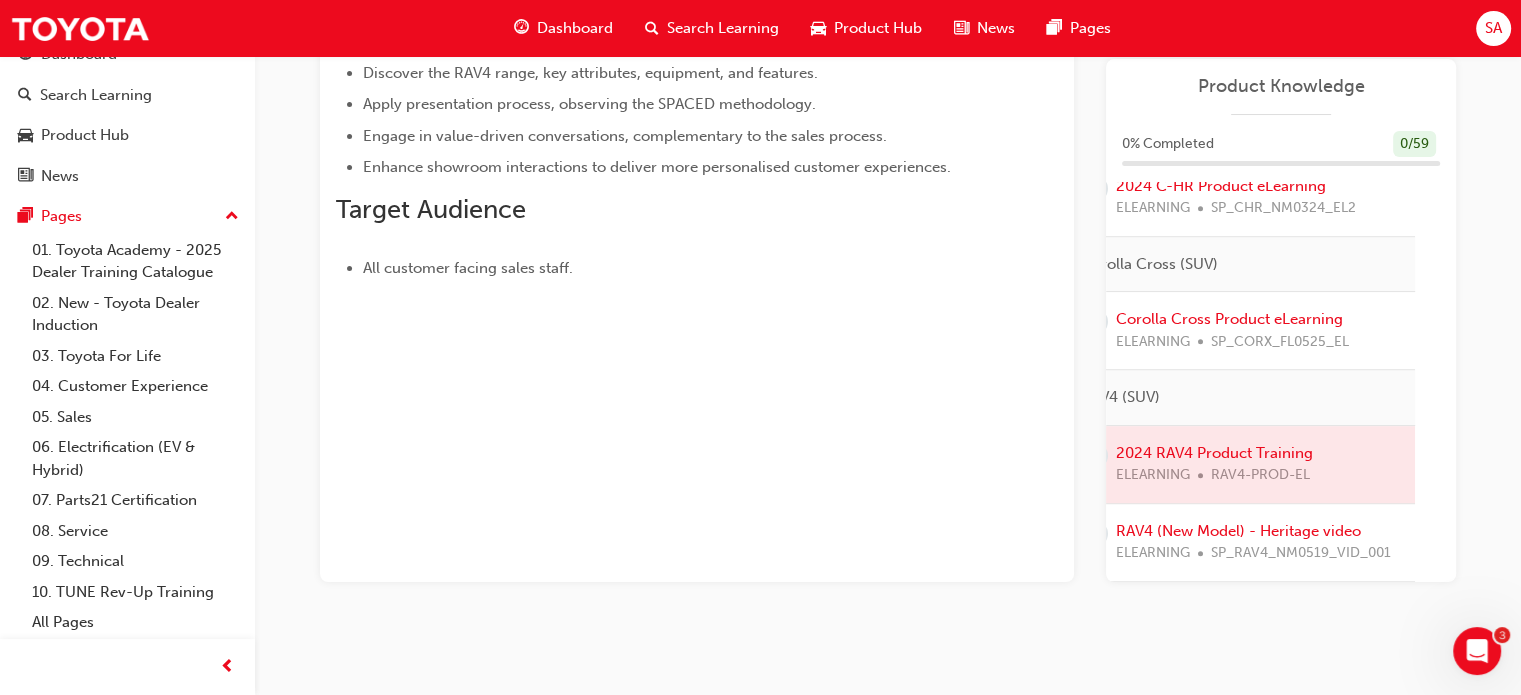 click on "Discover the RAV4 range, key attributes, equipment, and features." at bounding box center [590, 73] 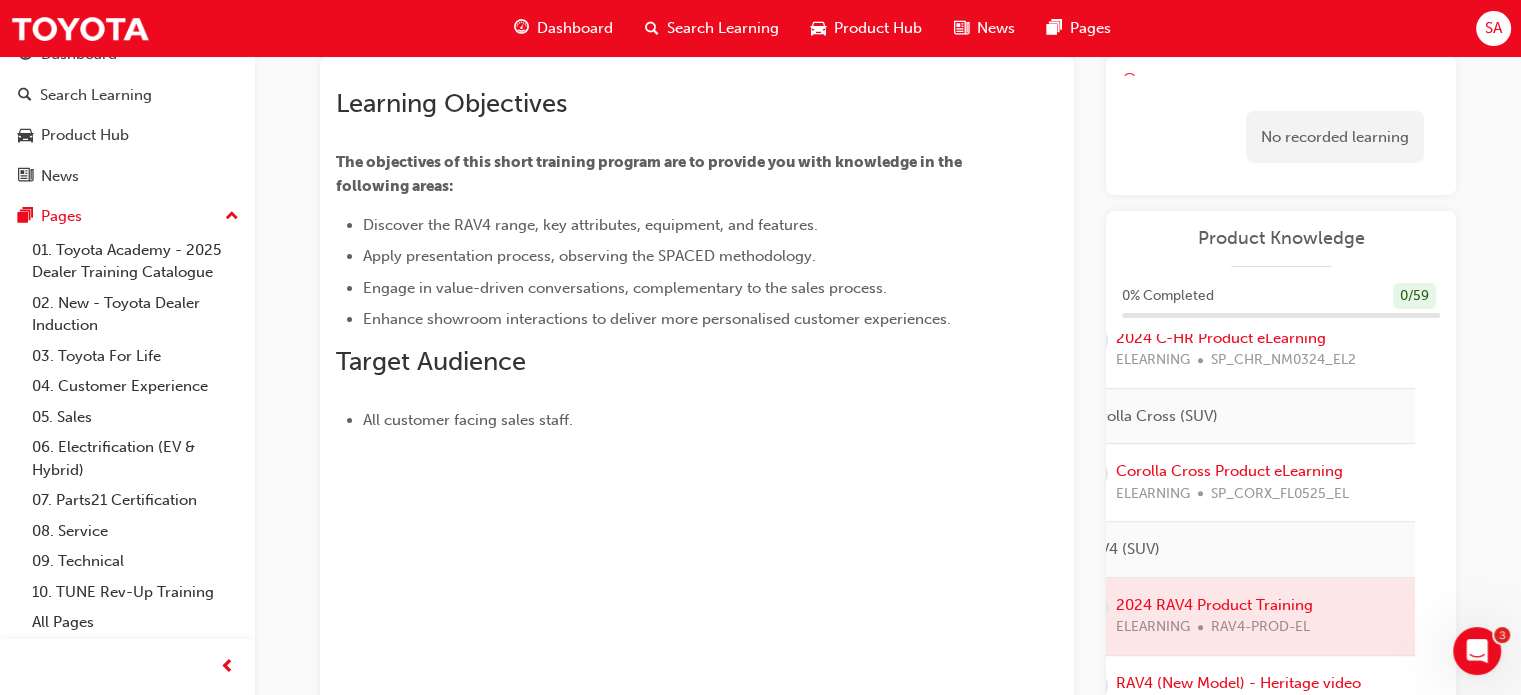 scroll, scrollTop: 126, scrollLeft: 0, axis: vertical 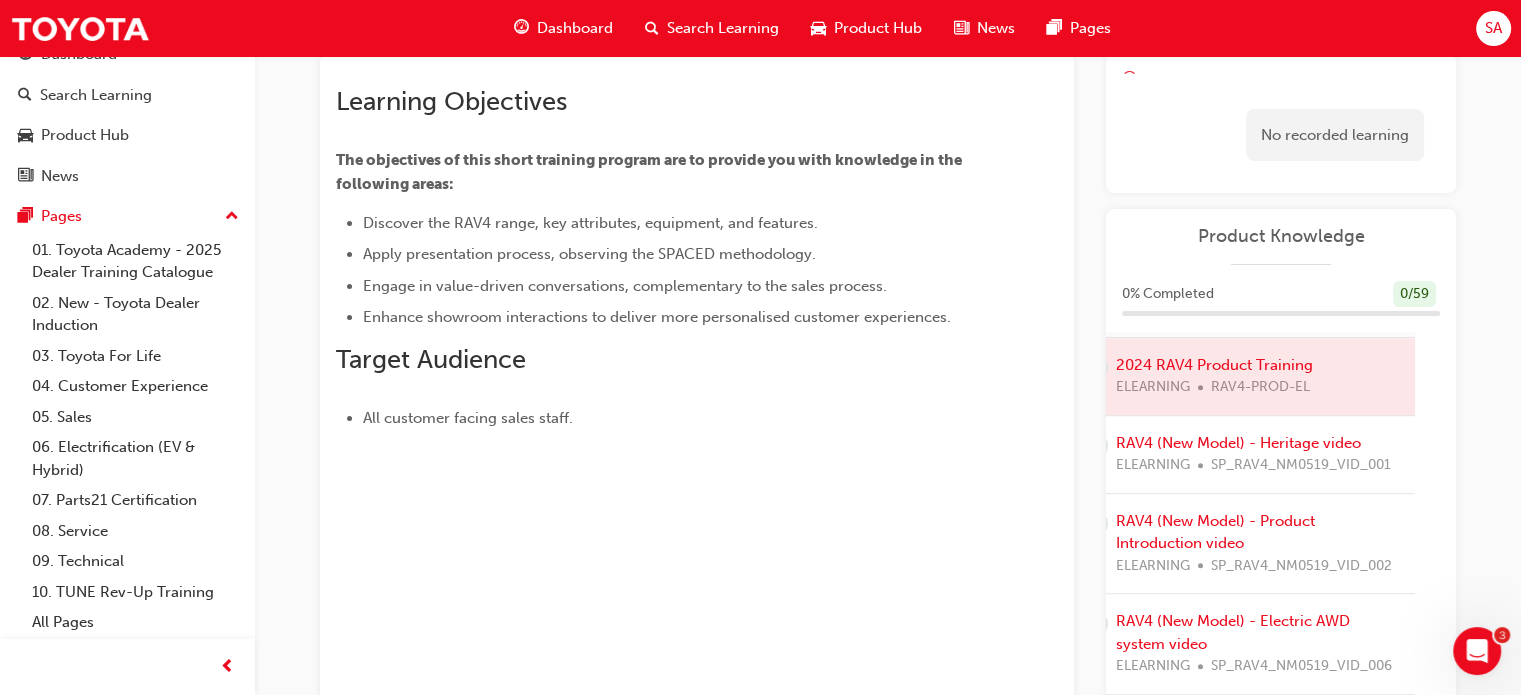 click at bounding box center [1240, 376] 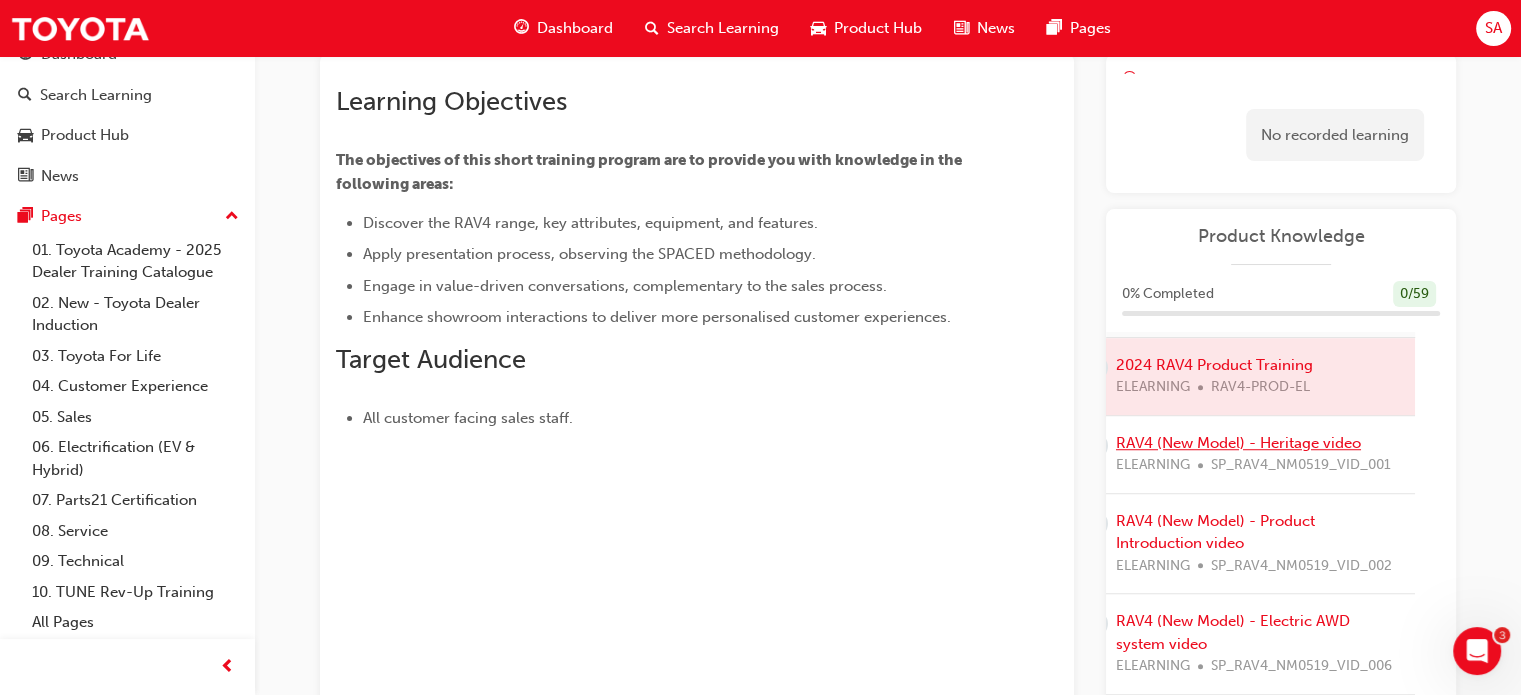 click on "RAV4 (New Model) - Heritage video" at bounding box center [1238, 443] 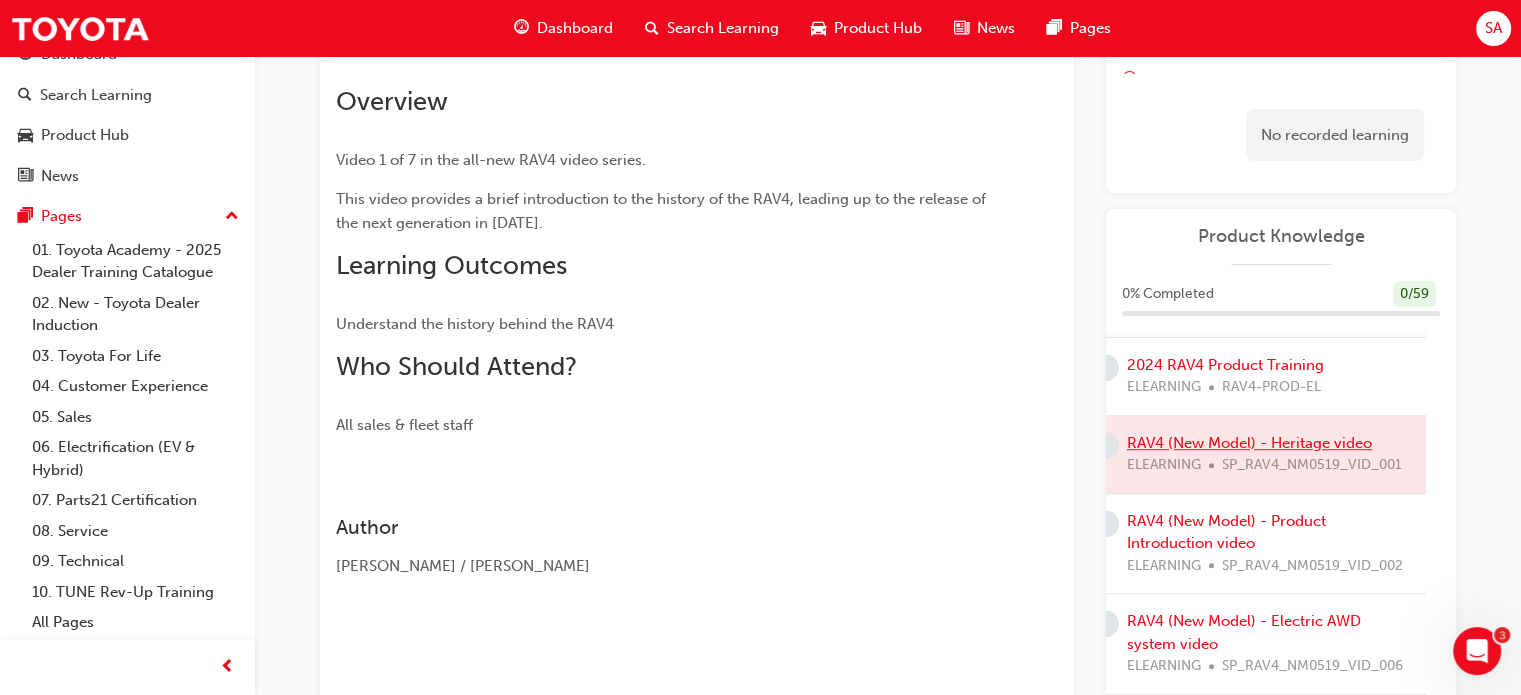 scroll, scrollTop: 1676, scrollLeft: 28, axis: both 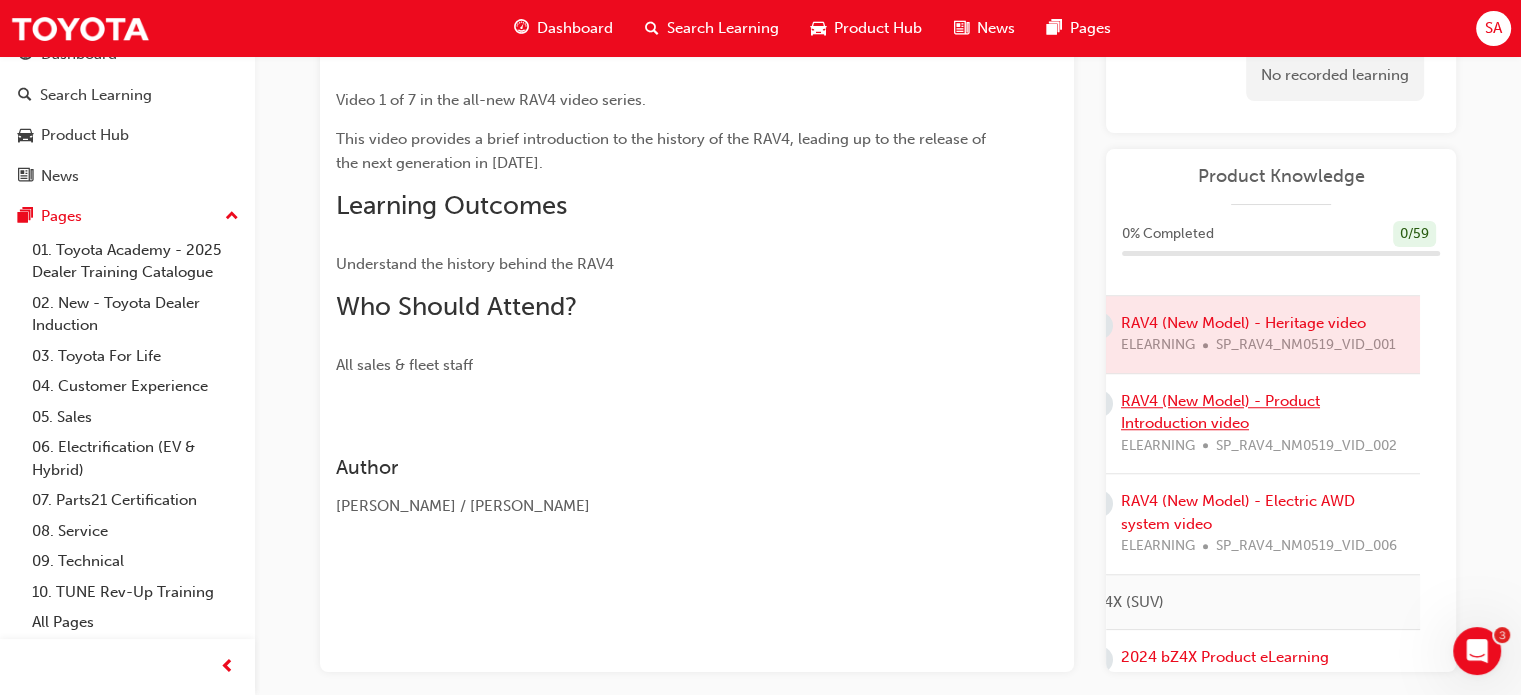 click on "RAV4 (New Model) - Product Introduction video" at bounding box center [1220, 412] 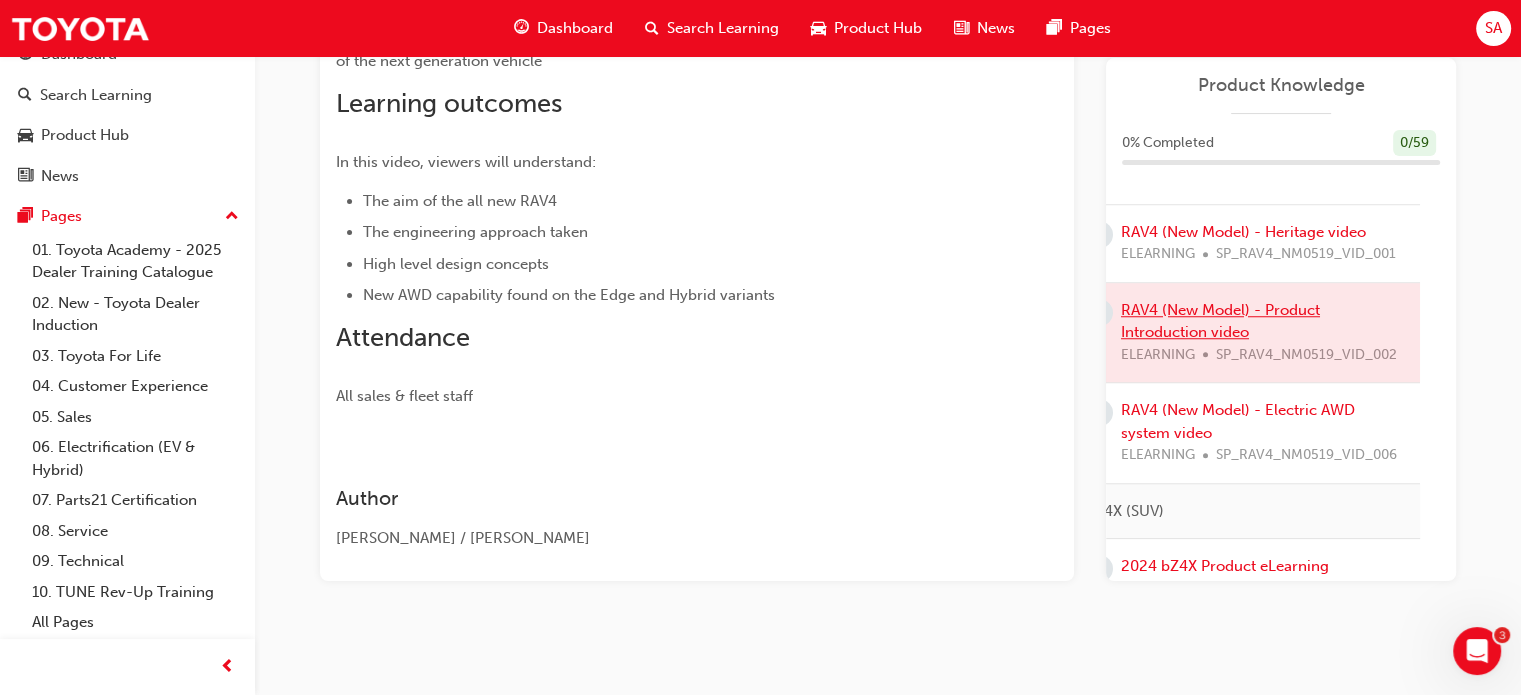 scroll, scrollTop: 0, scrollLeft: 0, axis: both 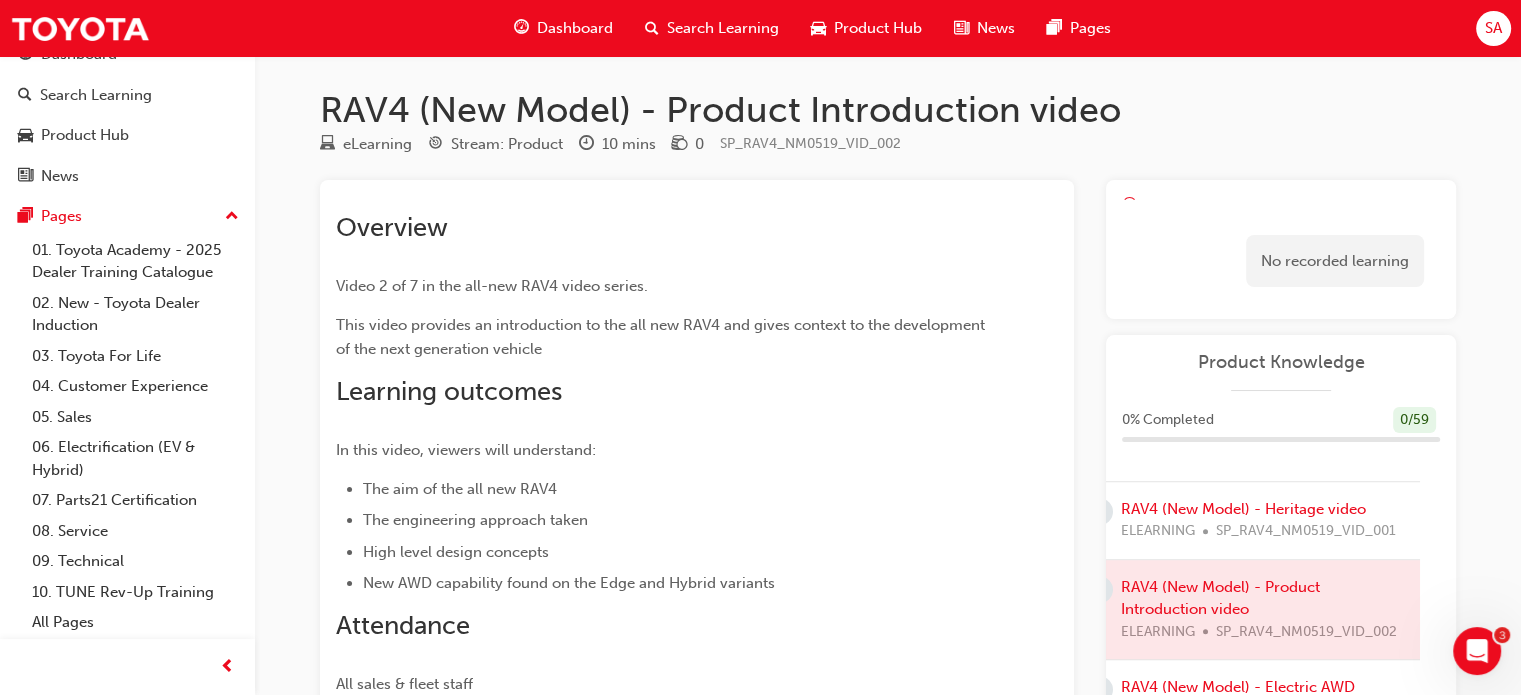 click on "SP_RAV4_NM0519_VID_001" at bounding box center [1306, 531] 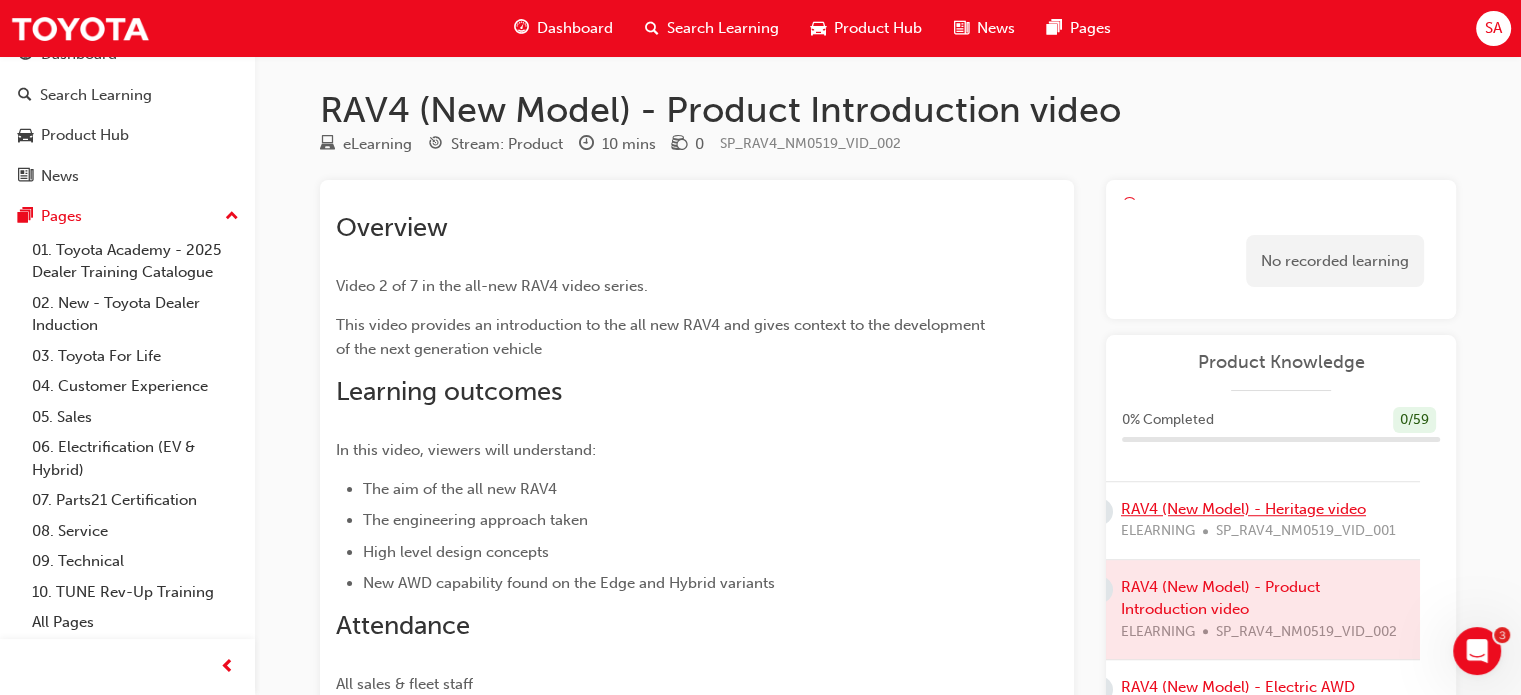 click on "RAV4 (New Model) - Heritage video" at bounding box center (1243, 509) 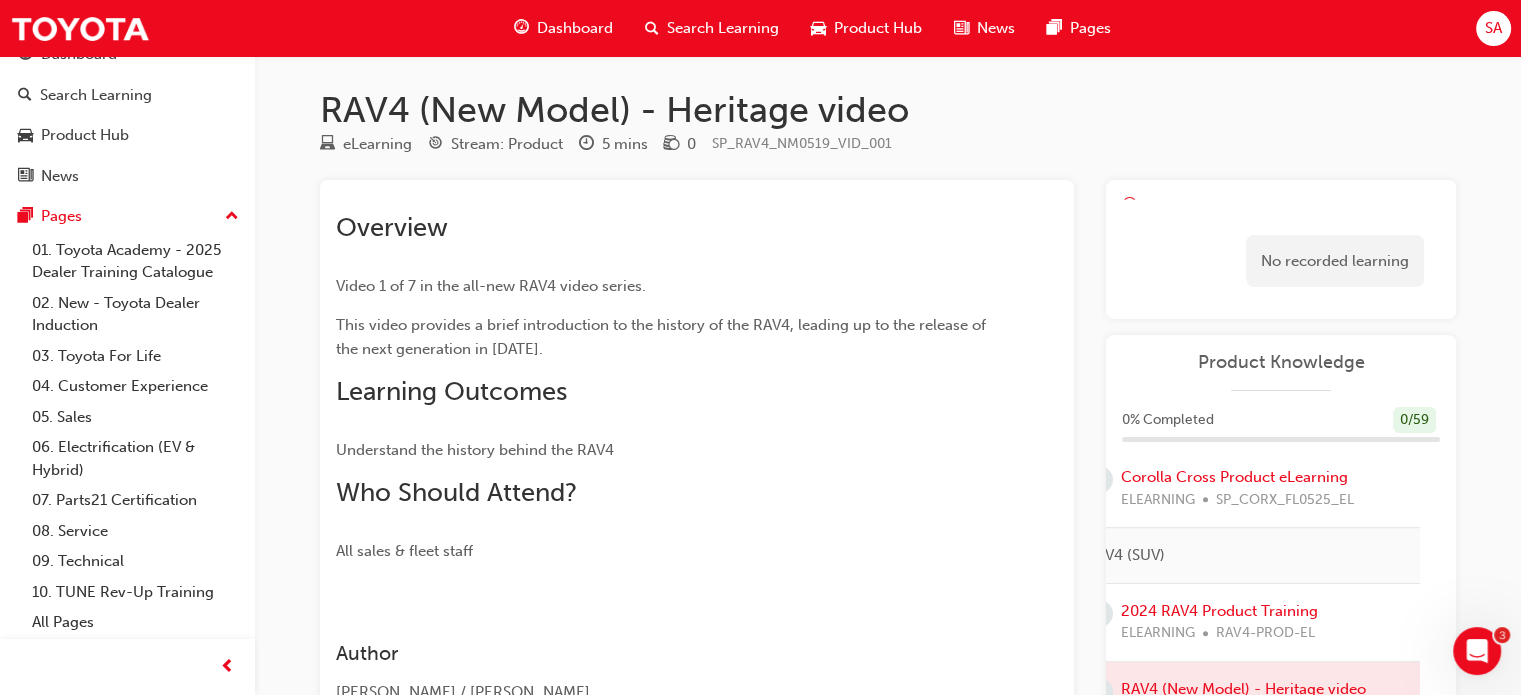scroll, scrollTop: 1538, scrollLeft: 36, axis: both 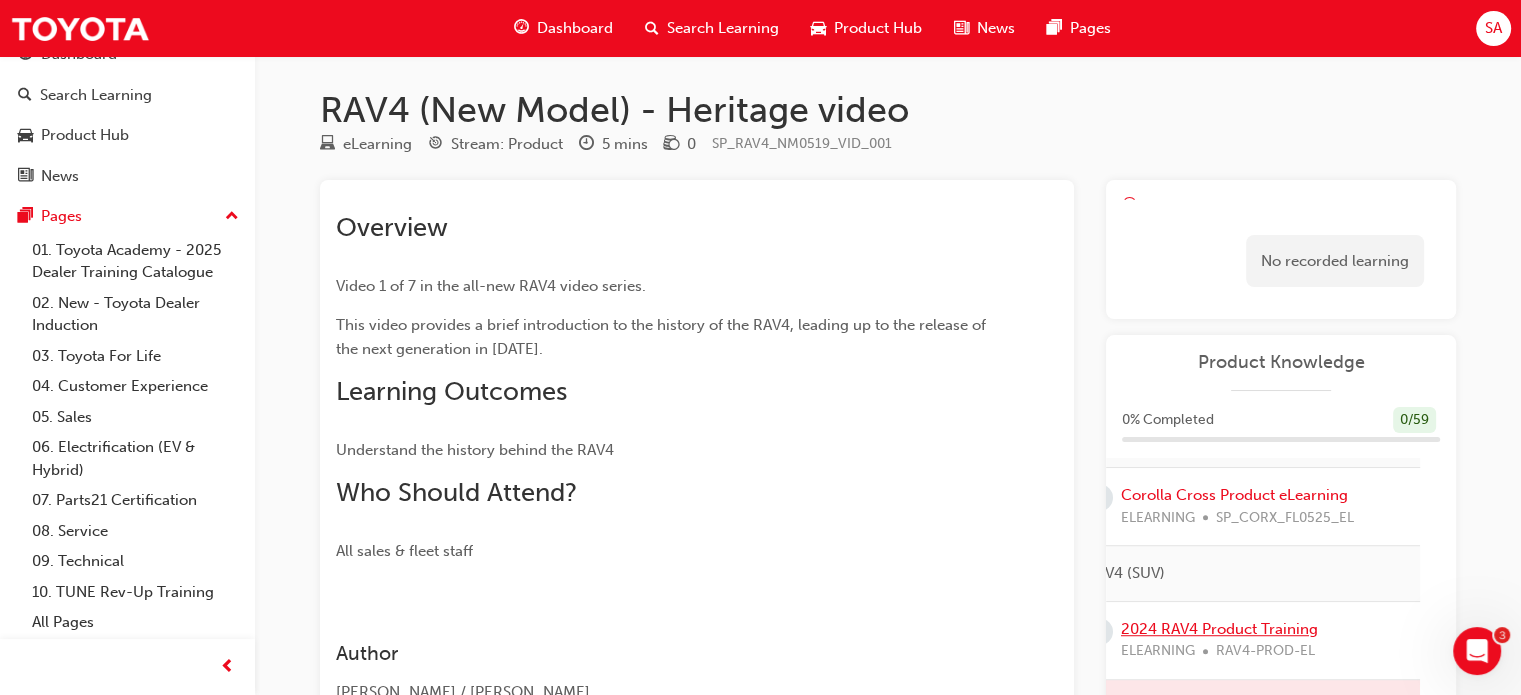 click on "2024 RAV4 Product Training" at bounding box center [1219, 629] 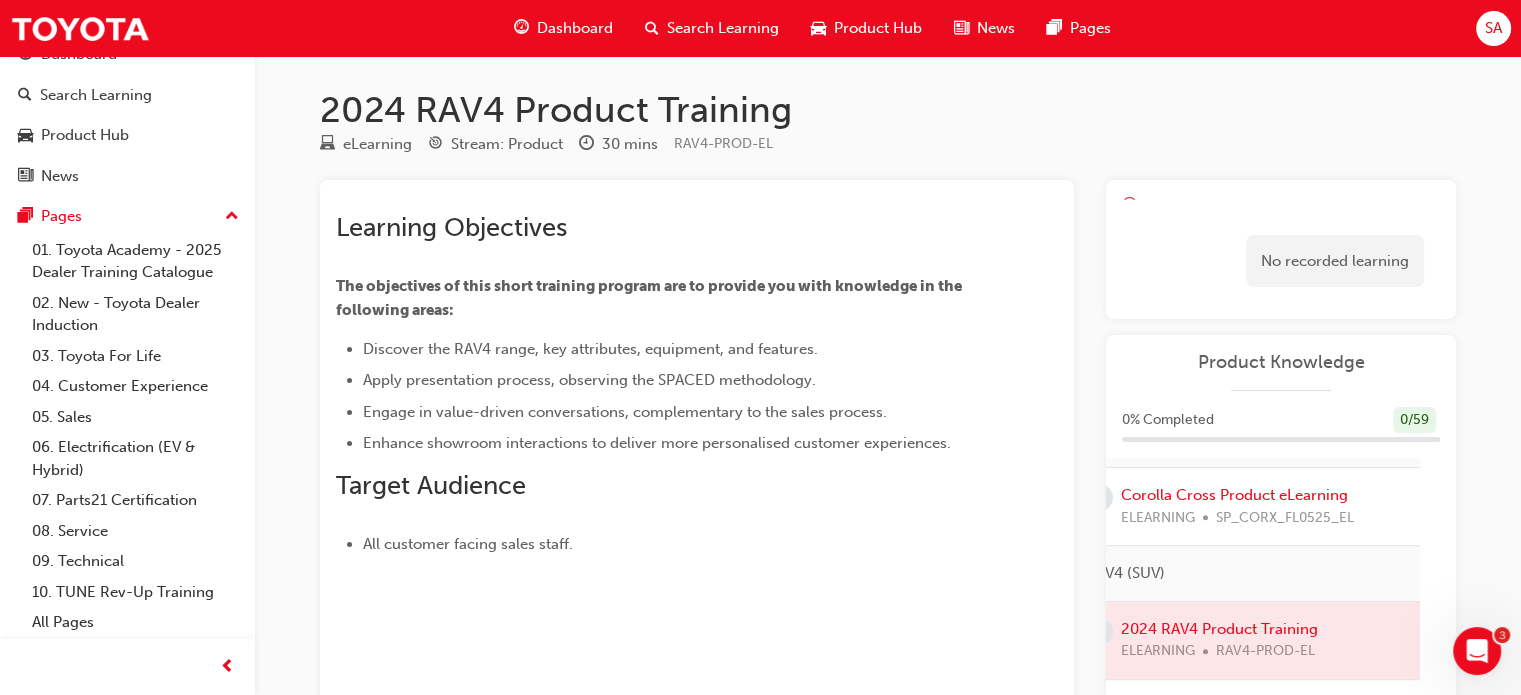 click on "0 / 59" at bounding box center [1414, 420] 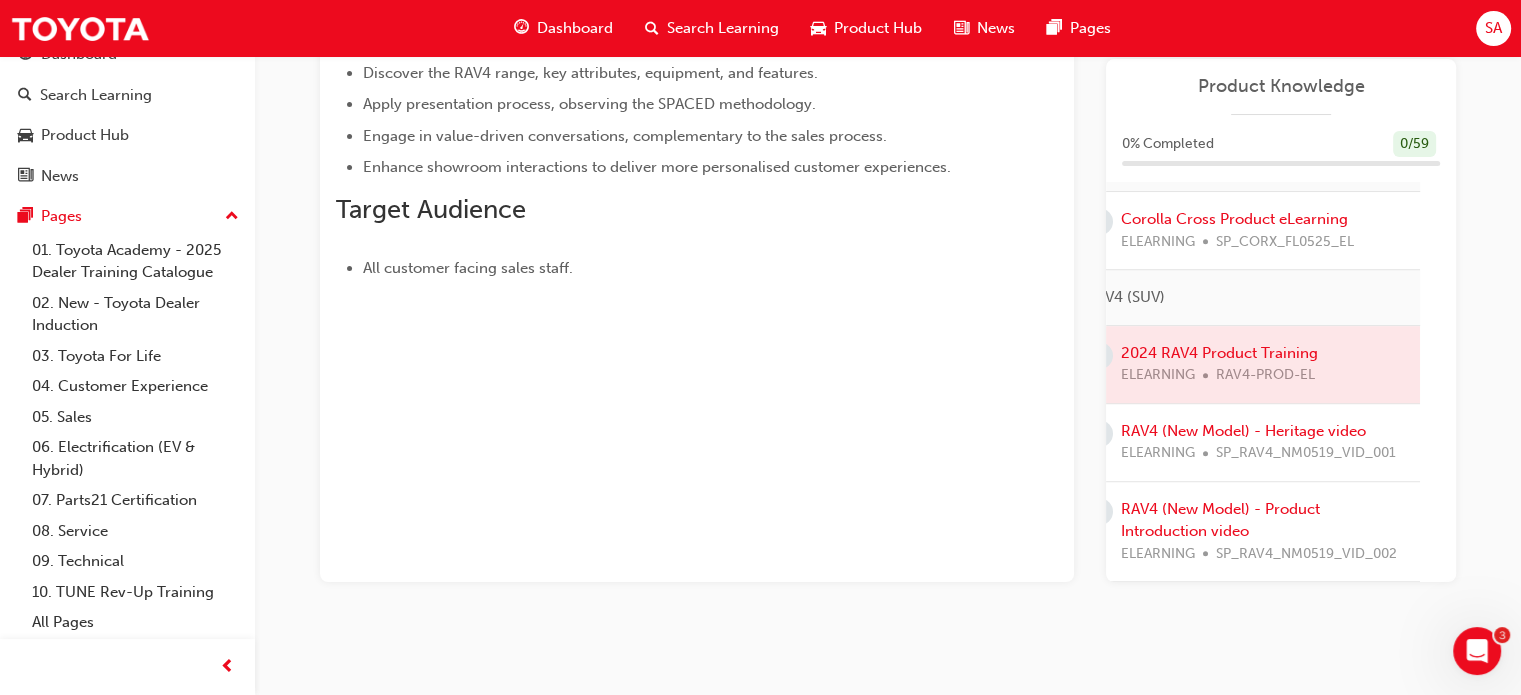 scroll, scrollTop: 0, scrollLeft: 0, axis: both 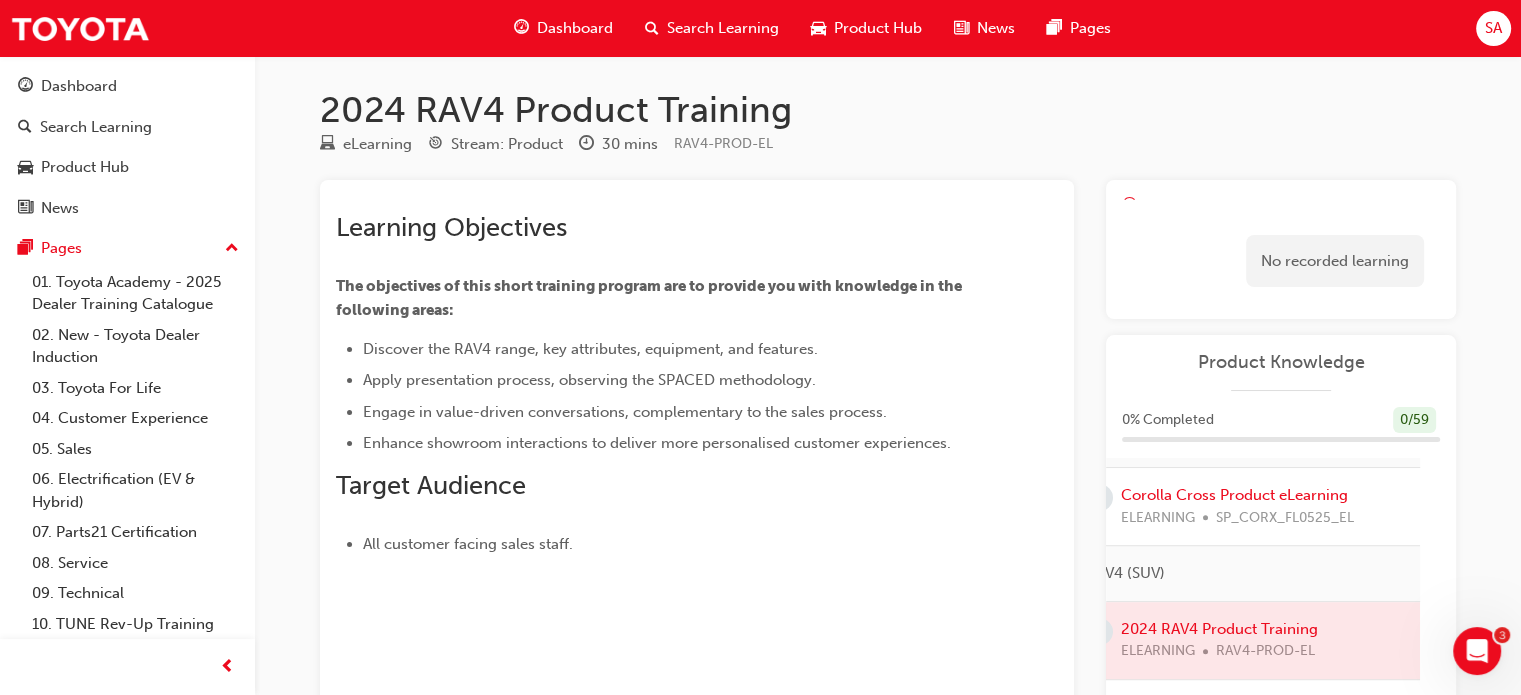 click on "Stream:   Product" at bounding box center [507, 144] 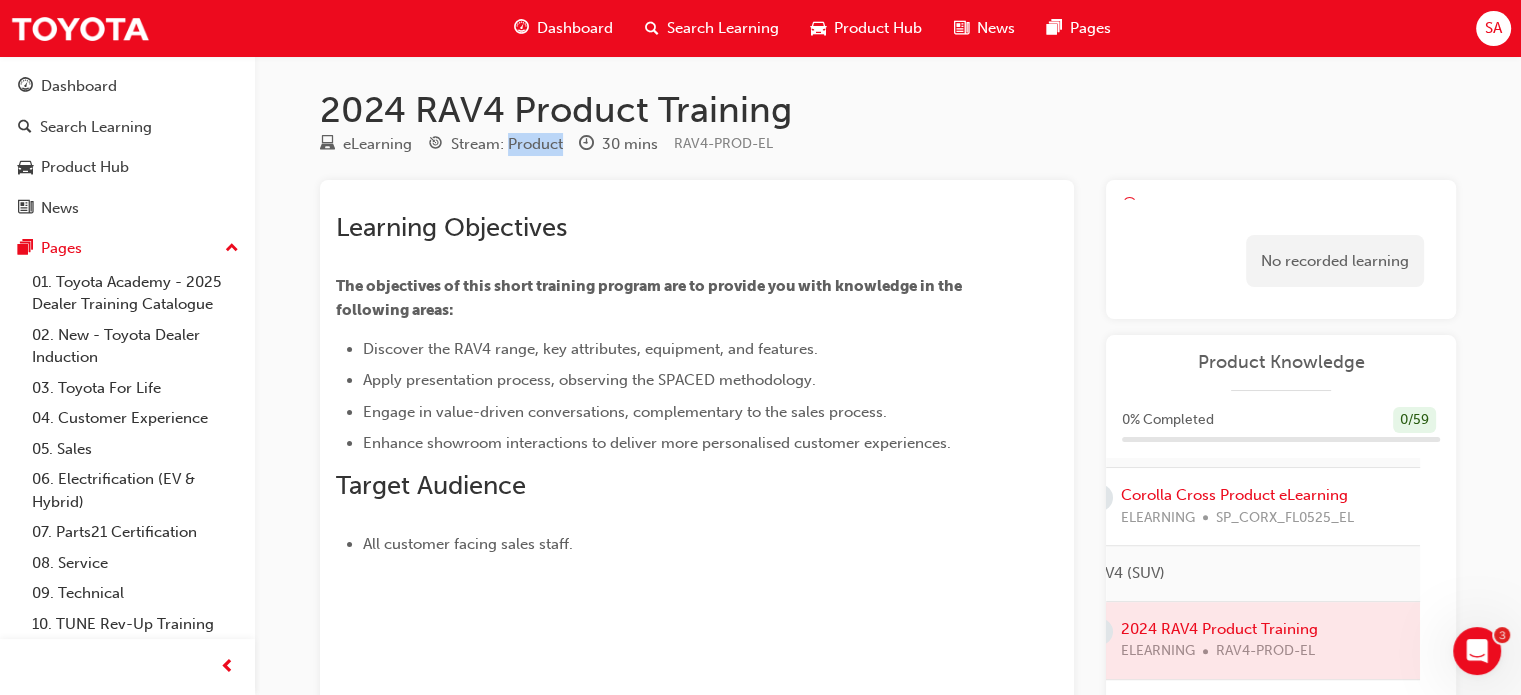 click on "Stream:   Product" at bounding box center [507, 144] 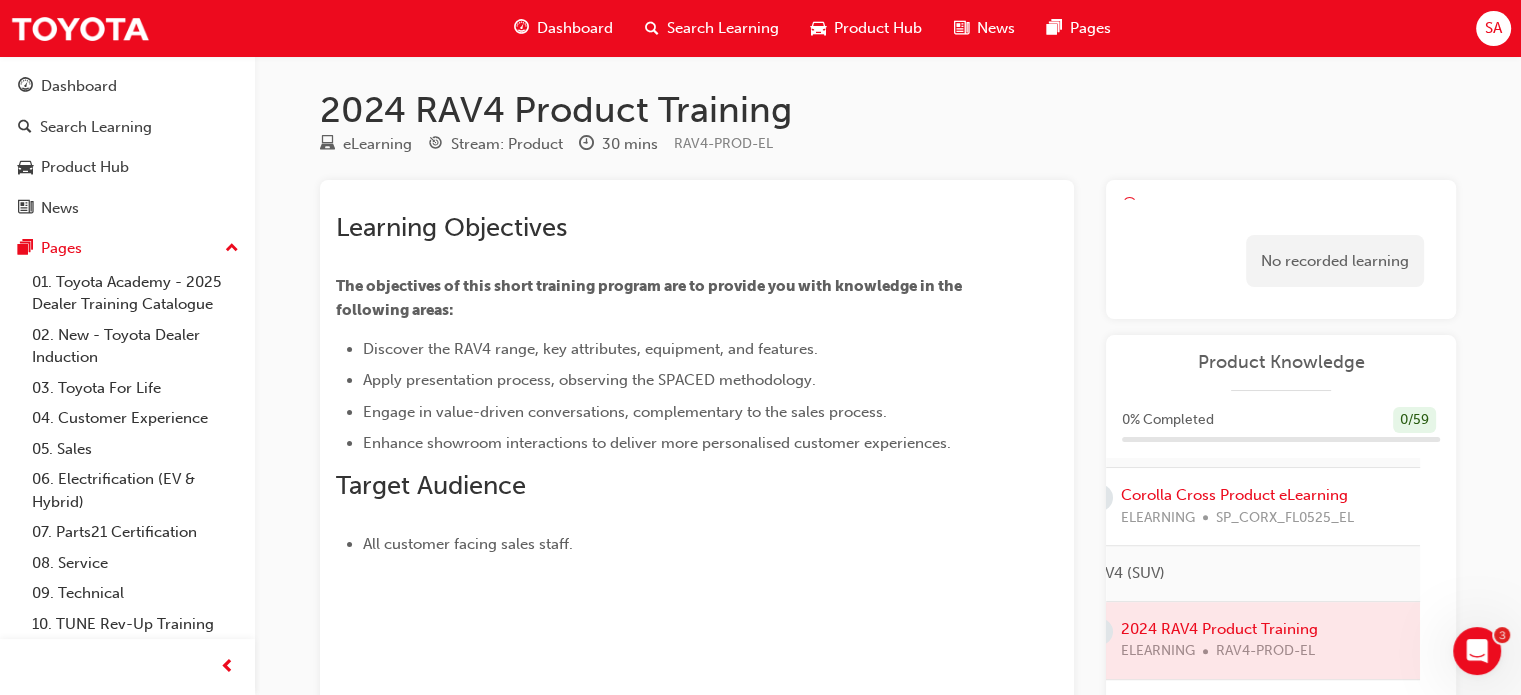 click on "30 mins" at bounding box center [630, 144] 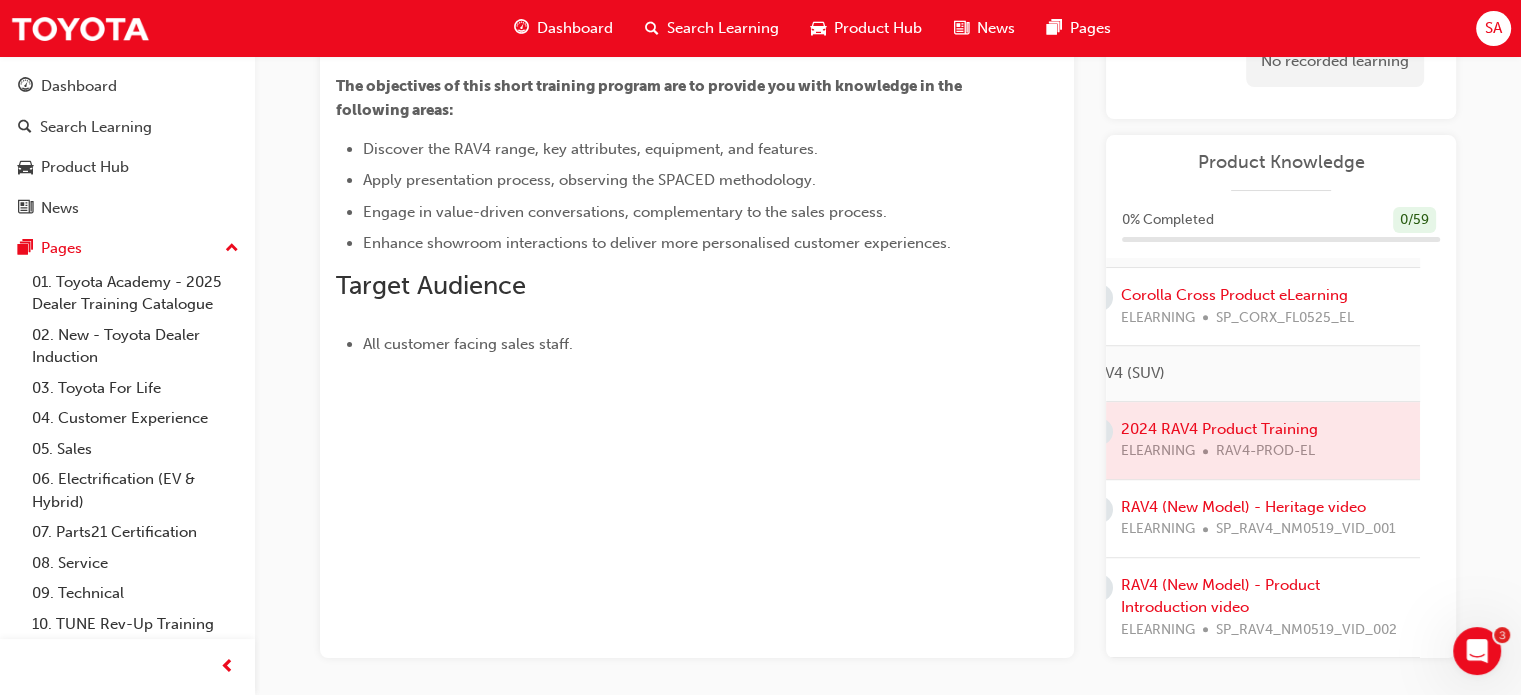 scroll, scrollTop: 200, scrollLeft: 0, axis: vertical 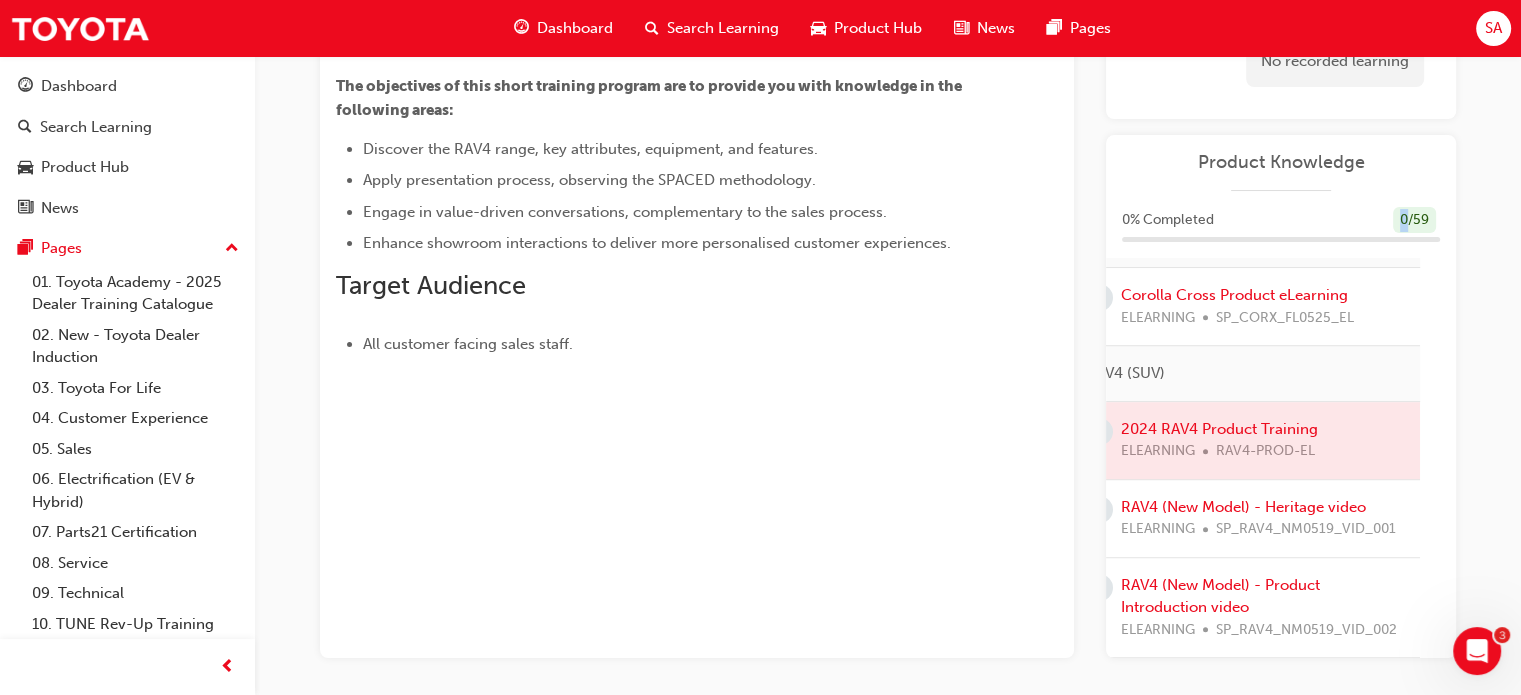 click on "0 % Completed 0 / 59" at bounding box center [1281, 220] 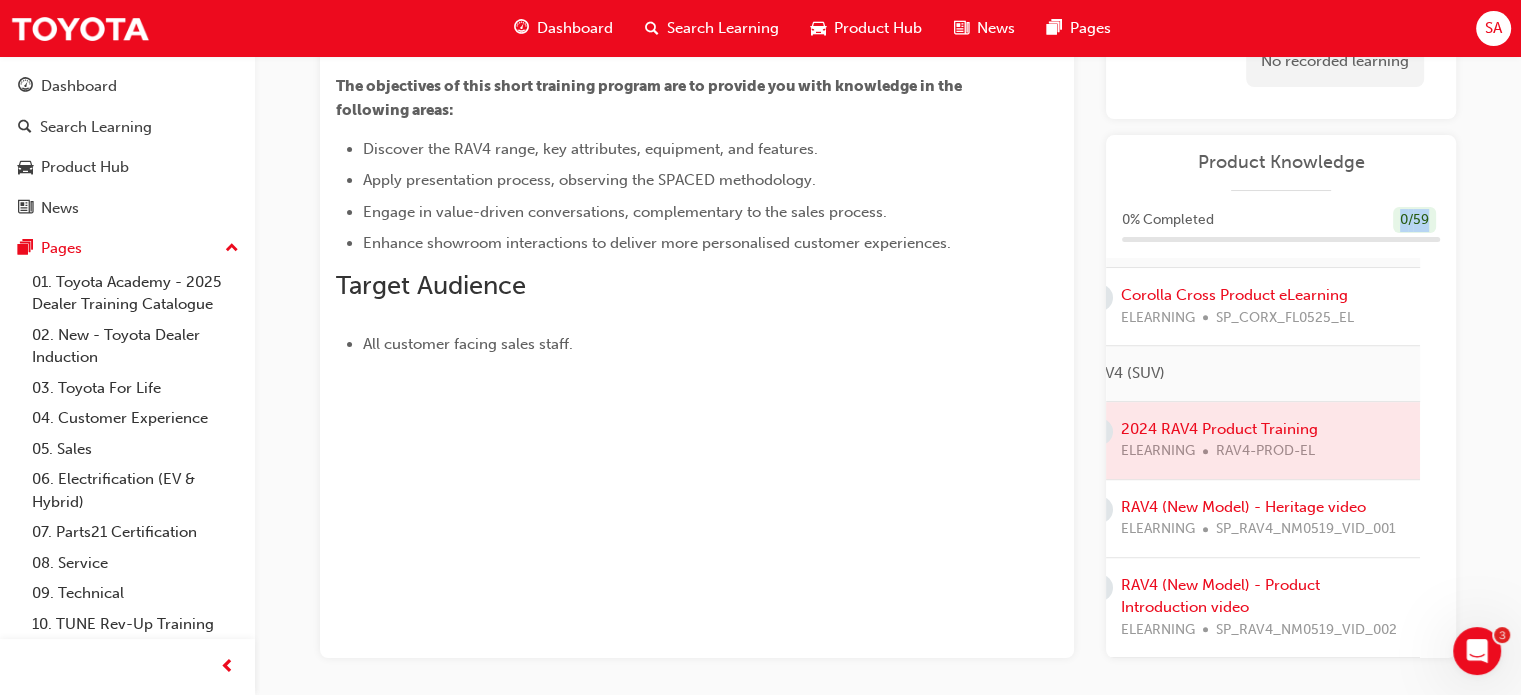 click on "0 % Completed 0 / 59" at bounding box center [1281, 220] 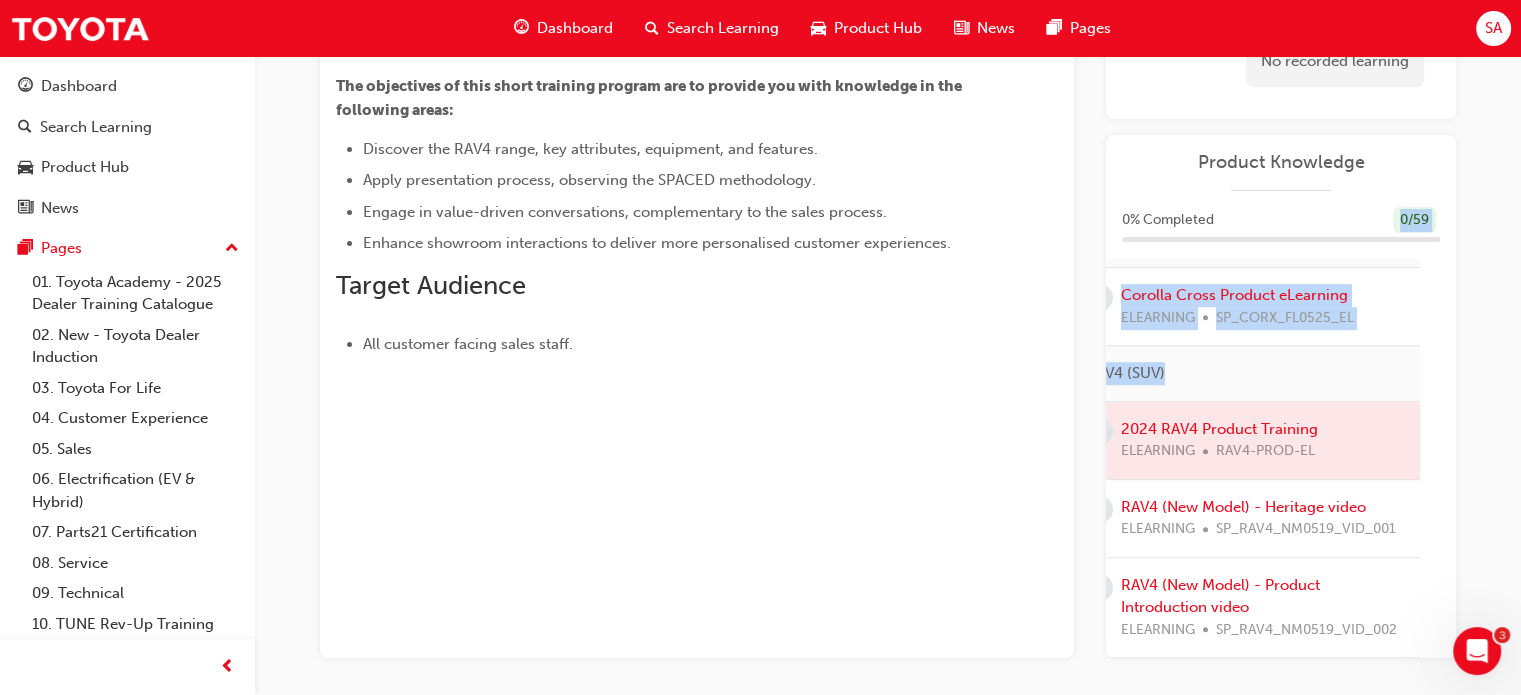 drag, startPoint x: 1360, startPoint y: 215, endPoint x: 1197, endPoint y: 395, distance: 242.83534 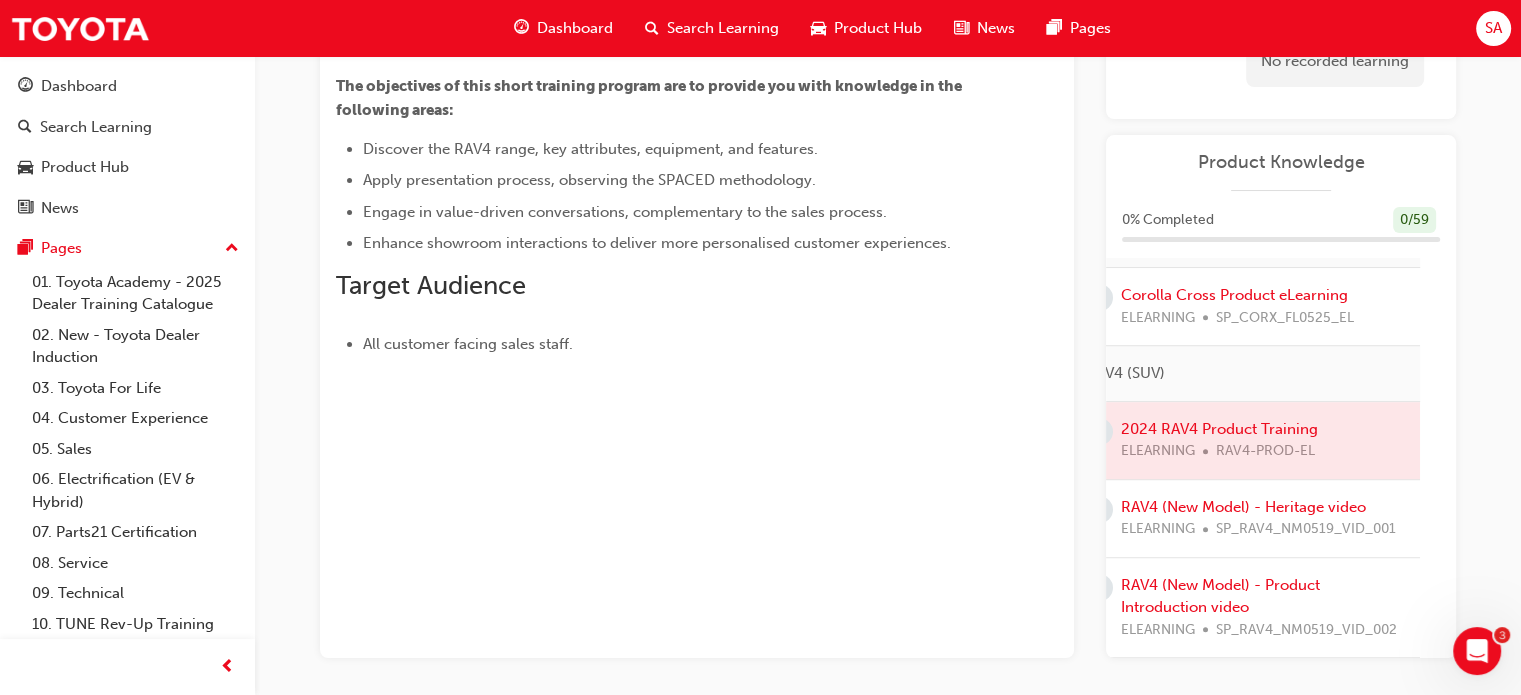 click at bounding box center (1245, 440) 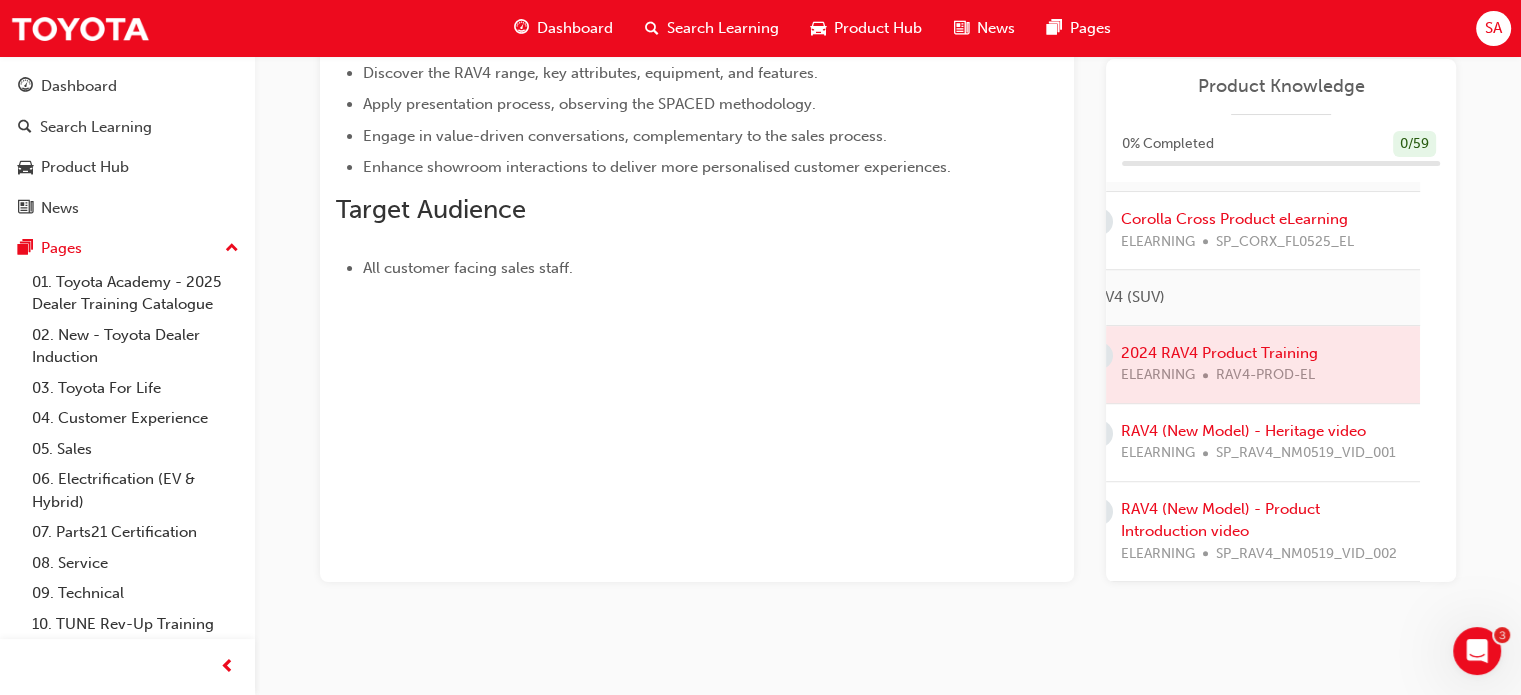 scroll, scrollTop: 0, scrollLeft: 0, axis: both 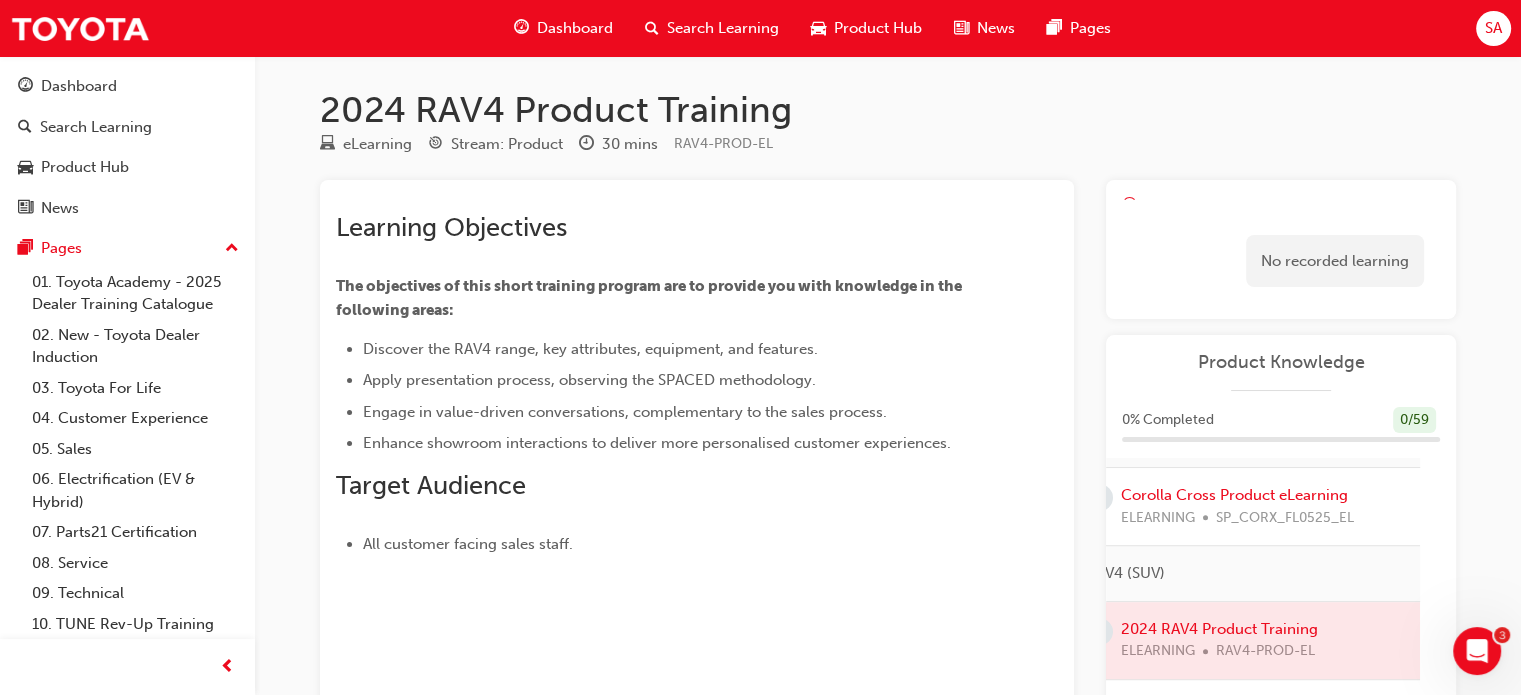 click on "Dashboard" at bounding box center [563, 28] 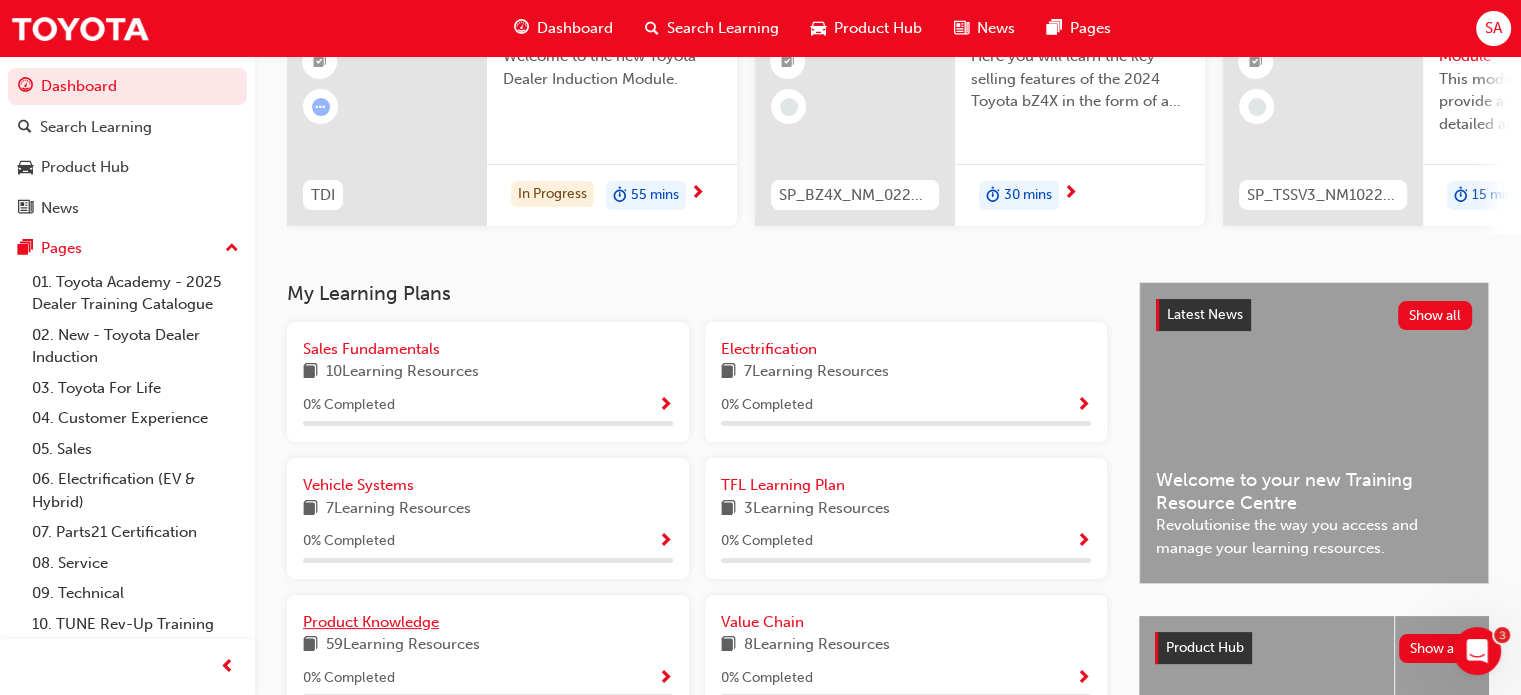 scroll, scrollTop: 0, scrollLeft: 0, axis: both 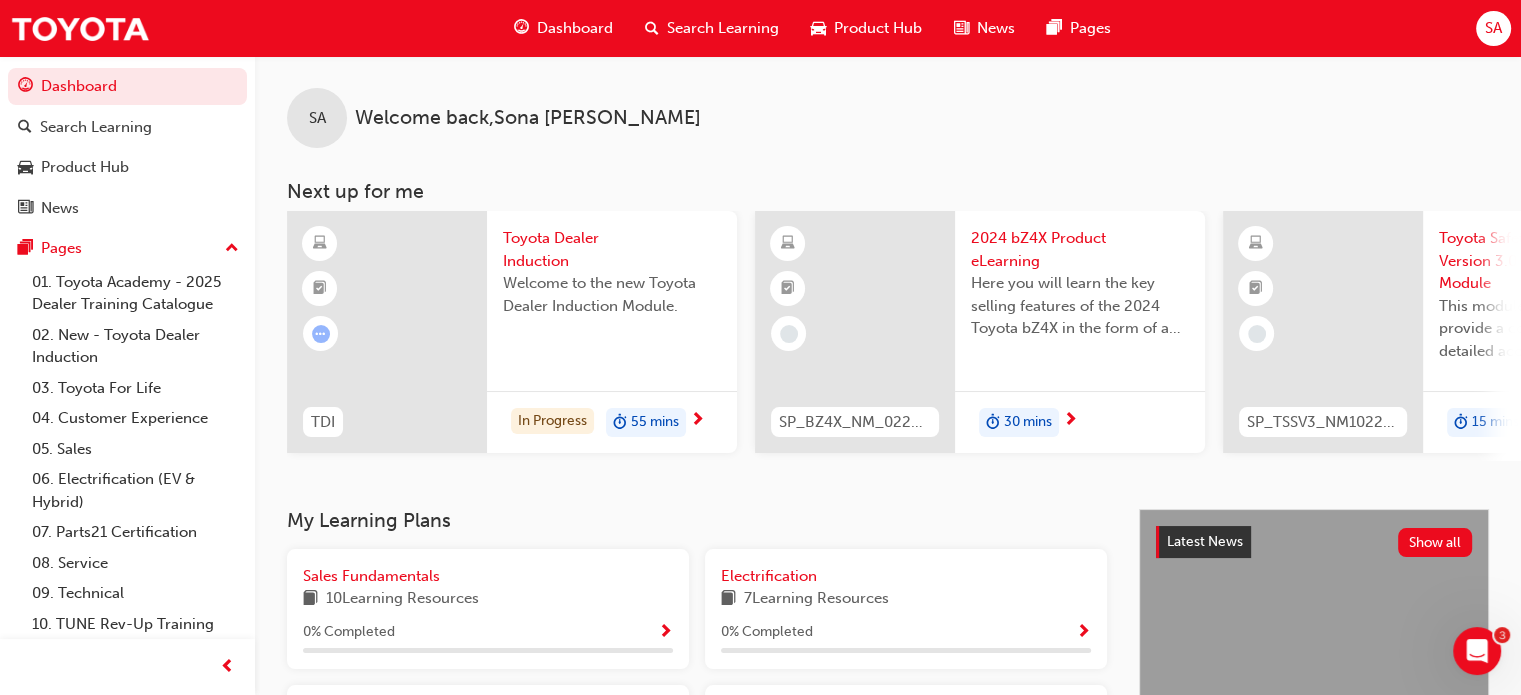 click at bounding box center [697, 421] 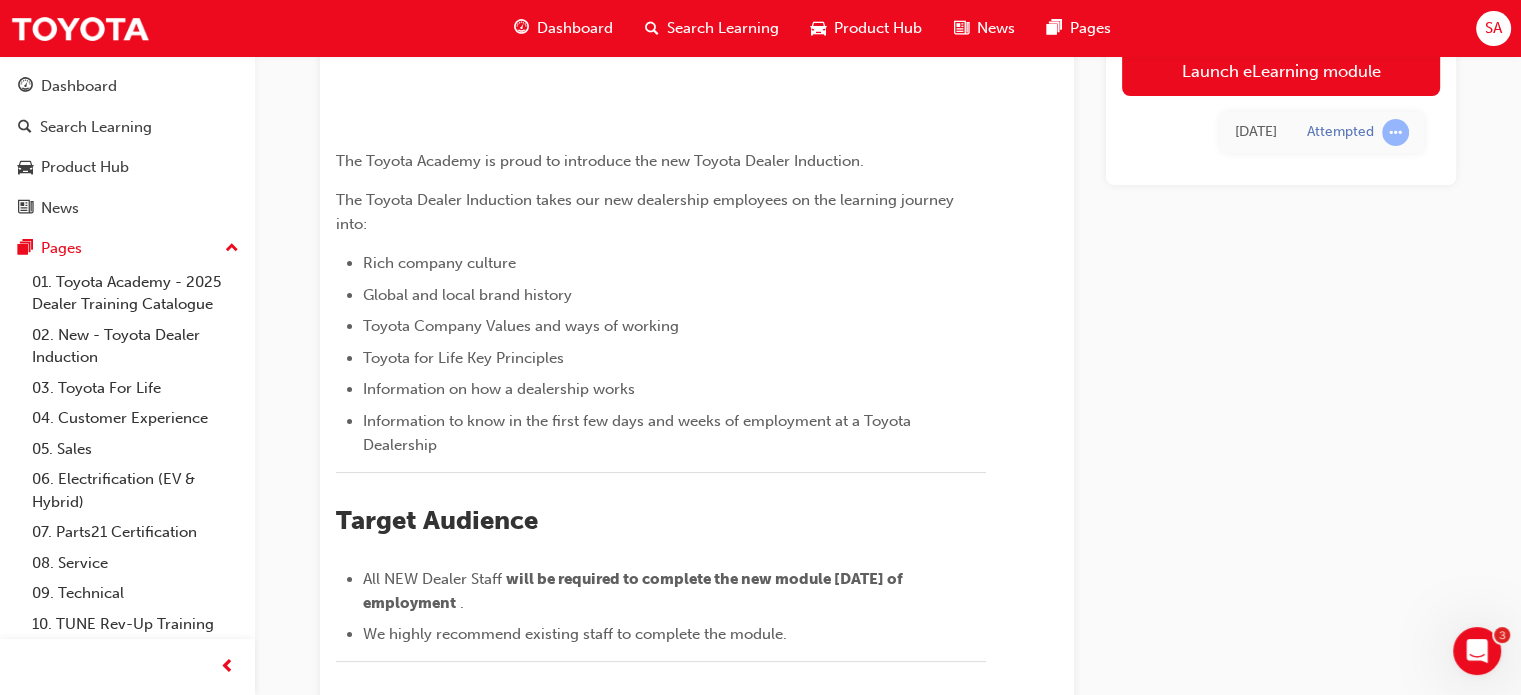 scroll, scrollTop: 170, scrollLeft: 0, axis: vertical 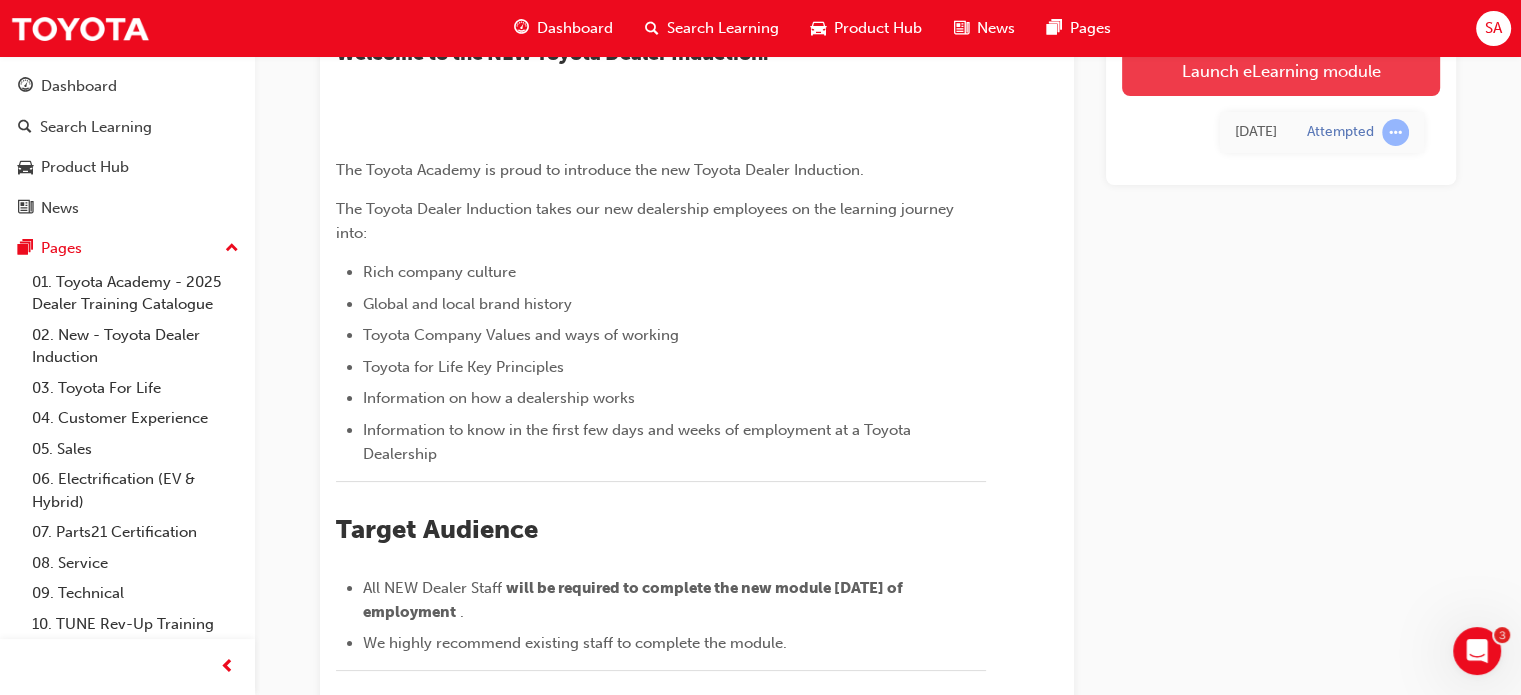 click on "Launch eLearning module" at bounding box center (1281, 71) 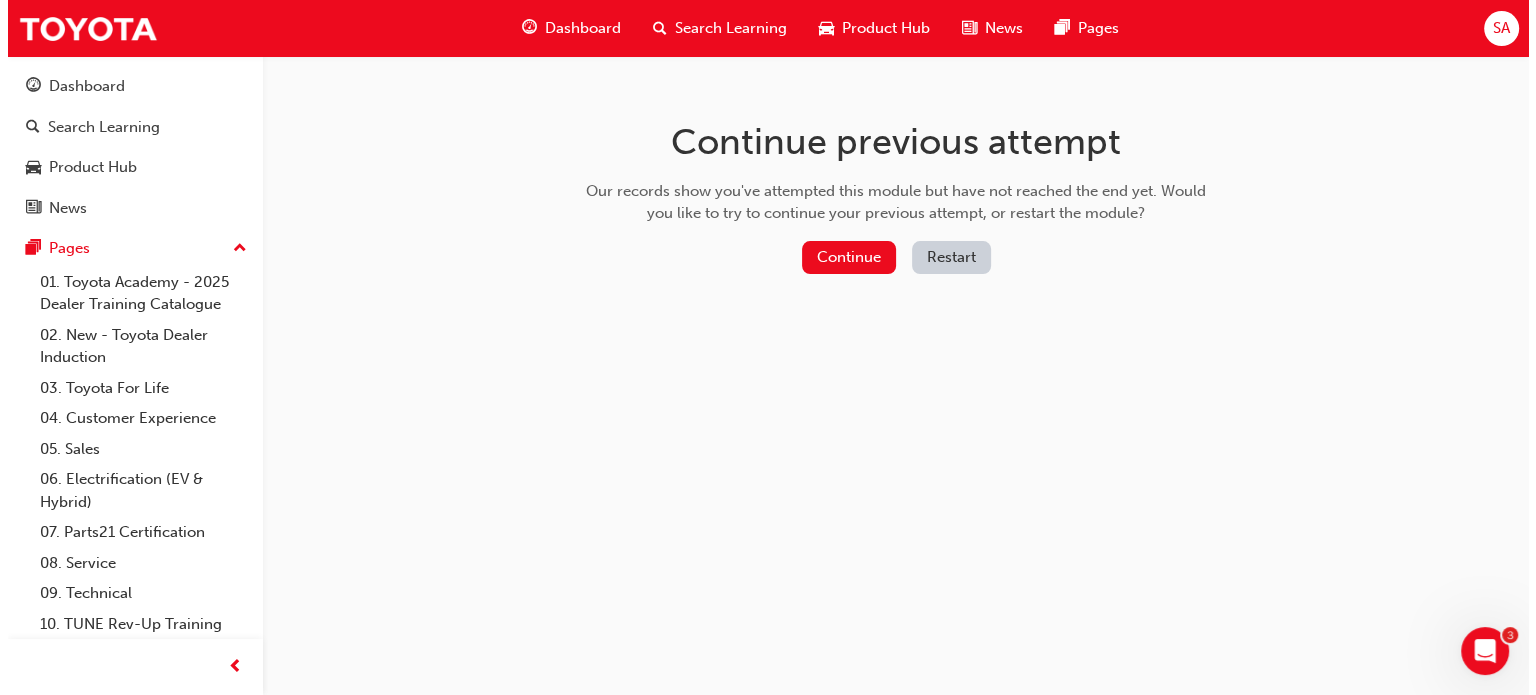scroll, scrollTop: 0, scrollLeft: 0, axis: both 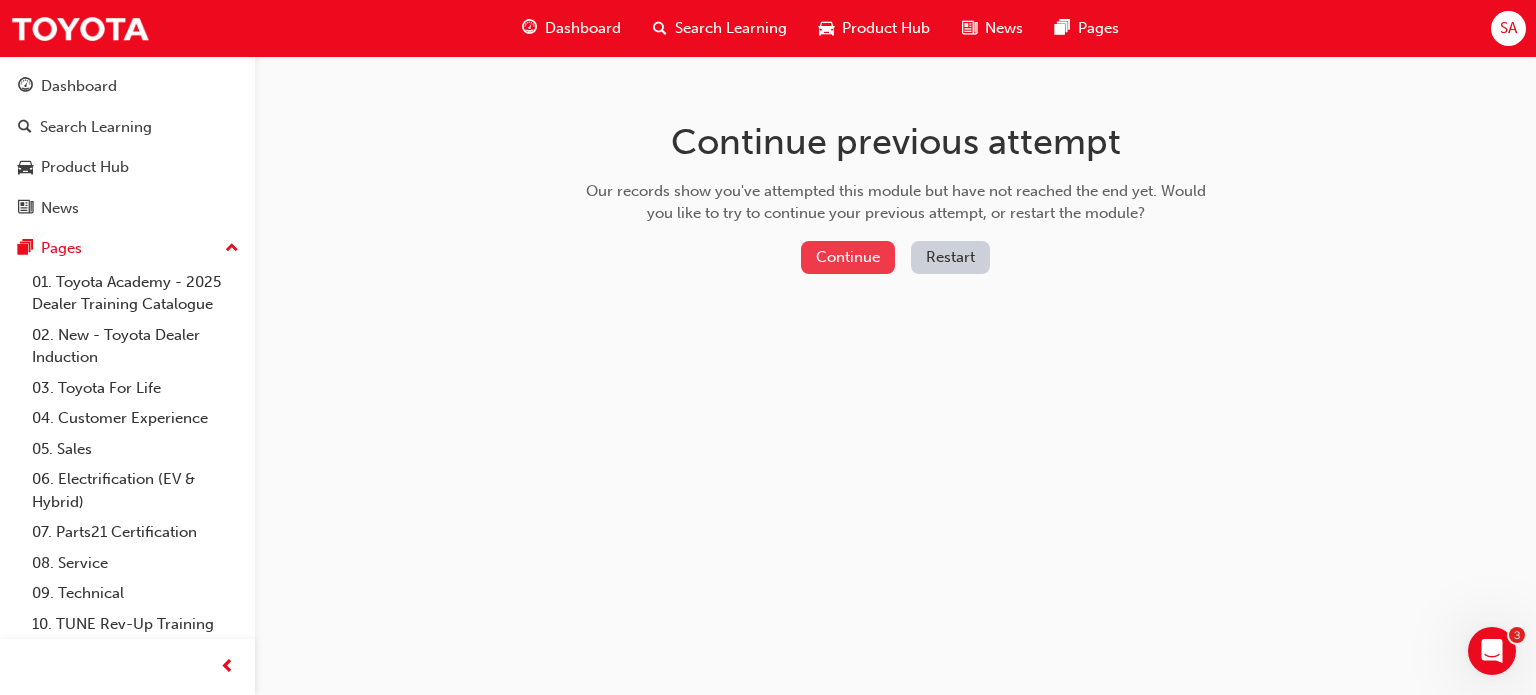 click on "Continue" at bounding box center [848, 257] 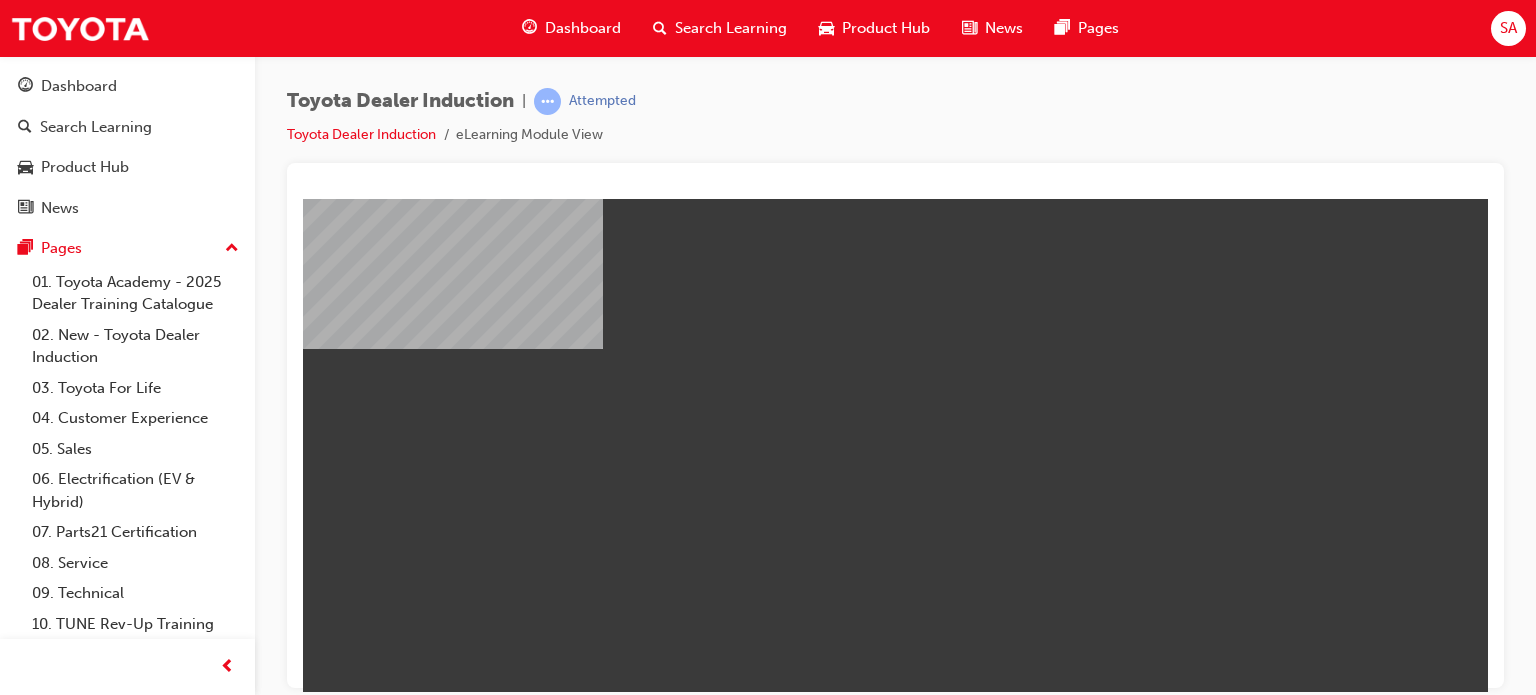 scroll, scrollTop: 0, scrollLeft: 0, axis: both 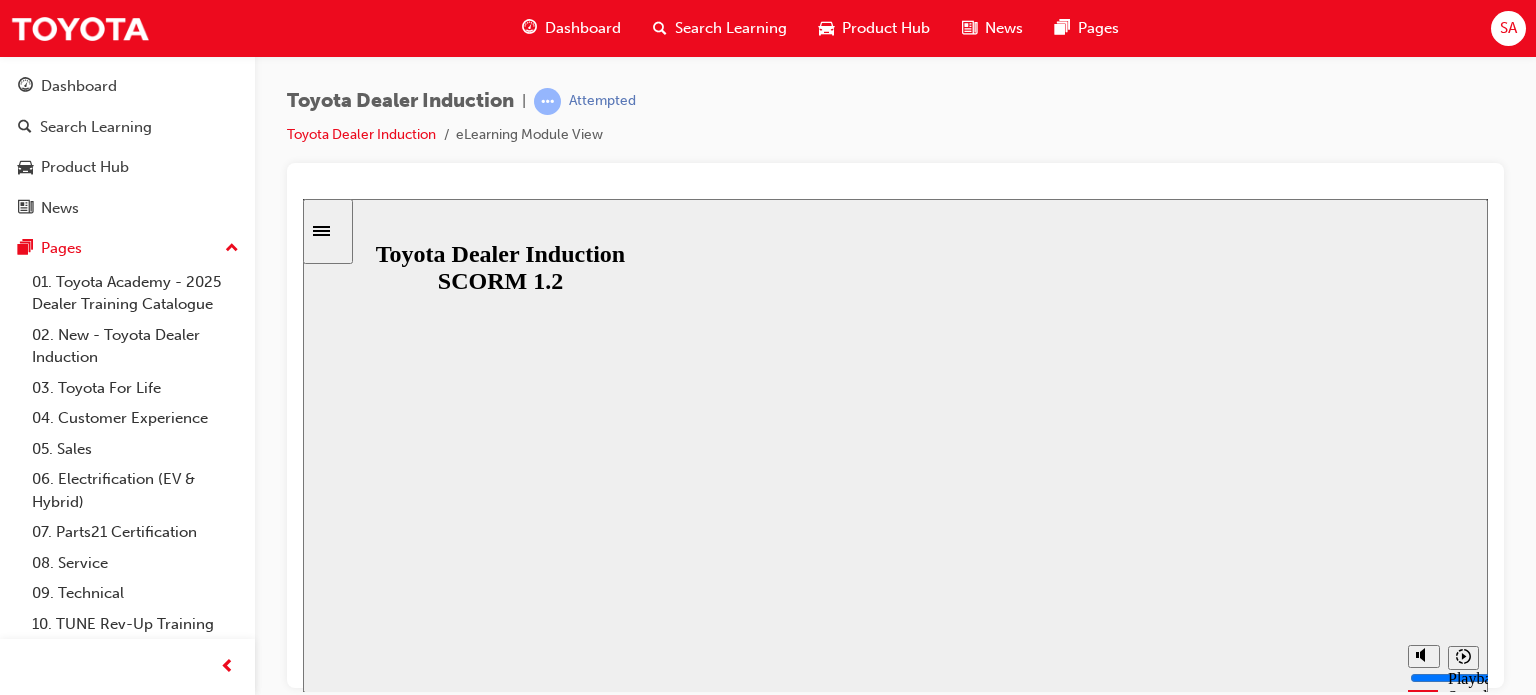 click on "Resume" at bounding box center (341, 1406) 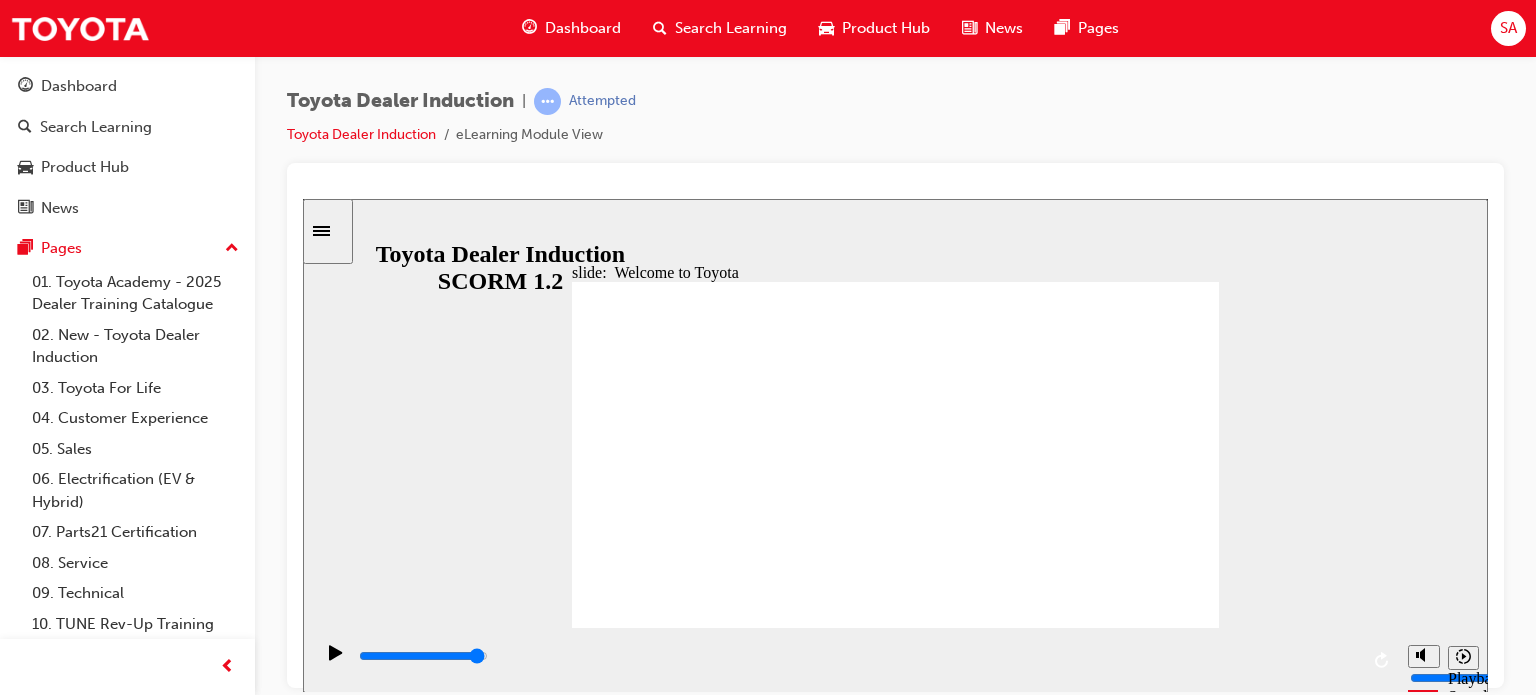 click at bounding box center (328, 230) 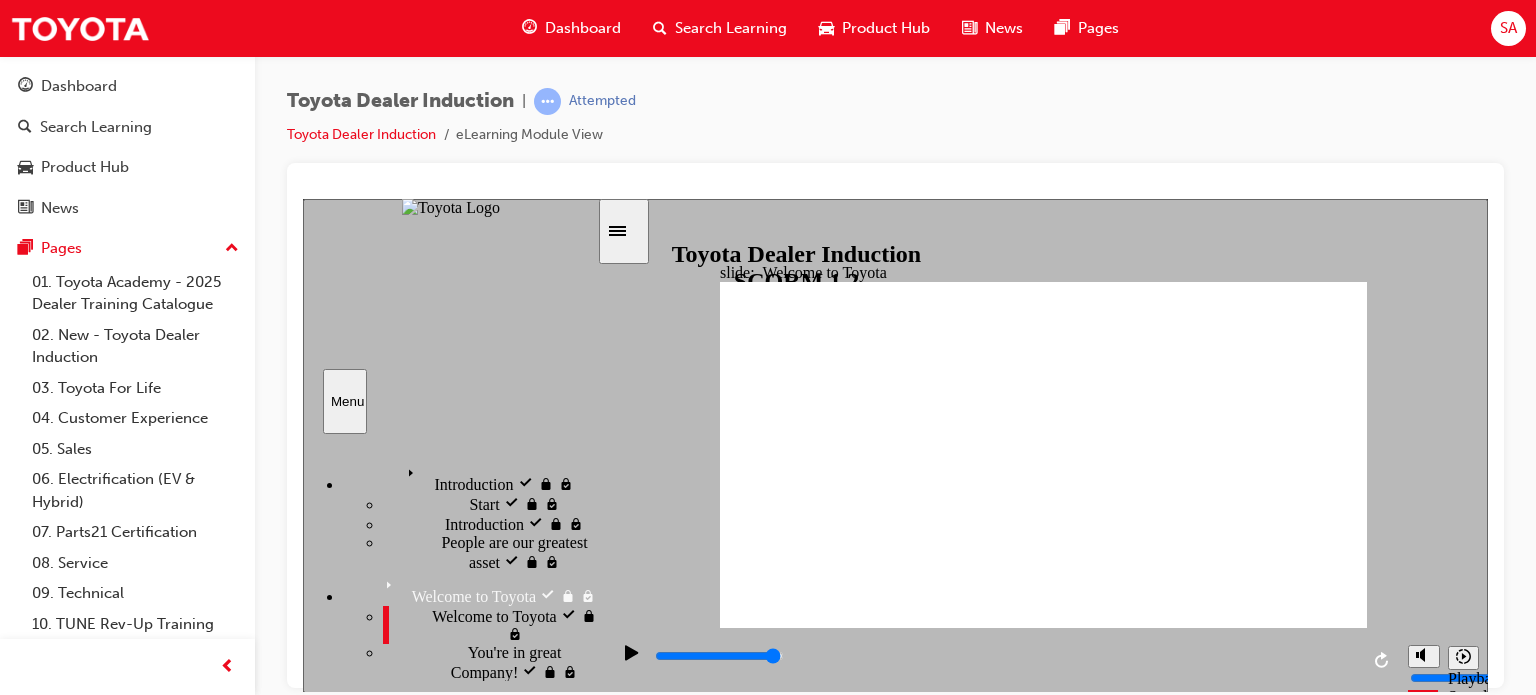 click on "You're in great Company!" at bounding box center [532, 661] 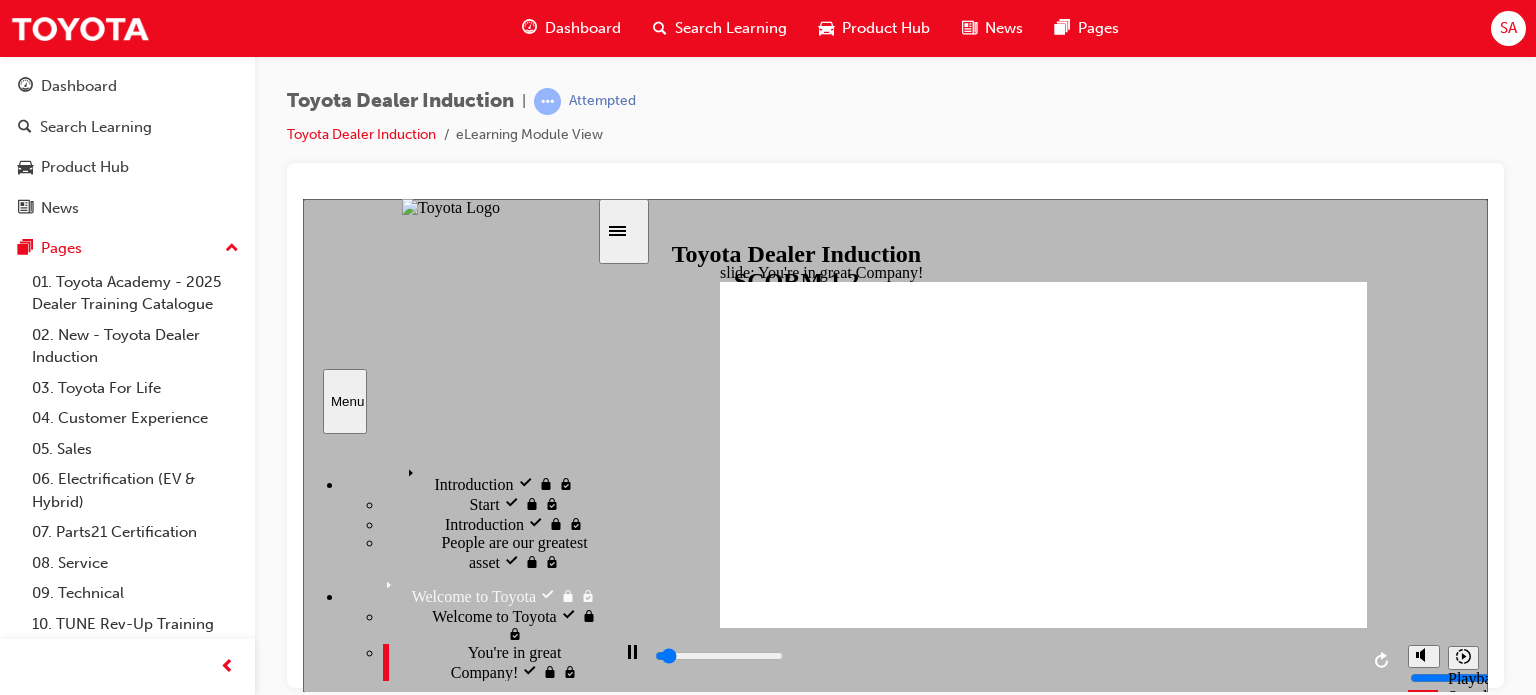 scroll, scrollTop: 156, scrollLeft: 0, axis: vertical 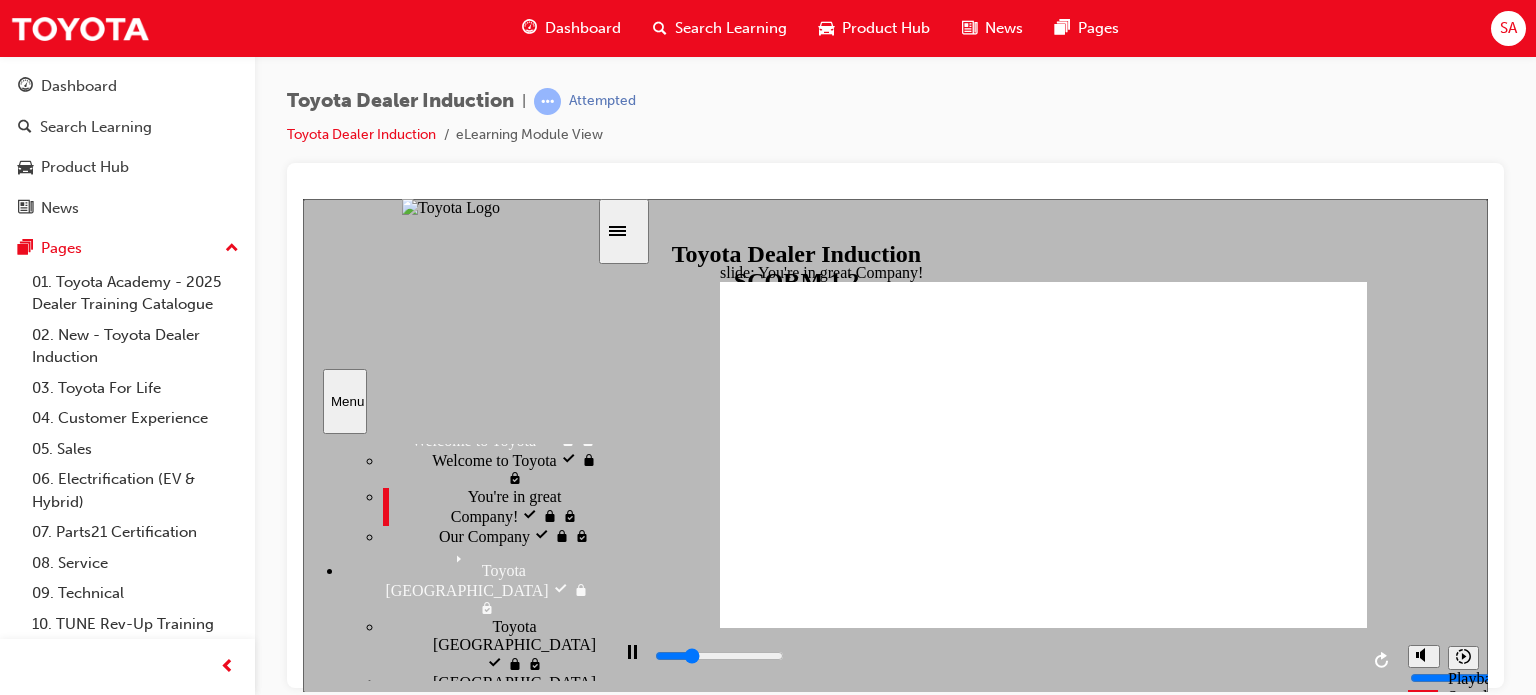 click on "Toyota [GEOGRAPHIC_DATA]" at bounding box center [529, 563] 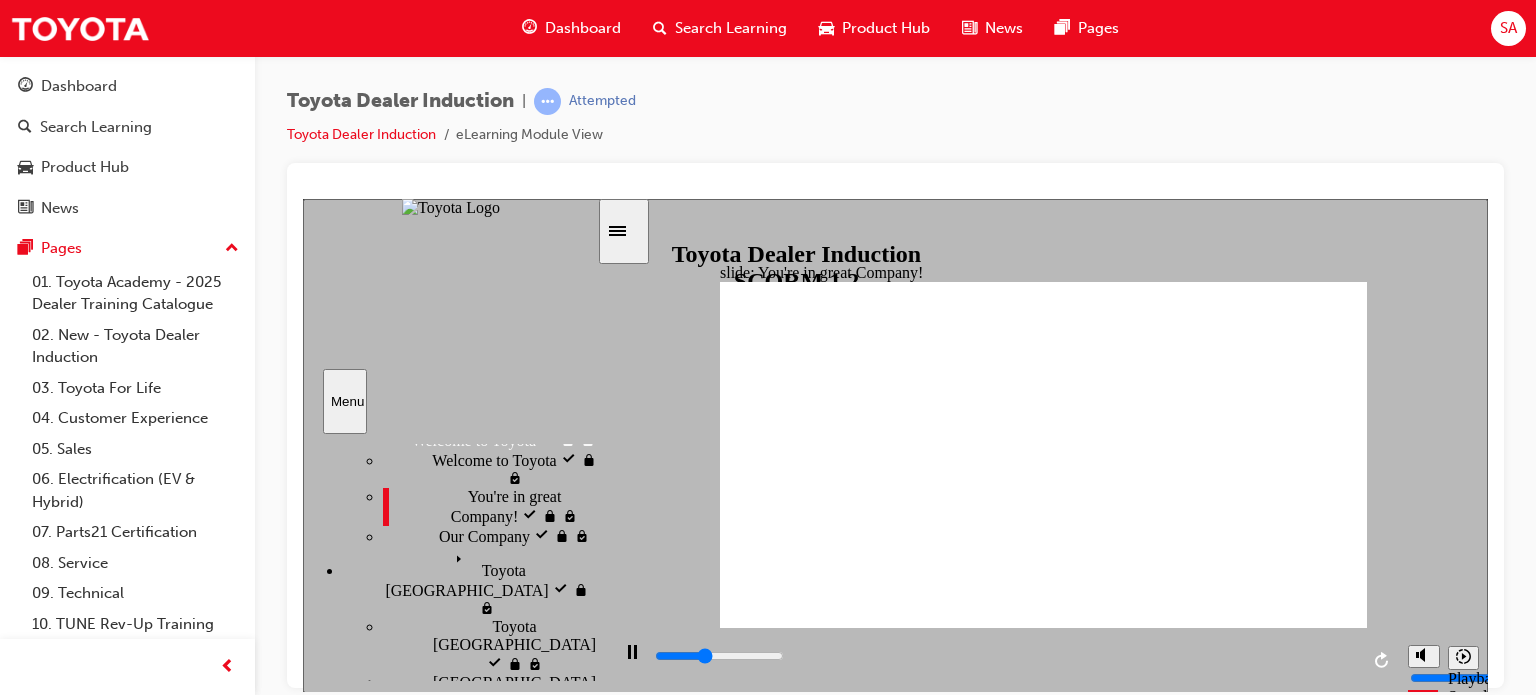 click on "Toyota Australia" at bounding box center (440, 1442) 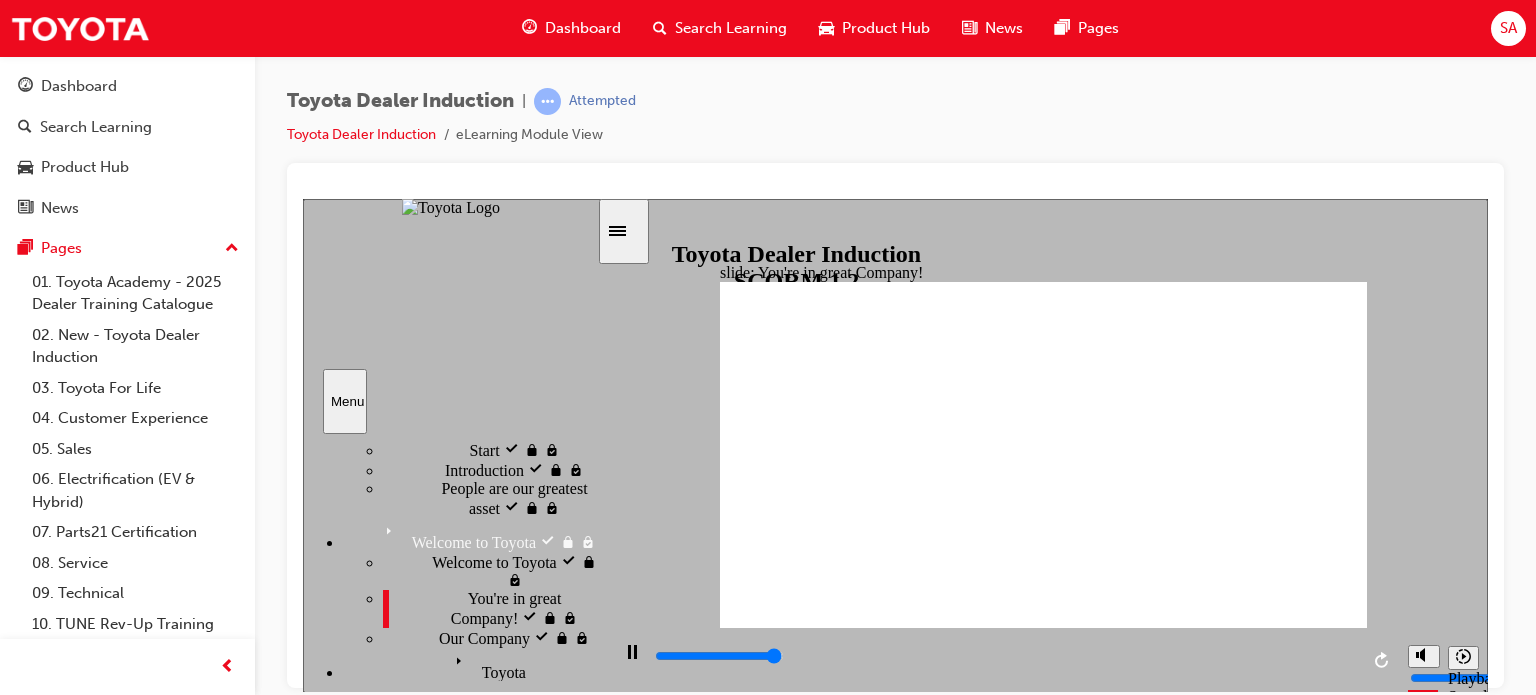 scroll, scrollTop: 52, scrollLeft: 0, axis: vertical 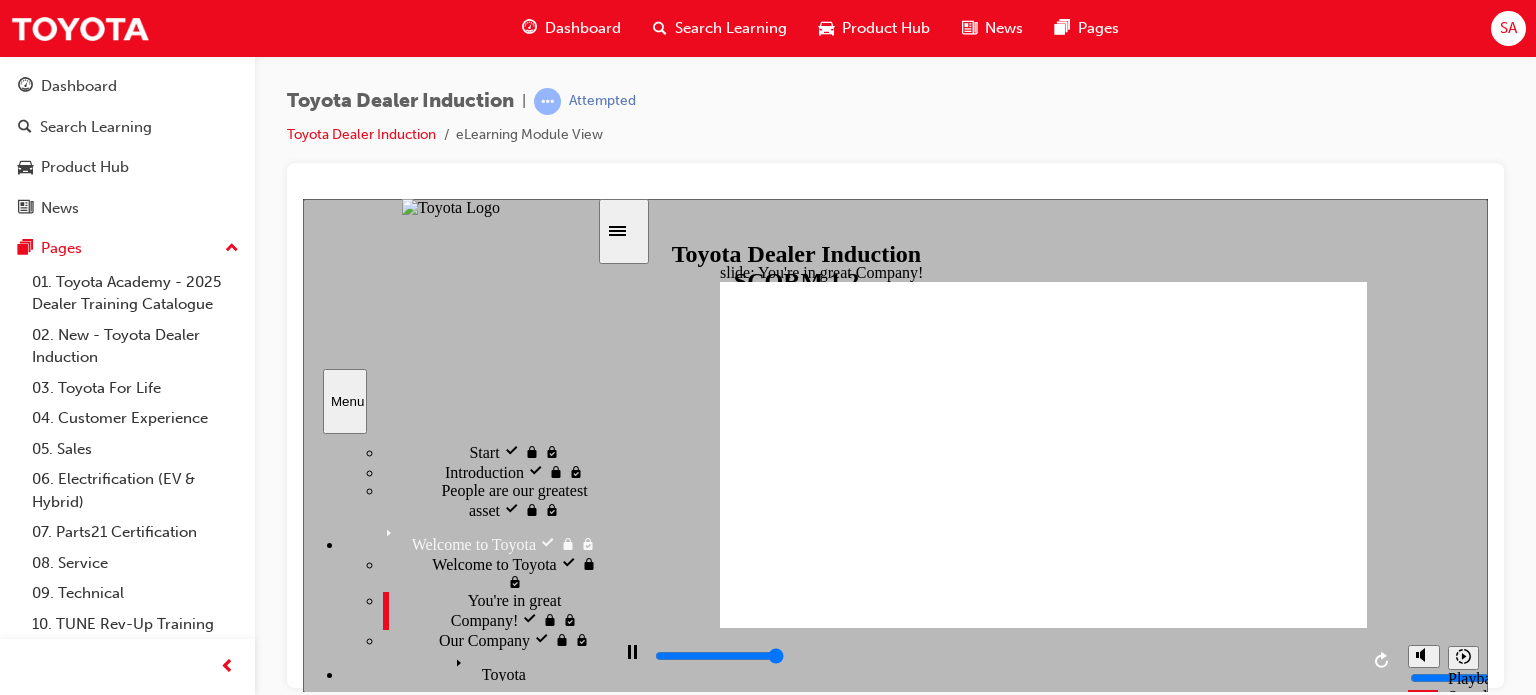type on "7500" 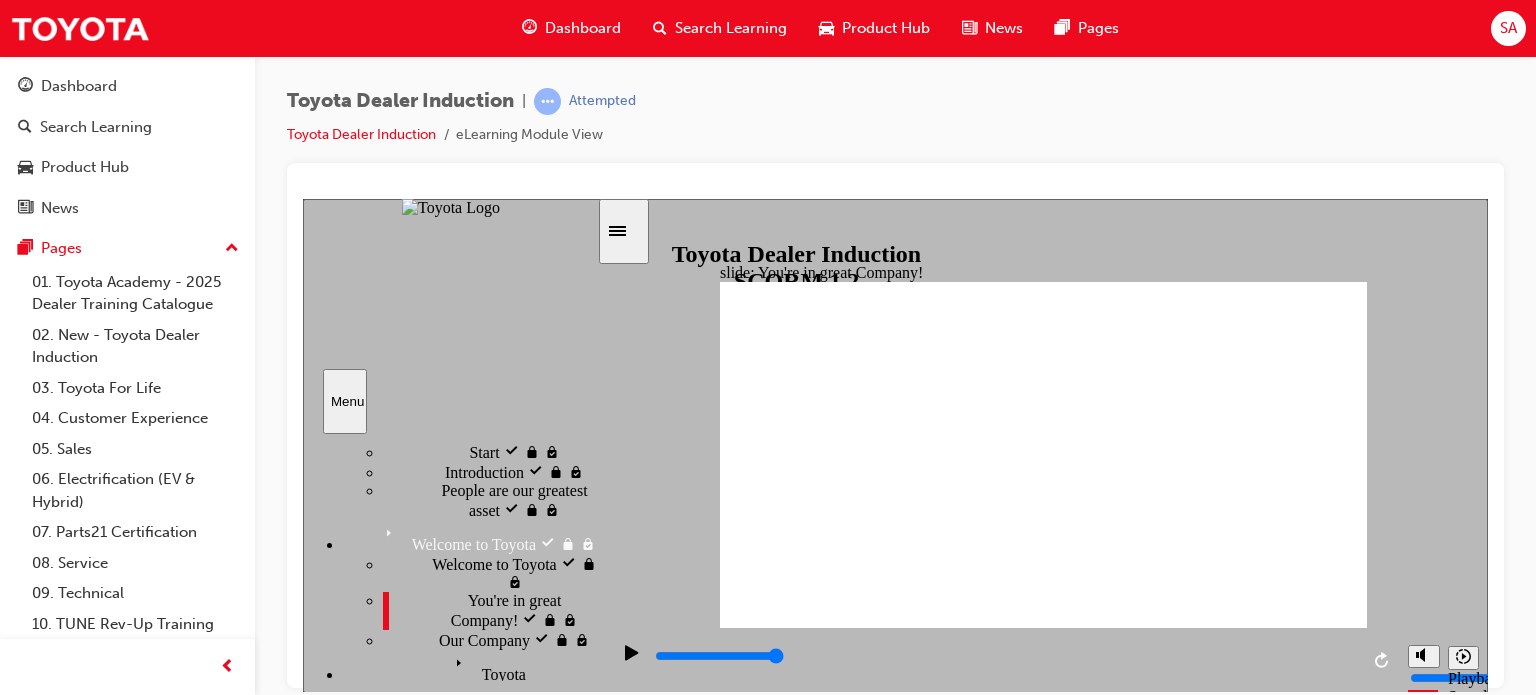click 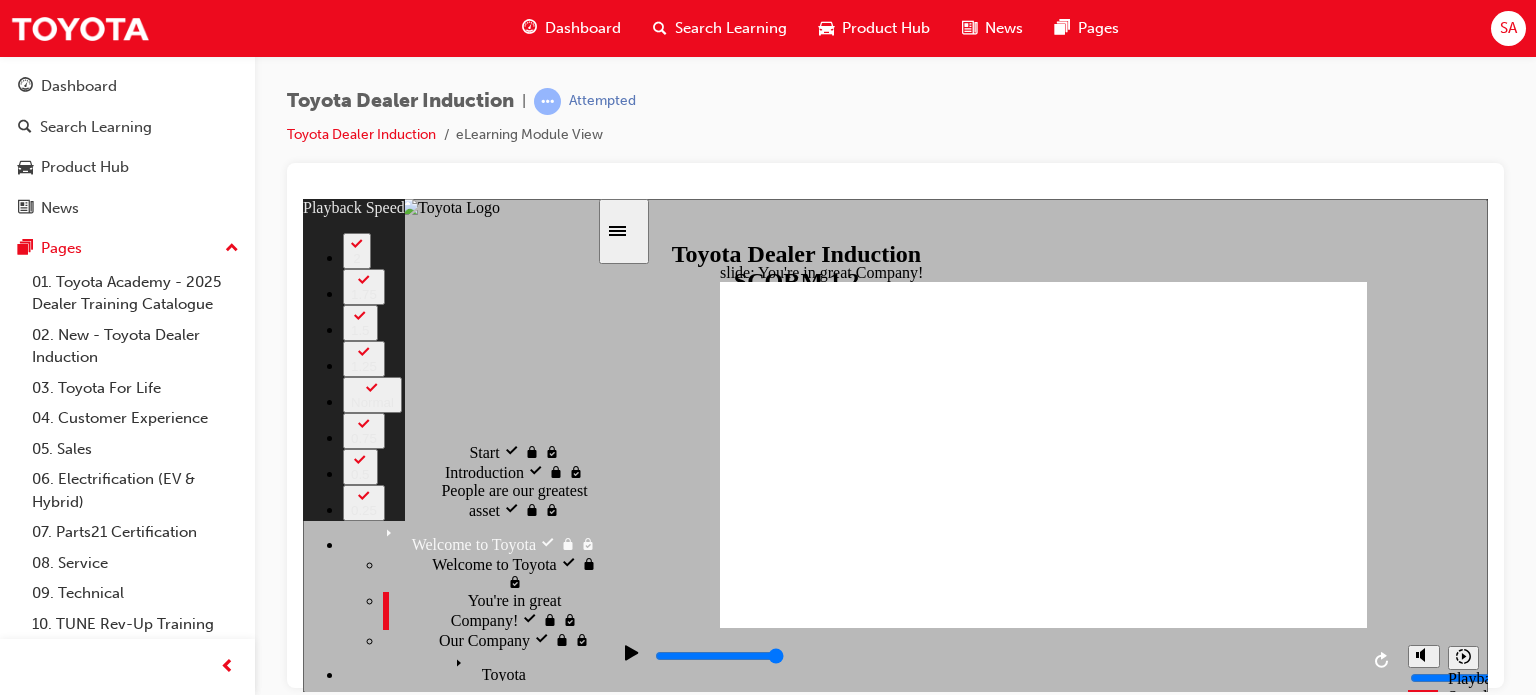 type on "84" 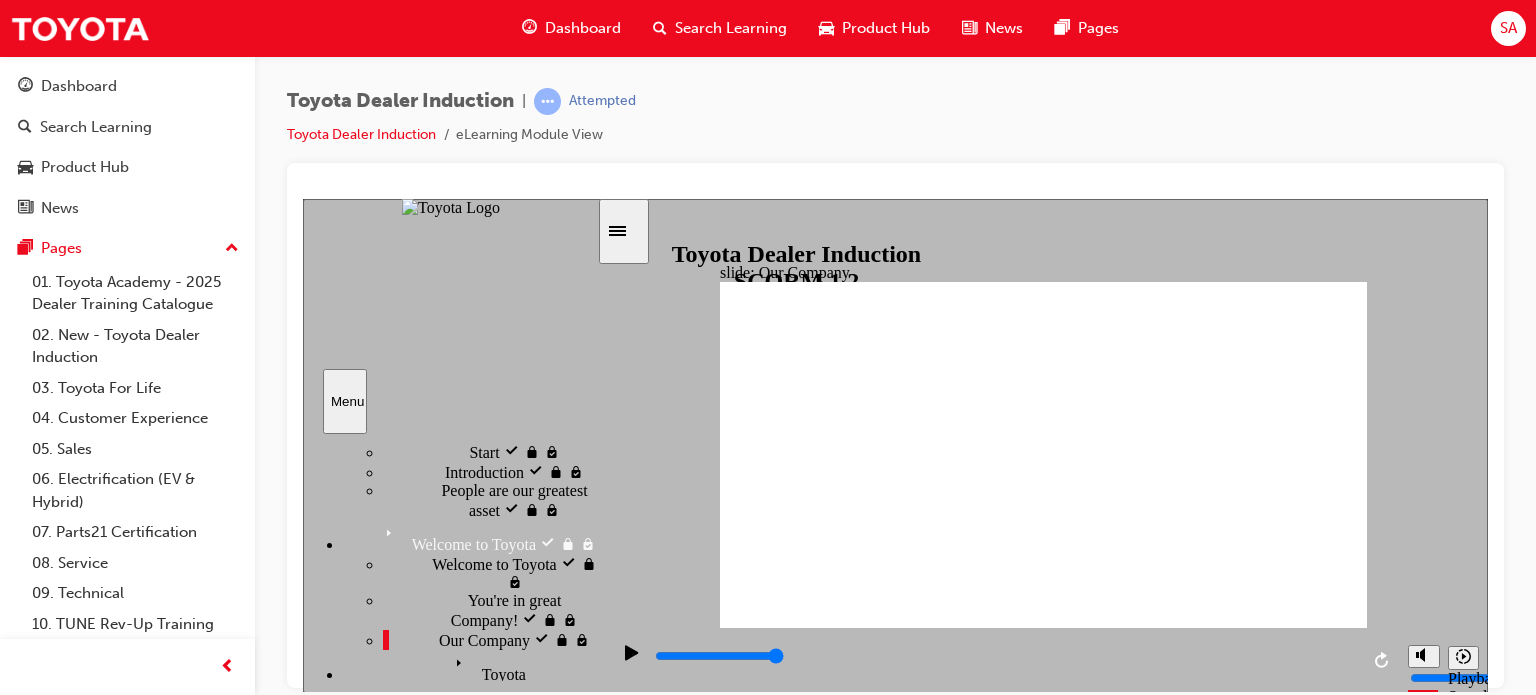 click 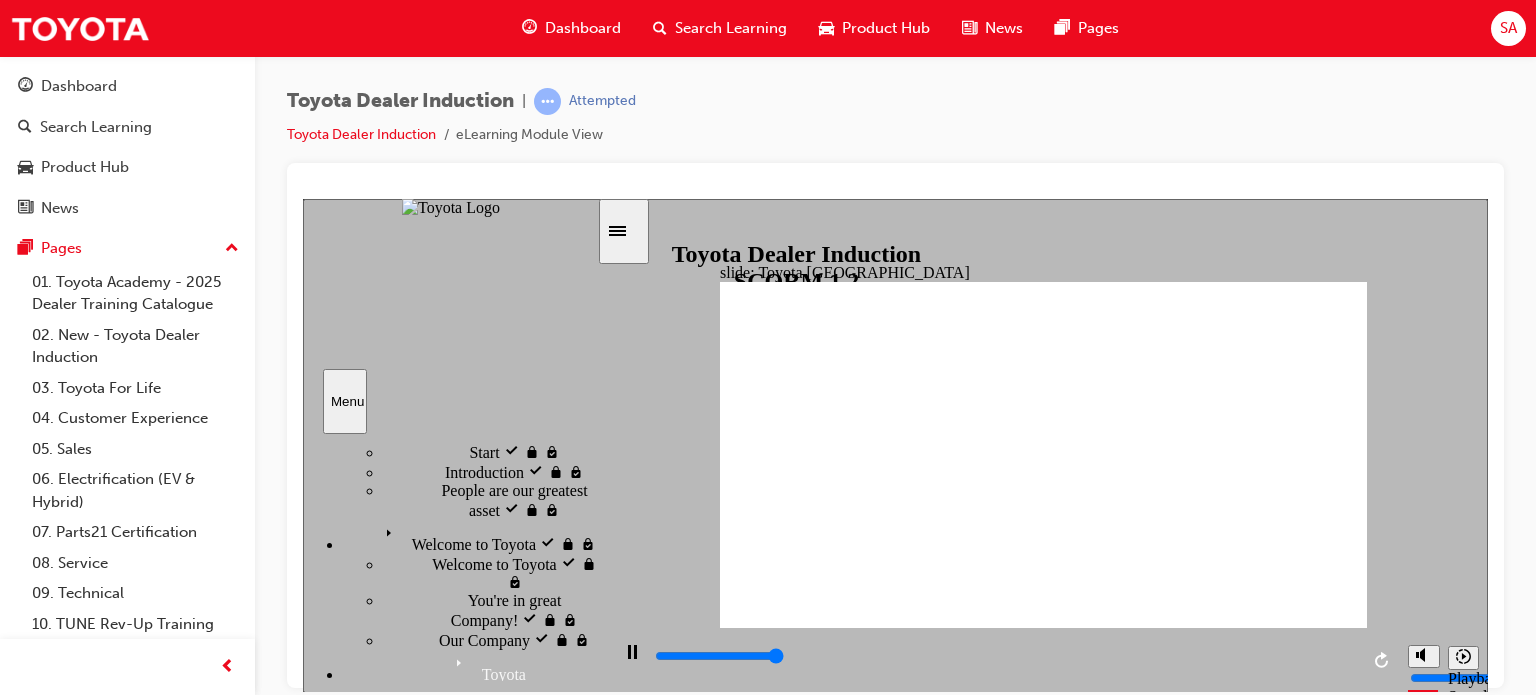 click 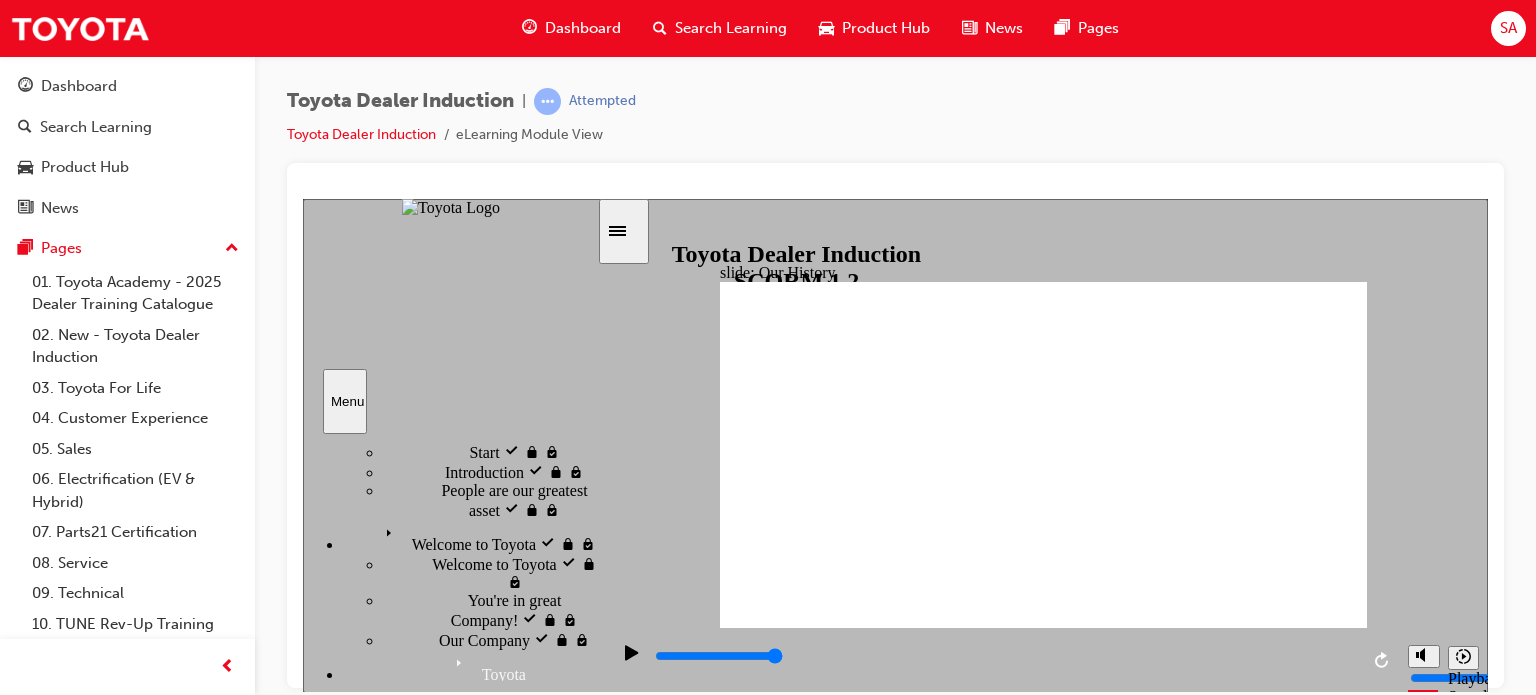 click 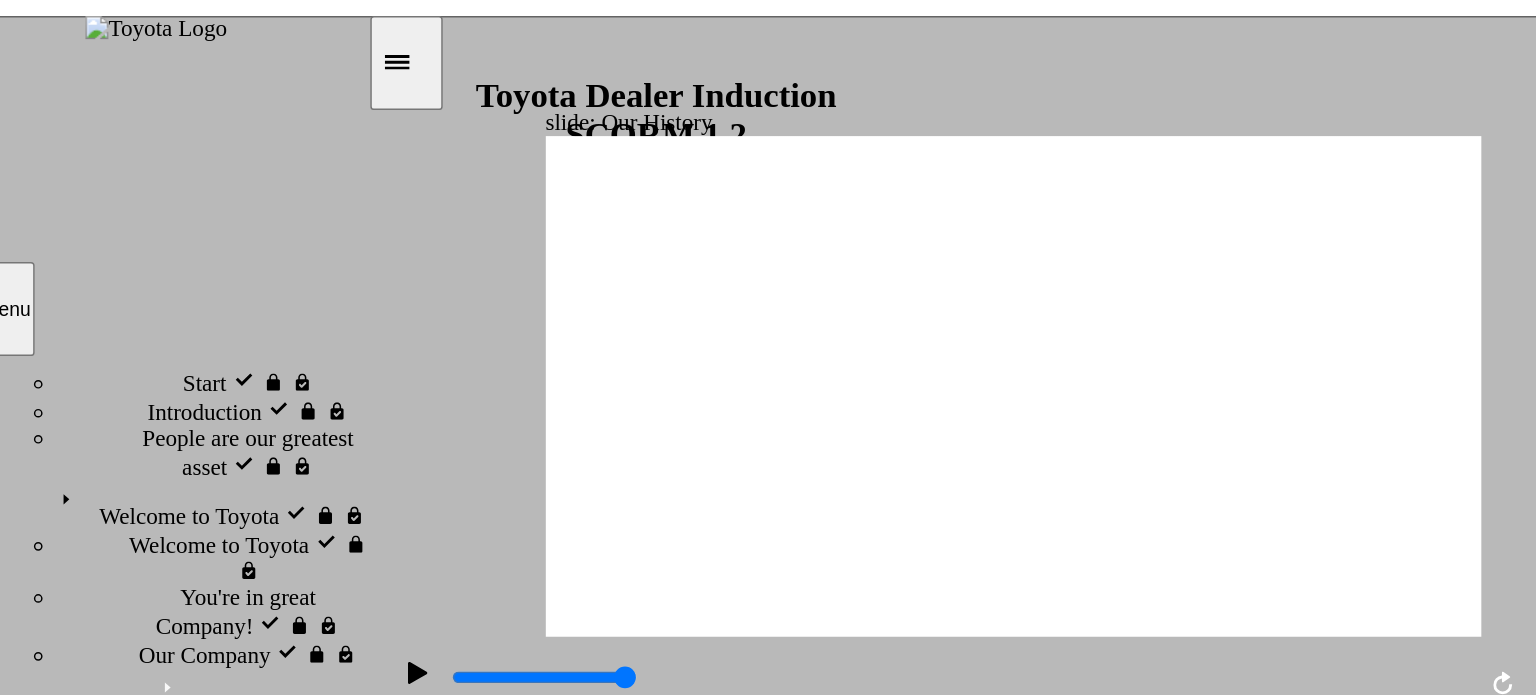 click 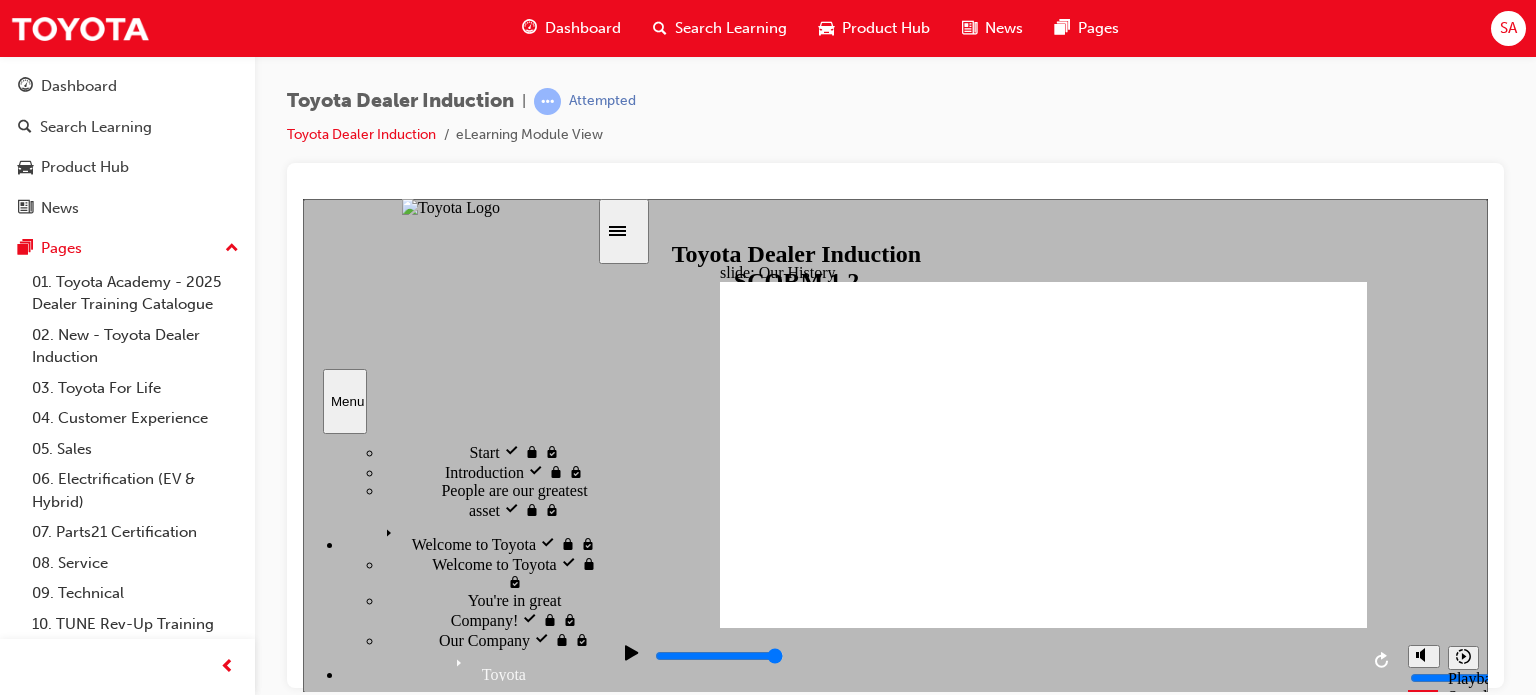 scroll, scrollTop: 260, scrollLeft: 0, axis: vertical 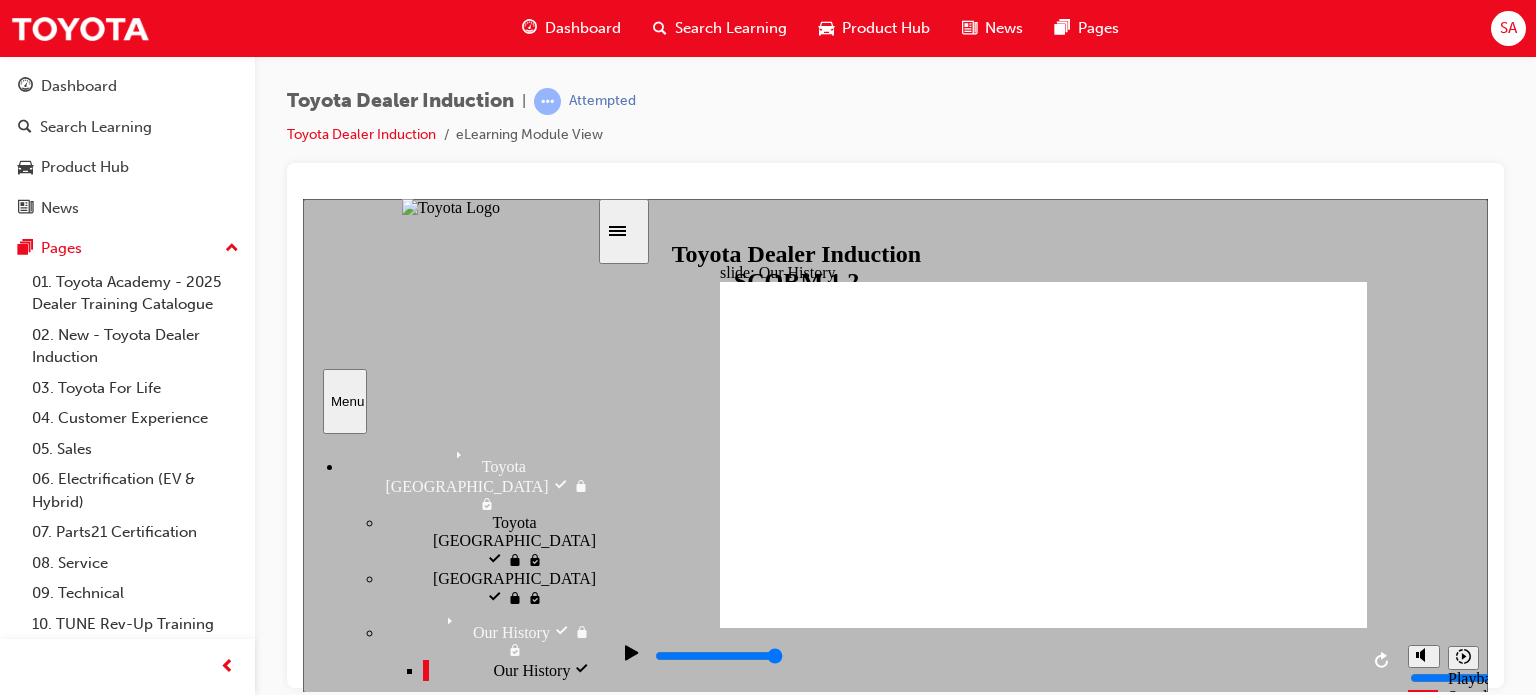 click on "Our History visited
Our History" at bounding box center [510, 678] 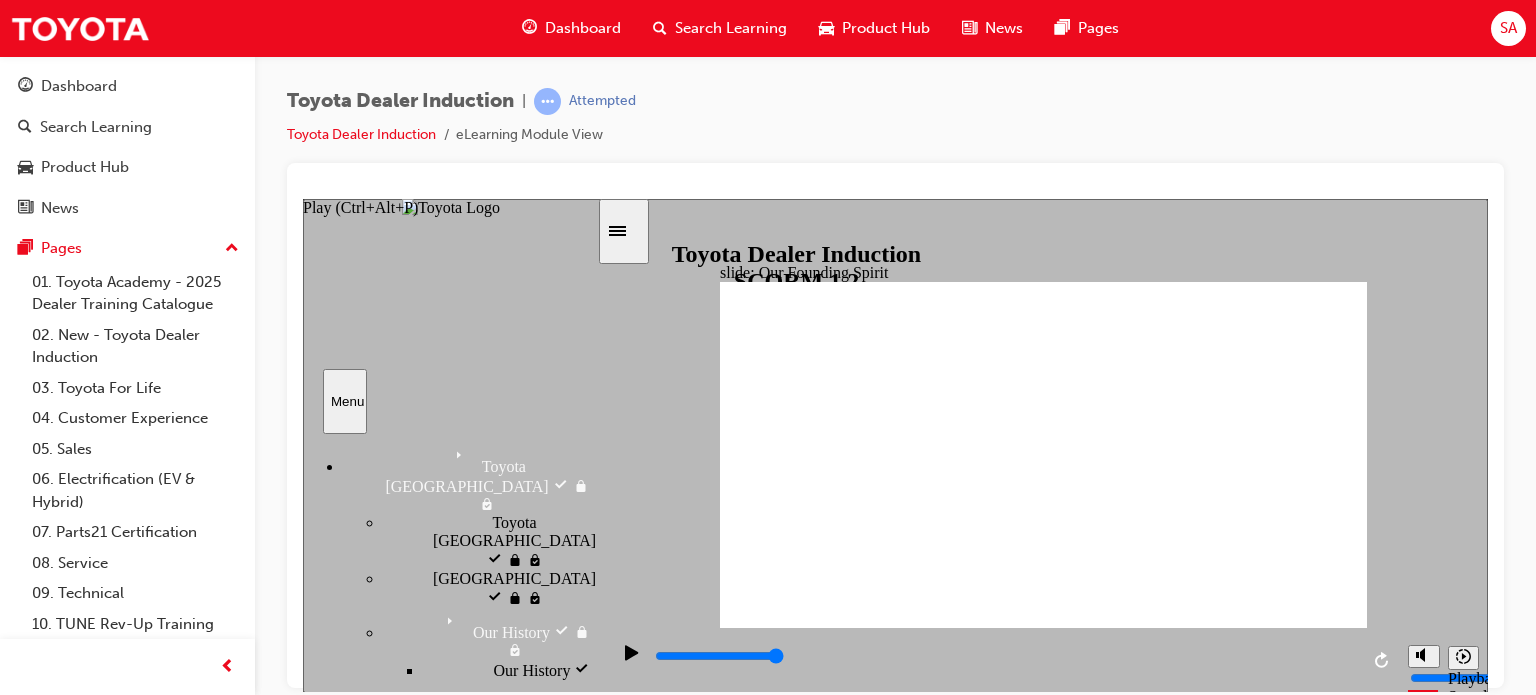 click 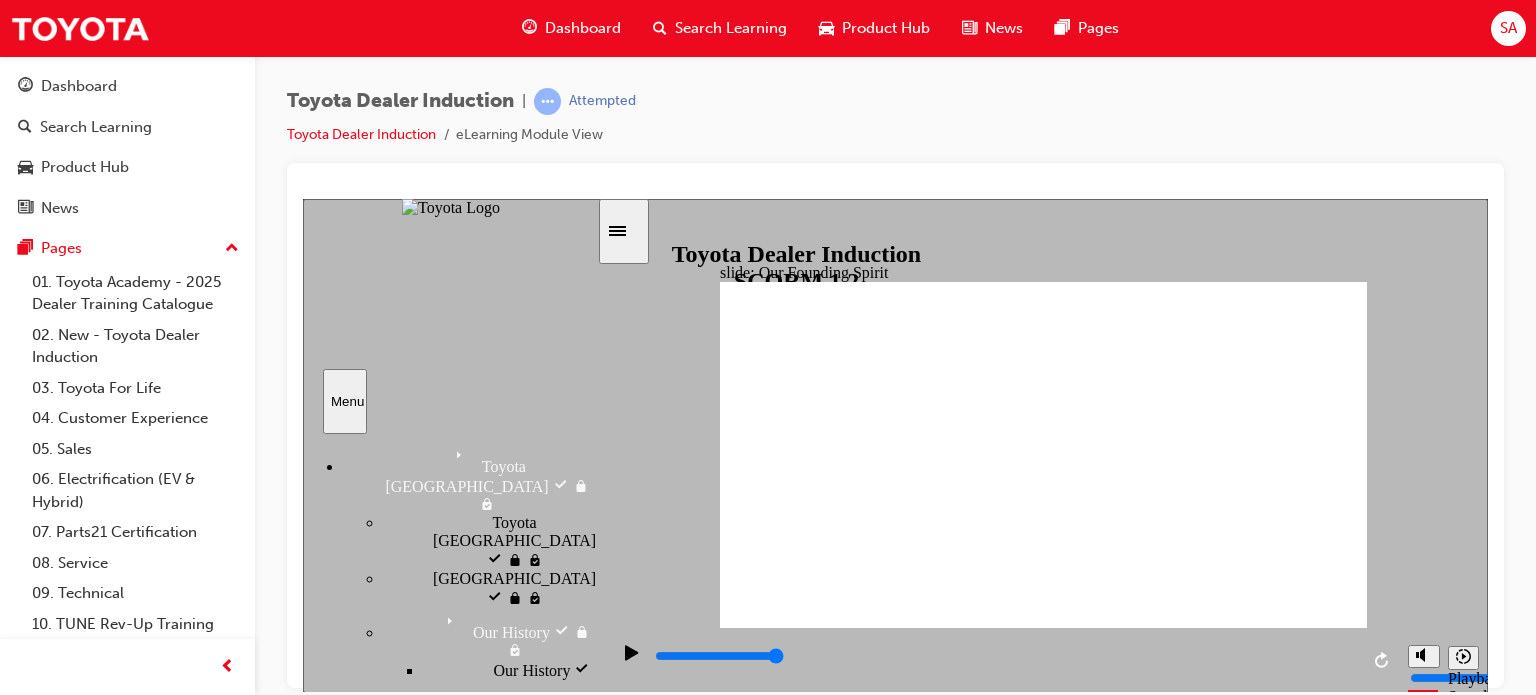 click 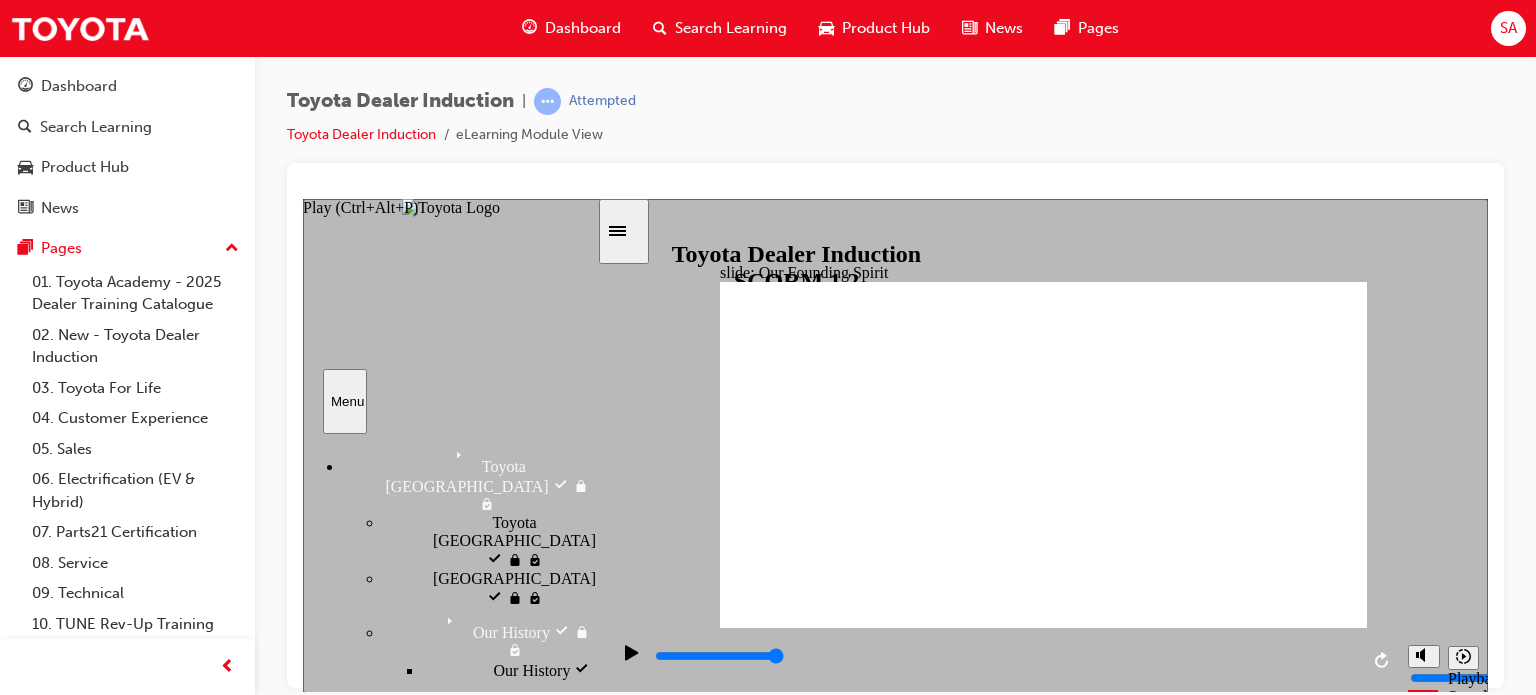 click 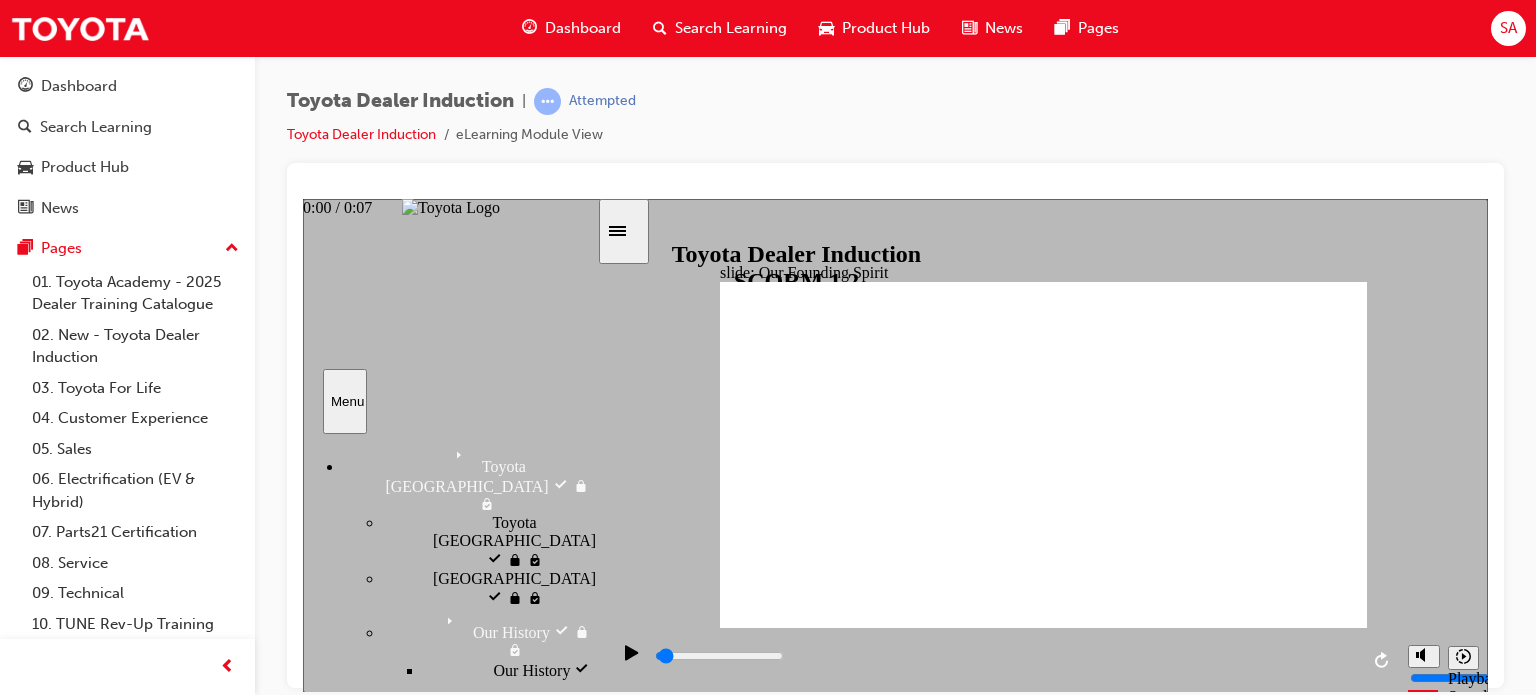click at bounding box center (1005, 656) 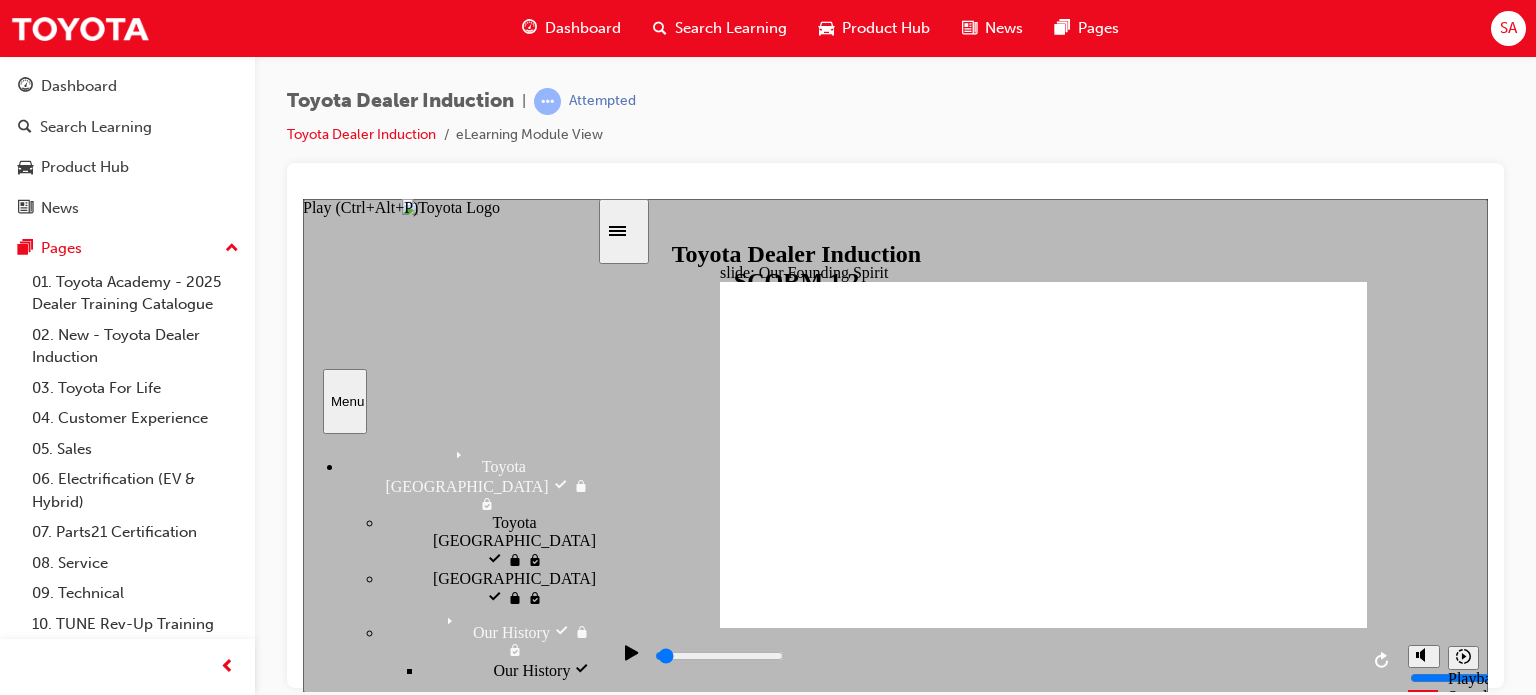 click 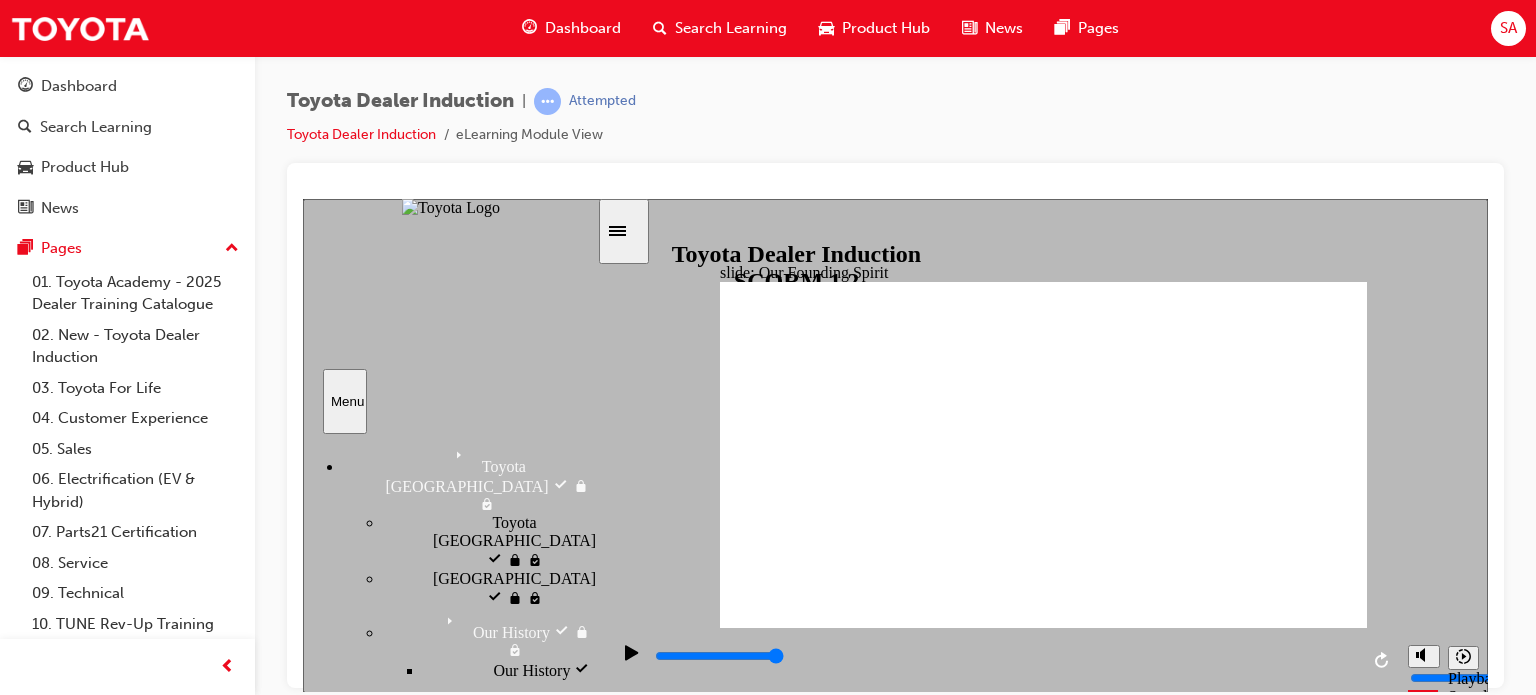 drag, startPoint x: 1149, startPoint y: 539, endPoint x: 1220, endPoint y: 545, distance: 71.25307 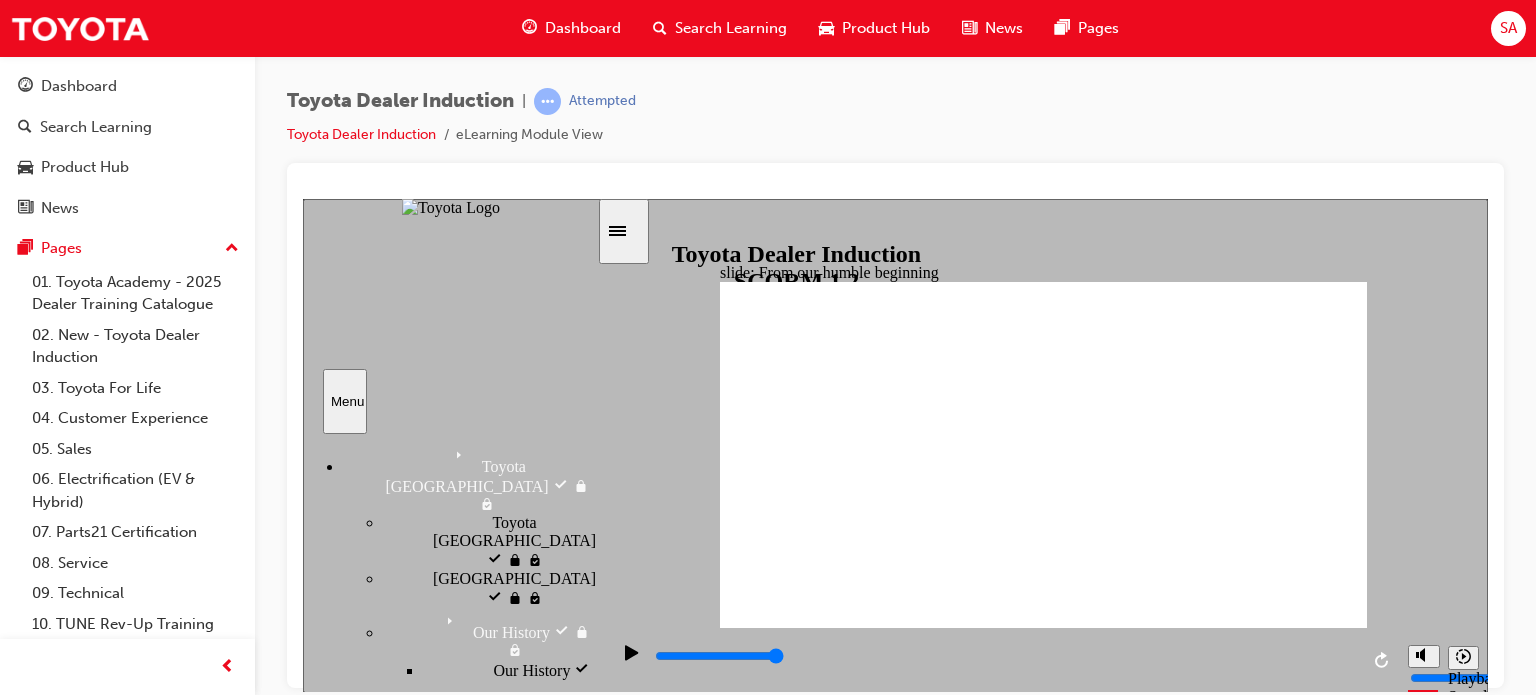 click 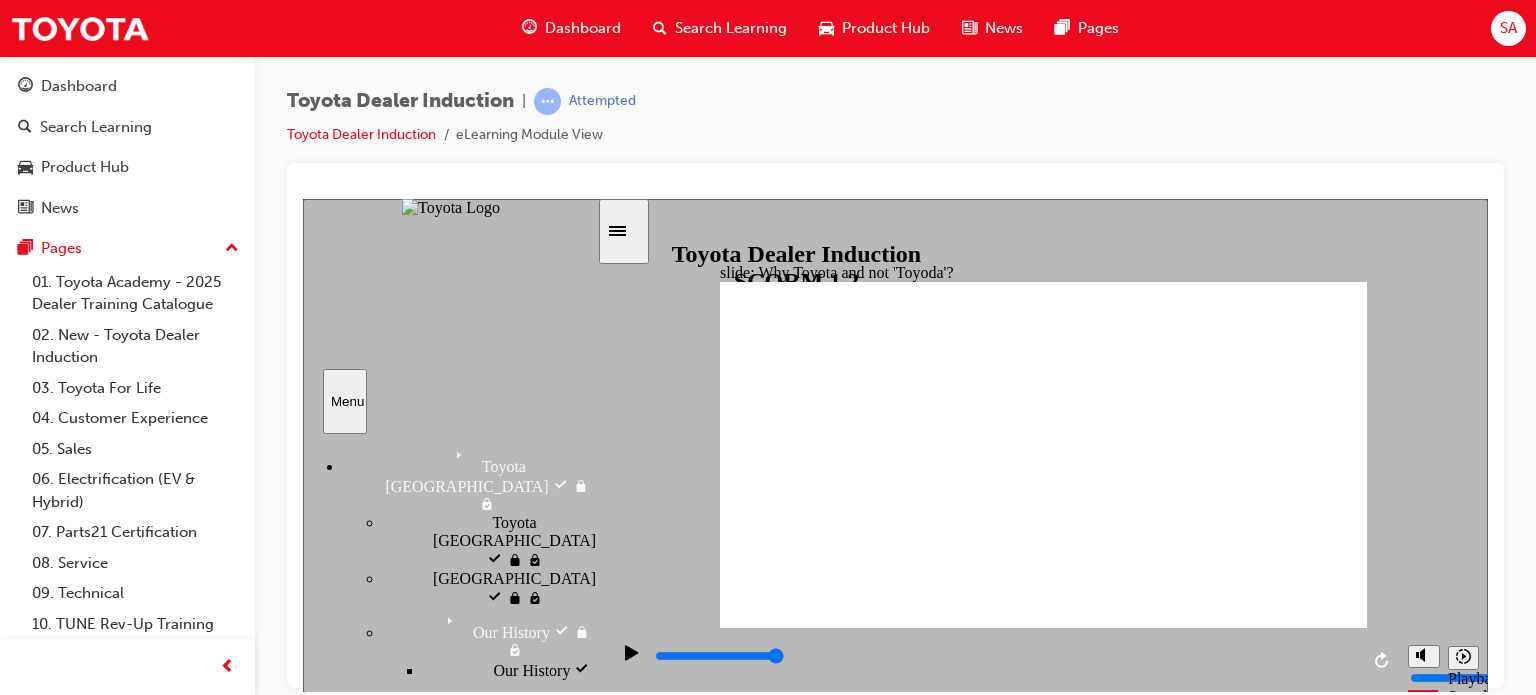 click 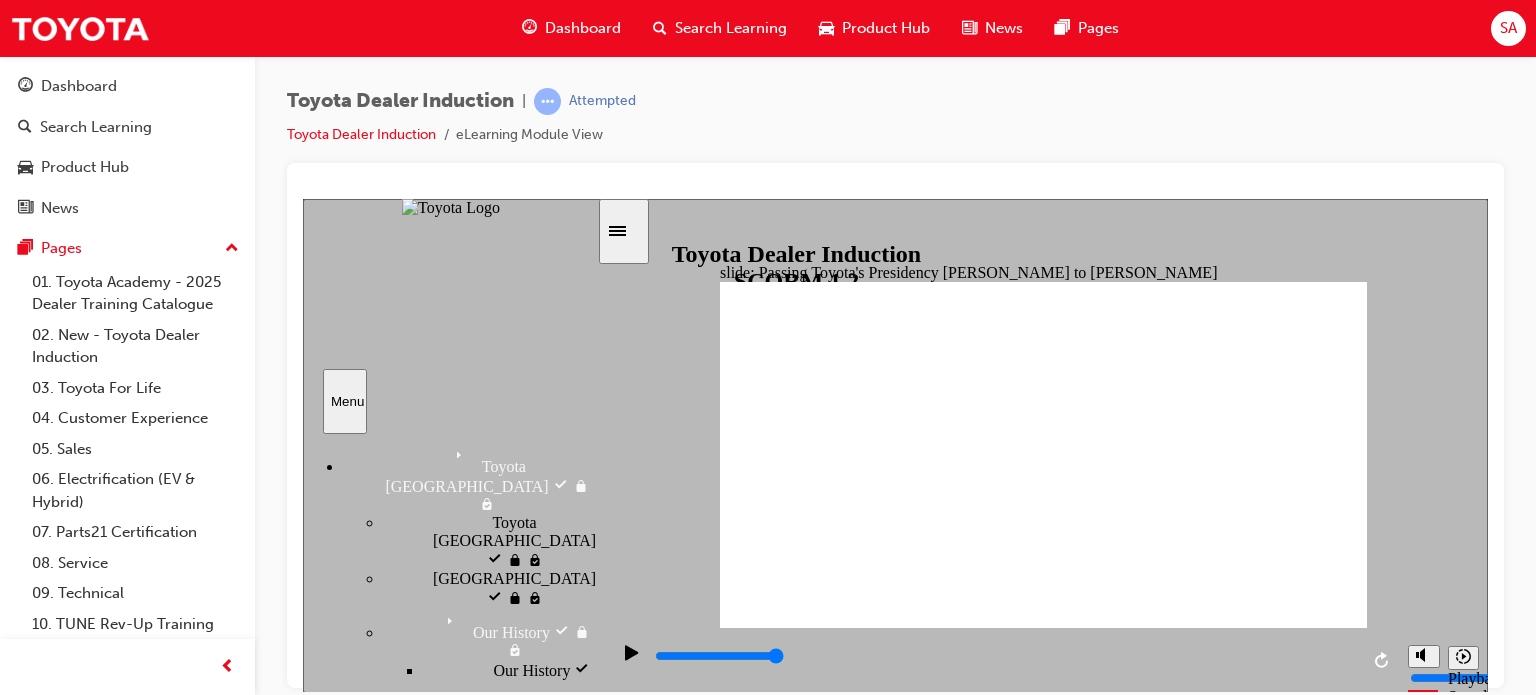 click 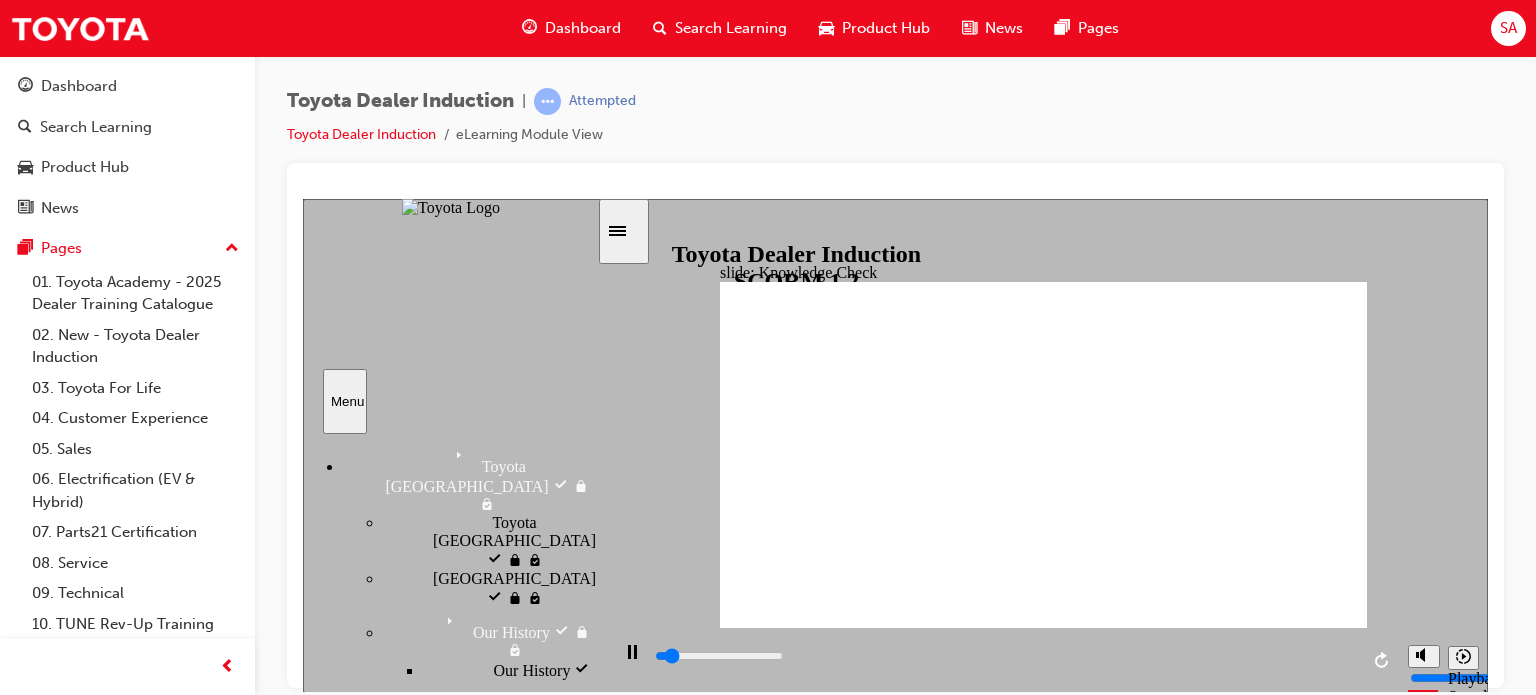 click 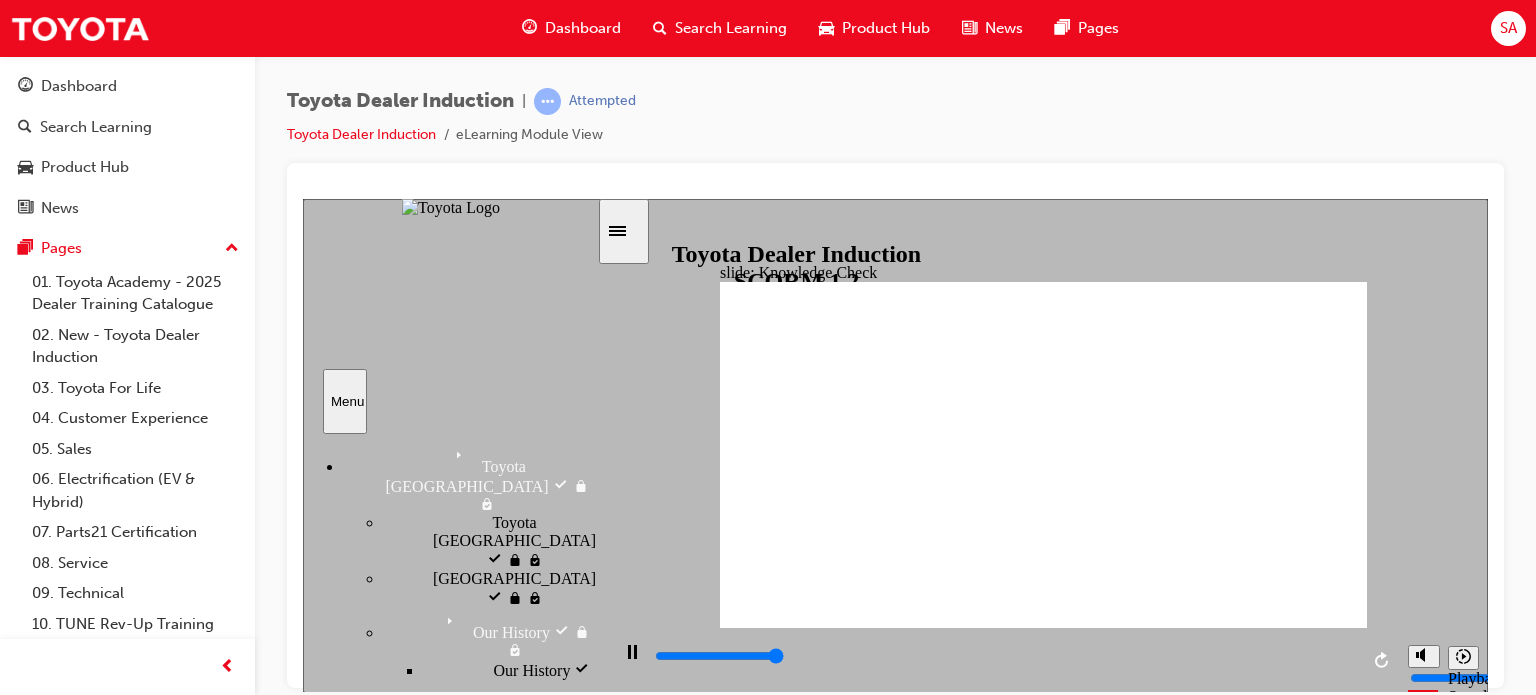 type on "5000" 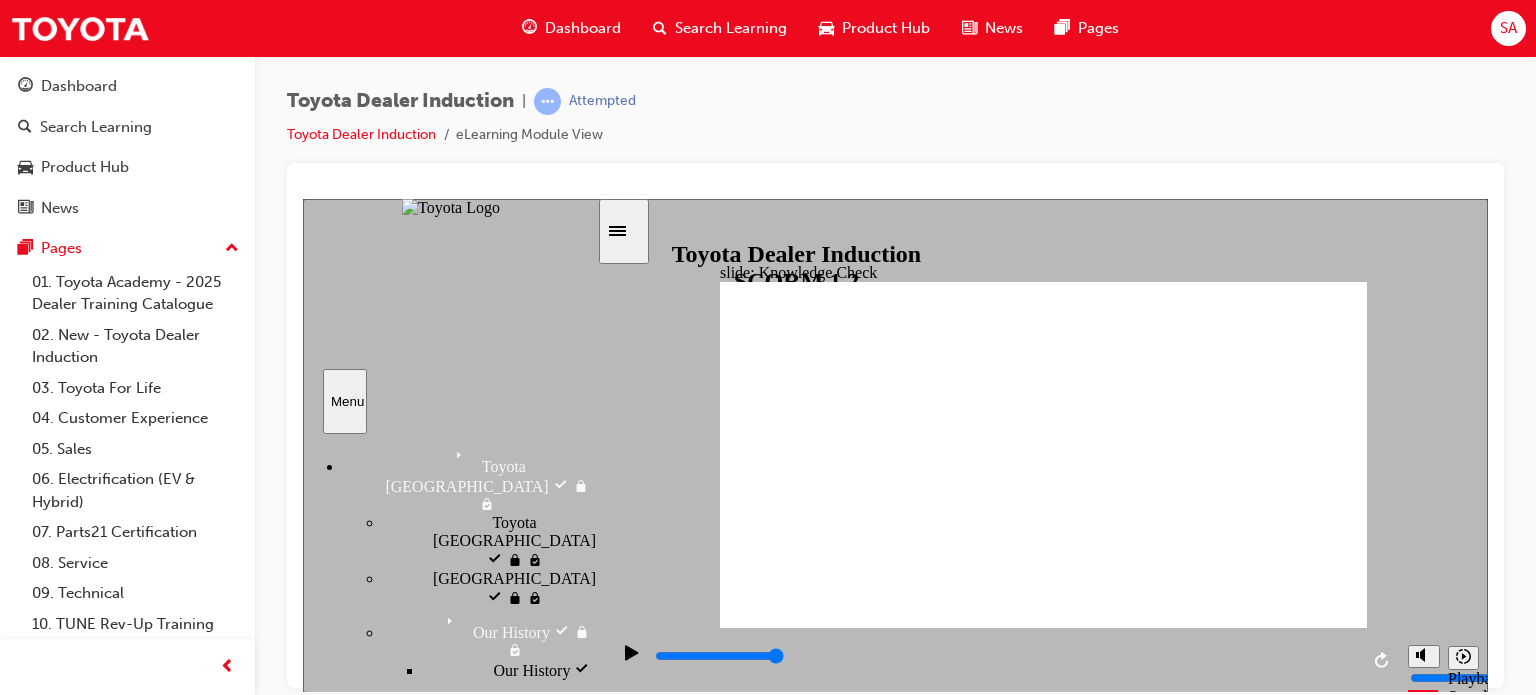 radio on "true" 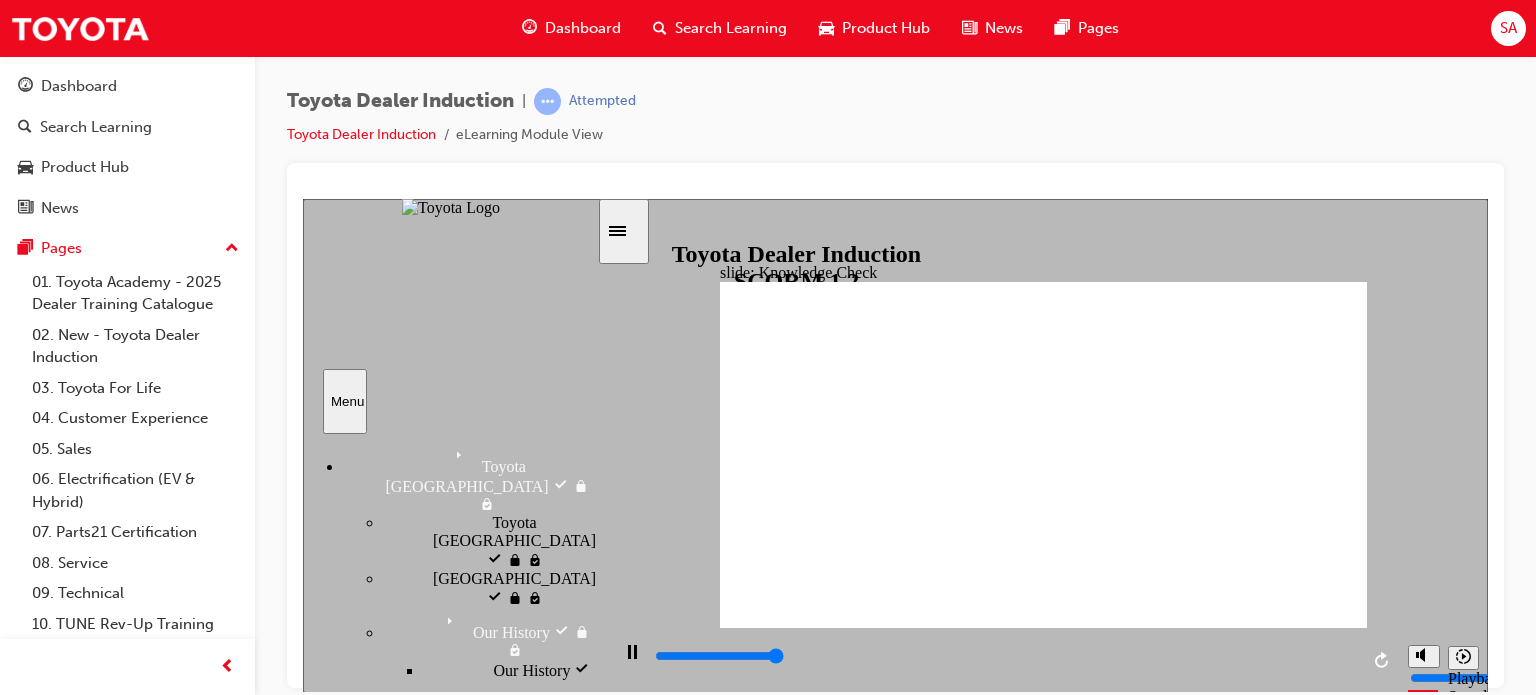 type on "5000" 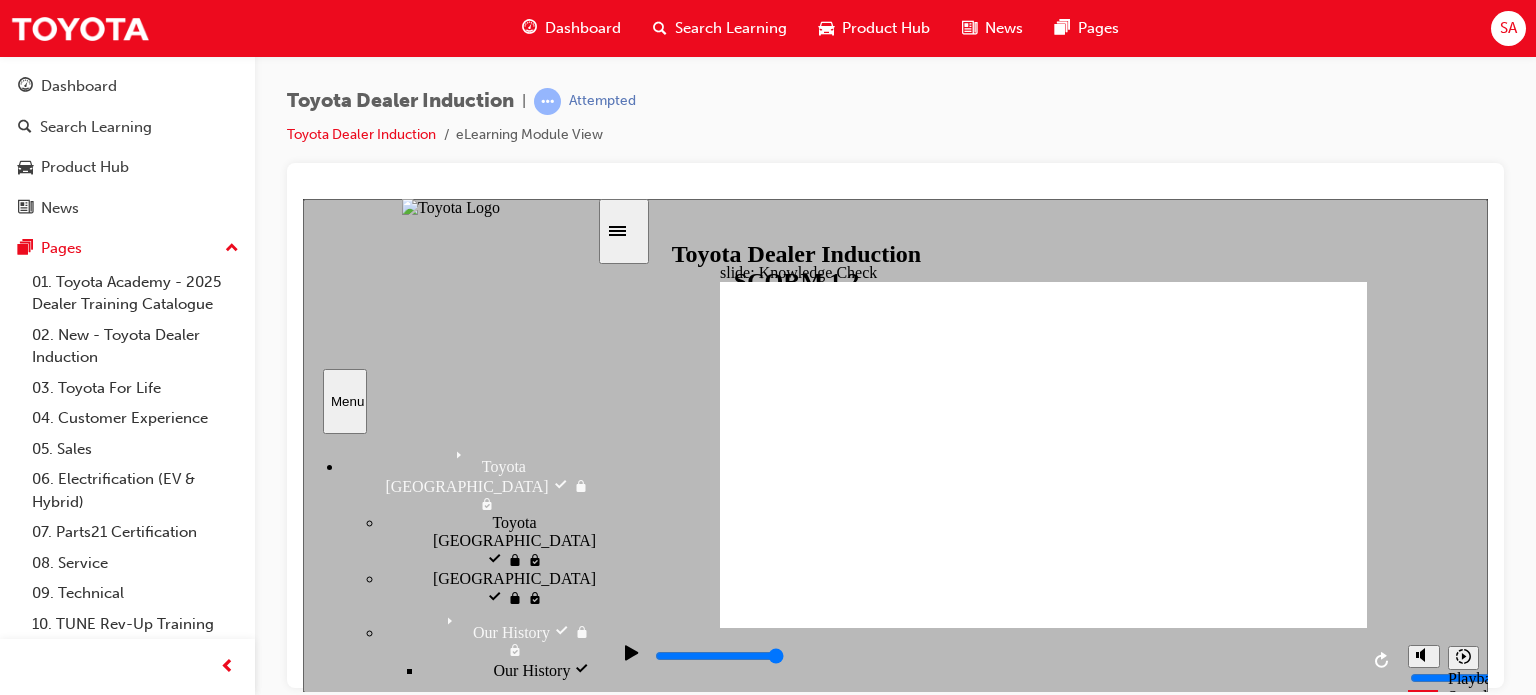 radio on "false" 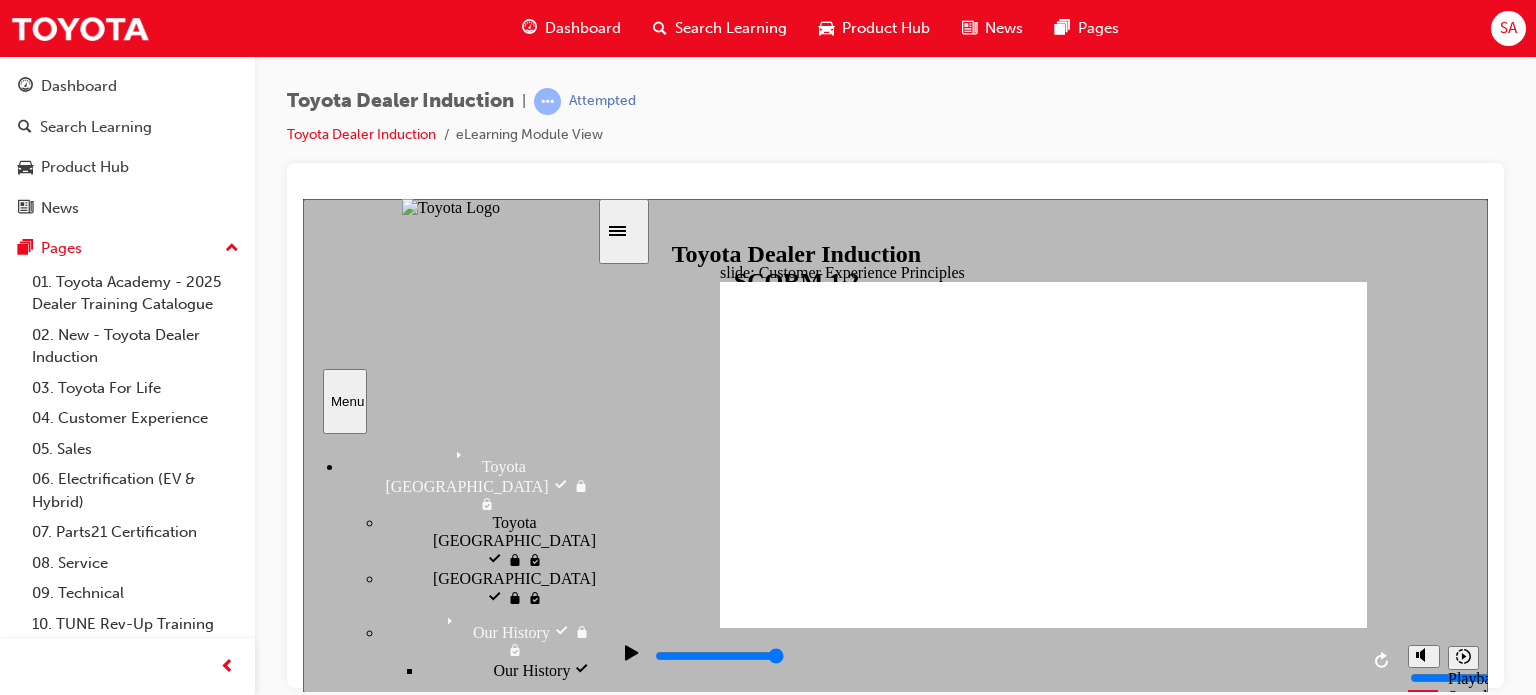 click 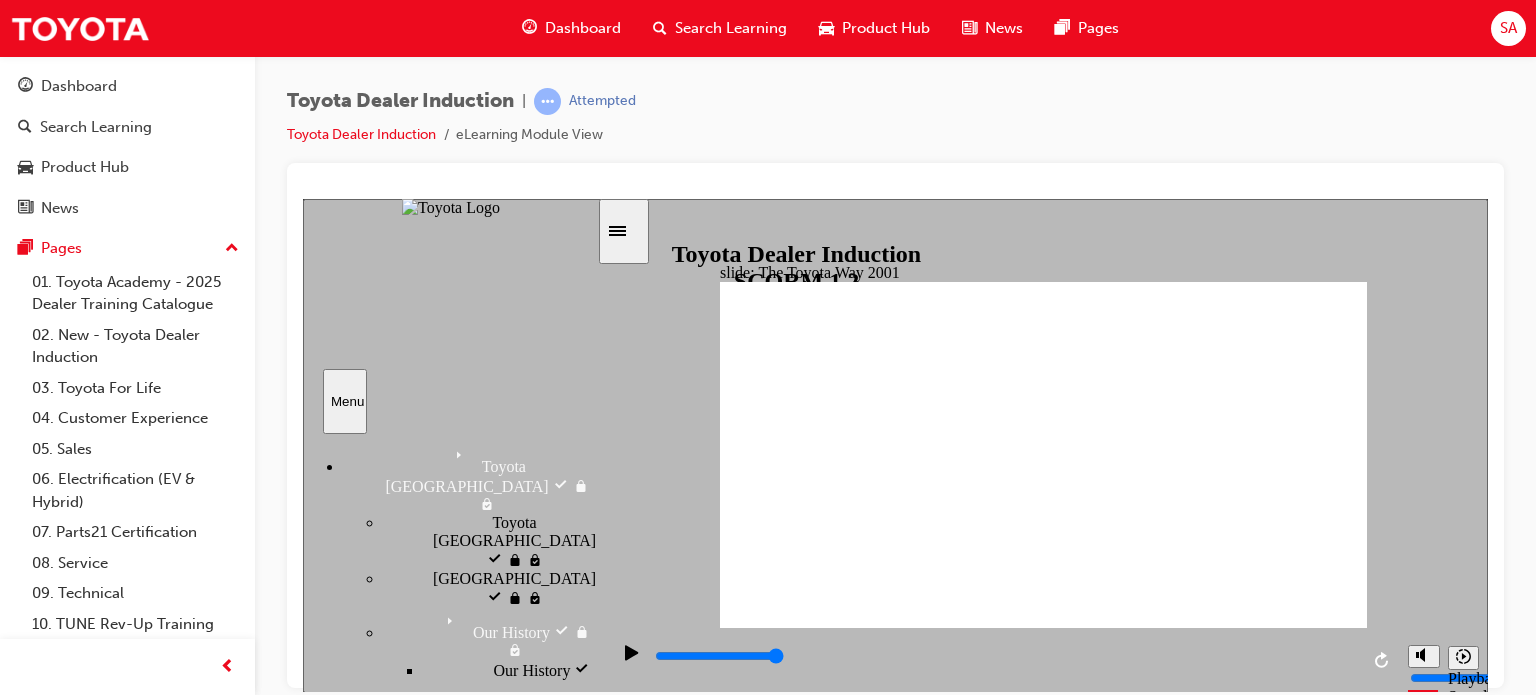 click 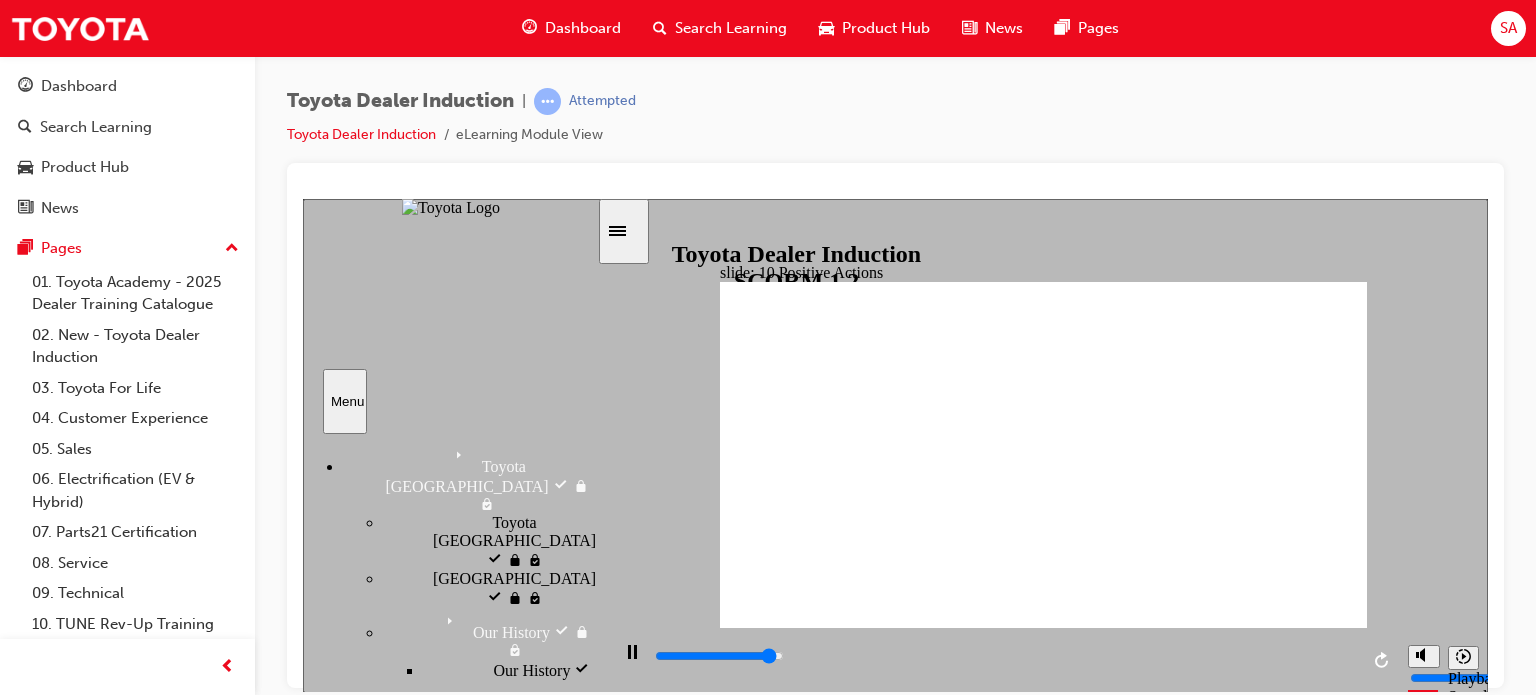 click 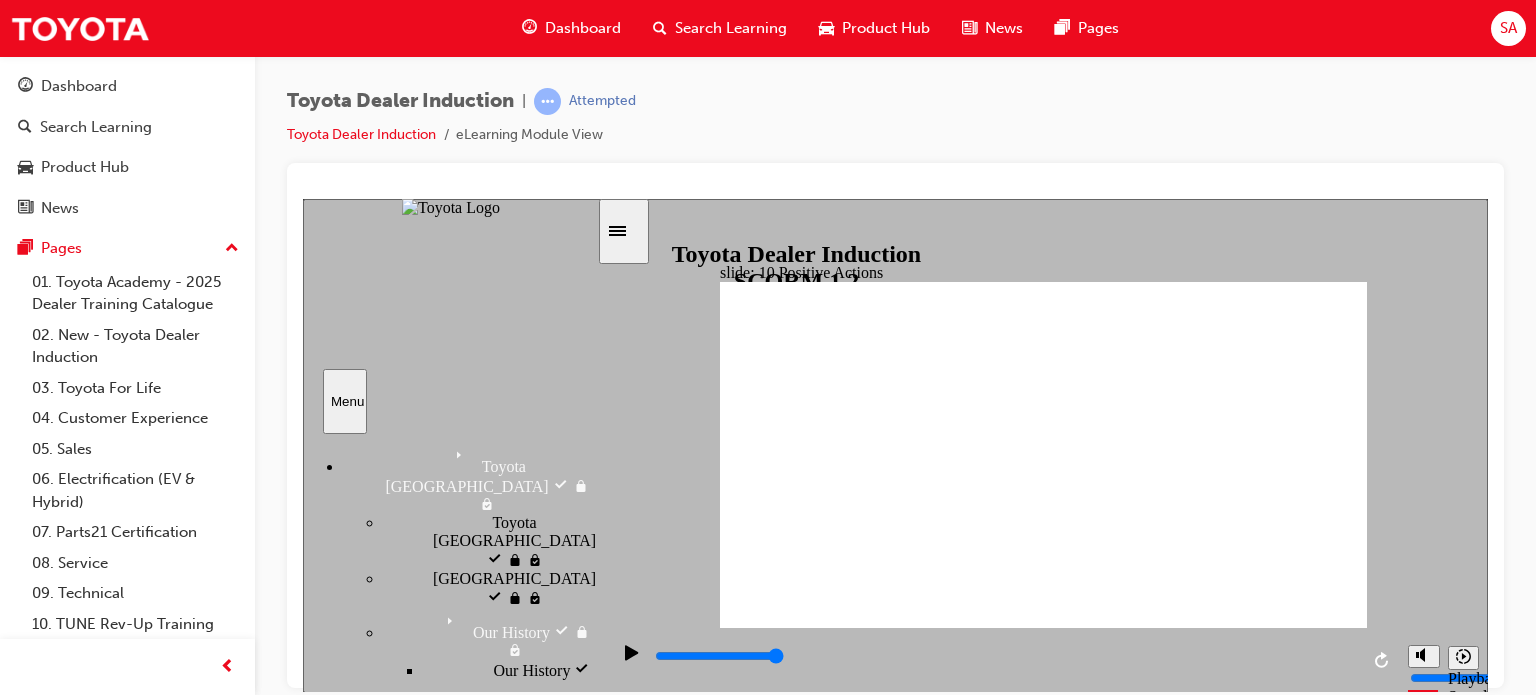 drag, startPoint x: 1071, startPoint y: 452, endPoint x: 1289, endPoint y: 351, distance: 240.26027 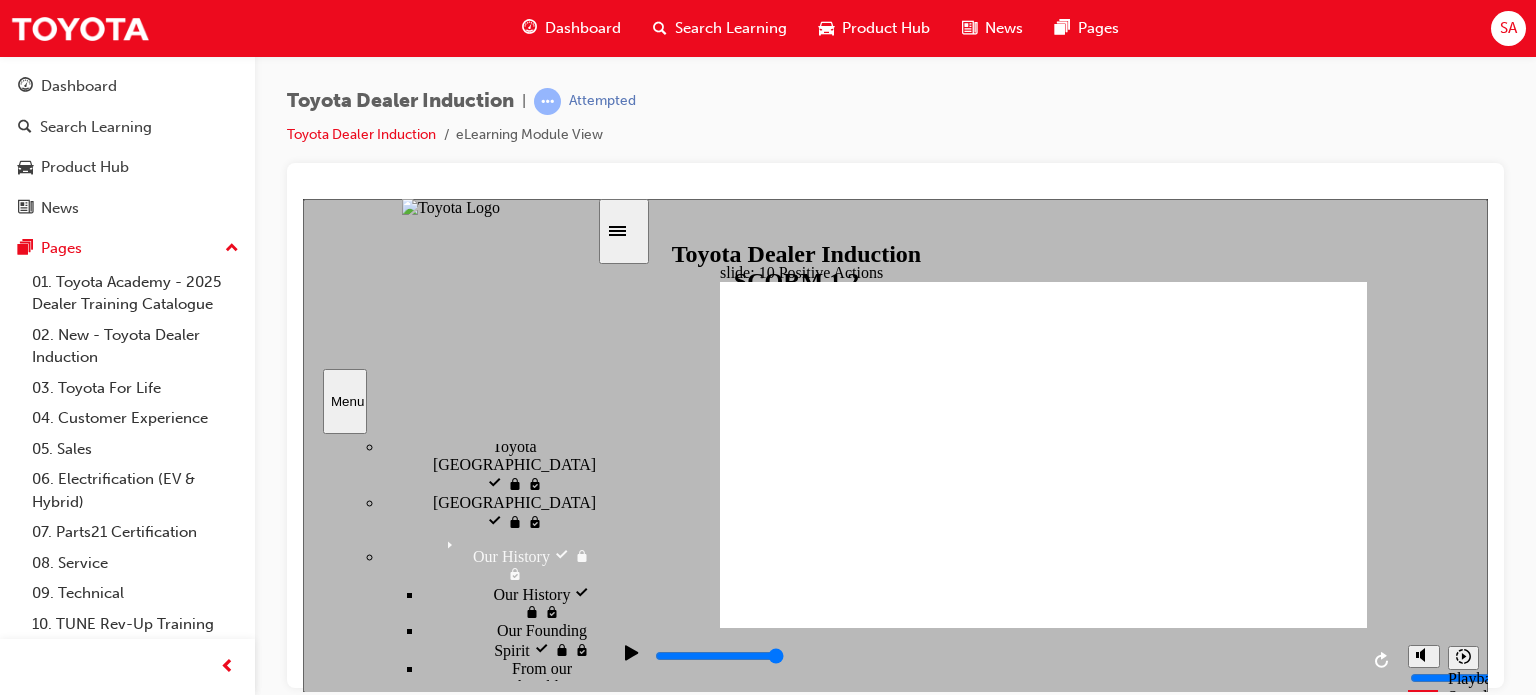 scroll, scrollTop: 326, scrollLeft: 0, axis: vertical 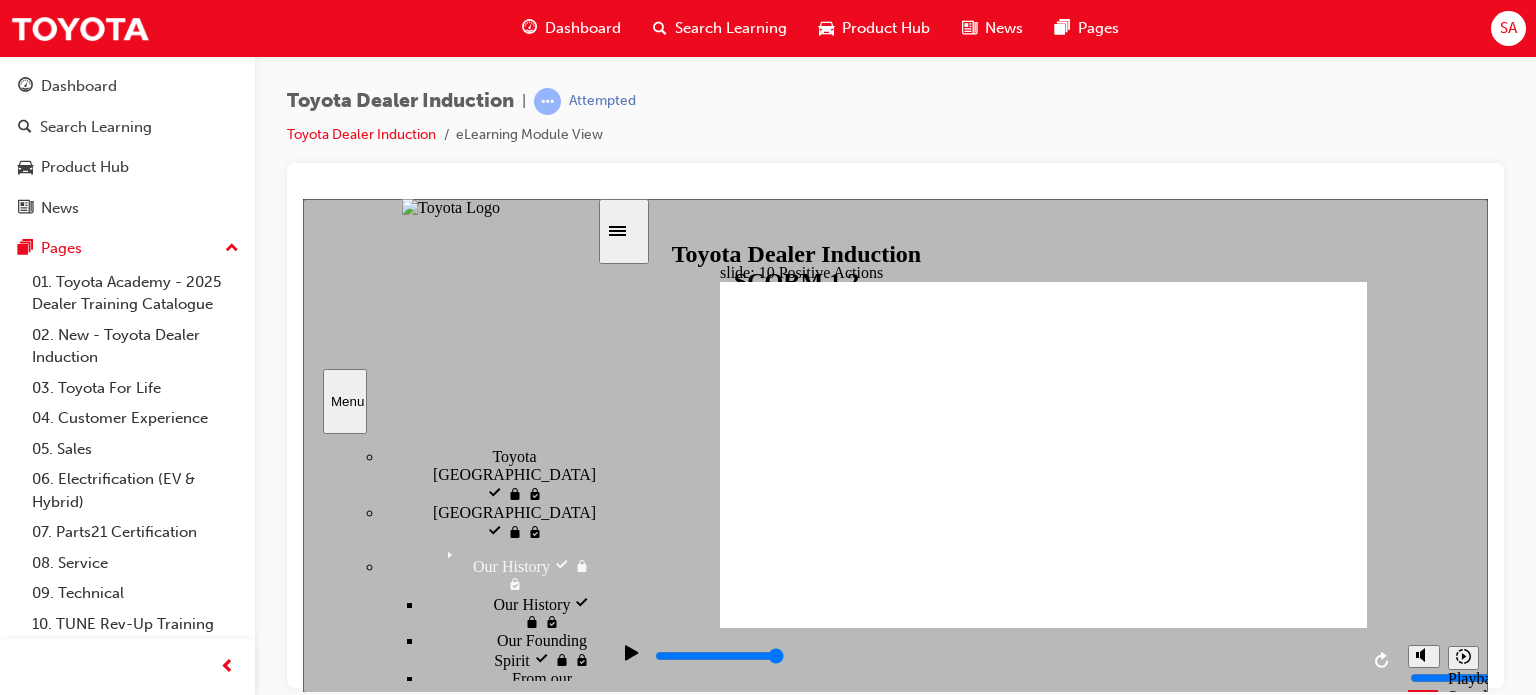 click on "From Guest to Customer" at bounding box center [546, 1225] 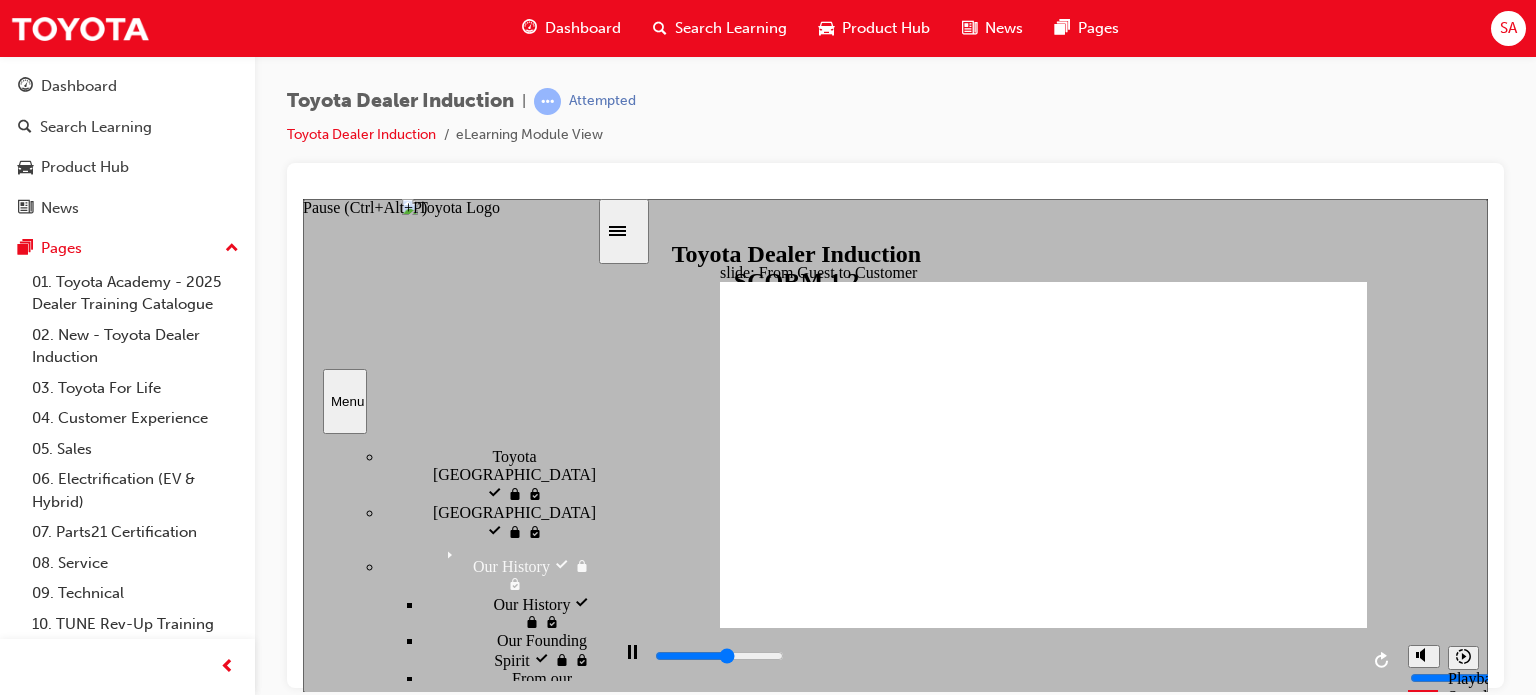 click at bounding box center [632, 661] 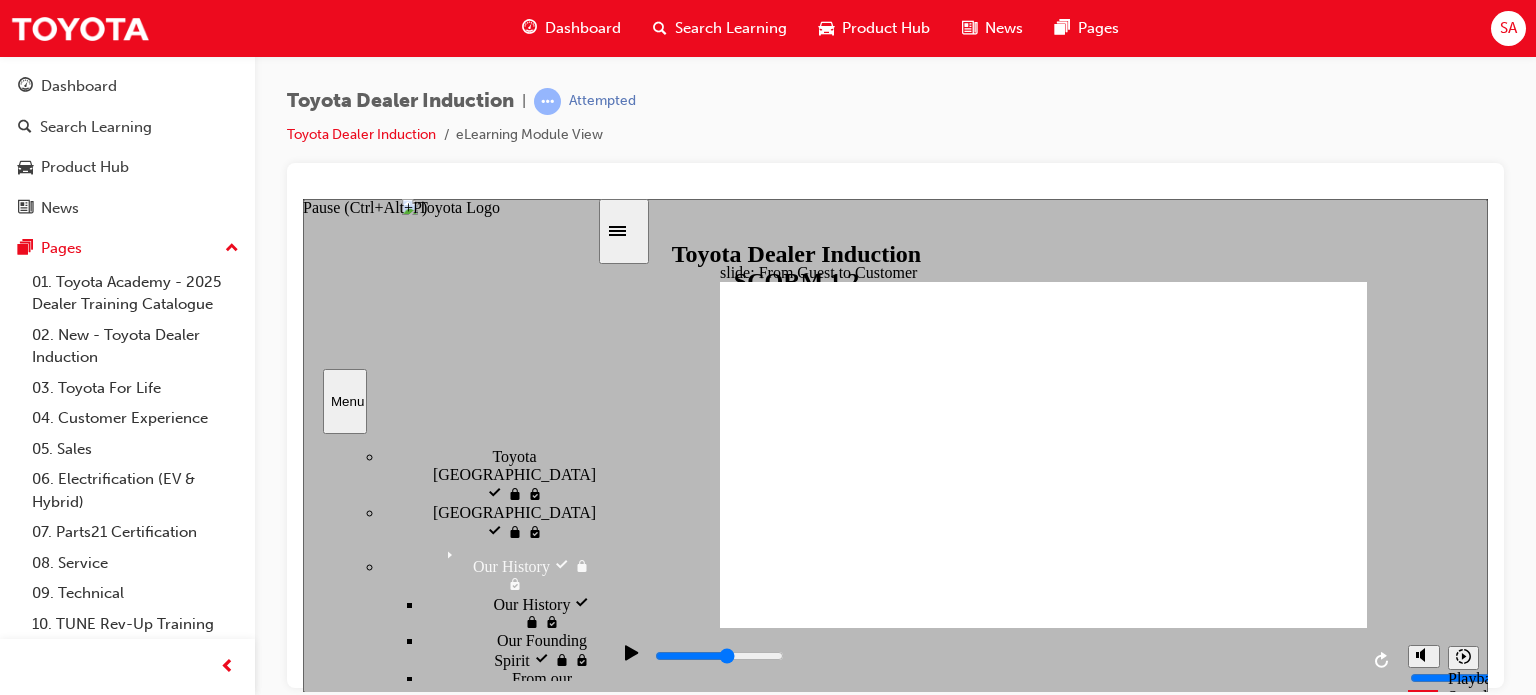 click at bounding box center [626, 660] 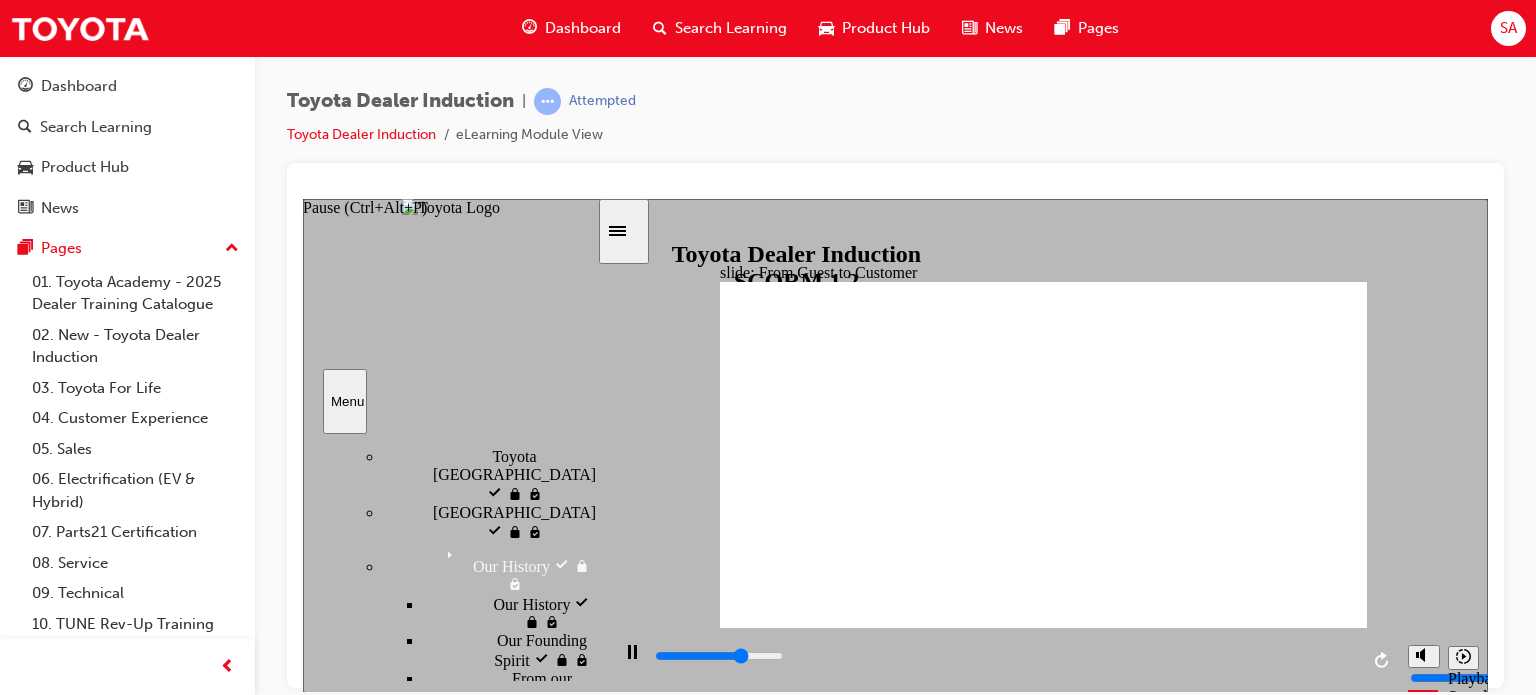 click at bounding box center (626, 660) 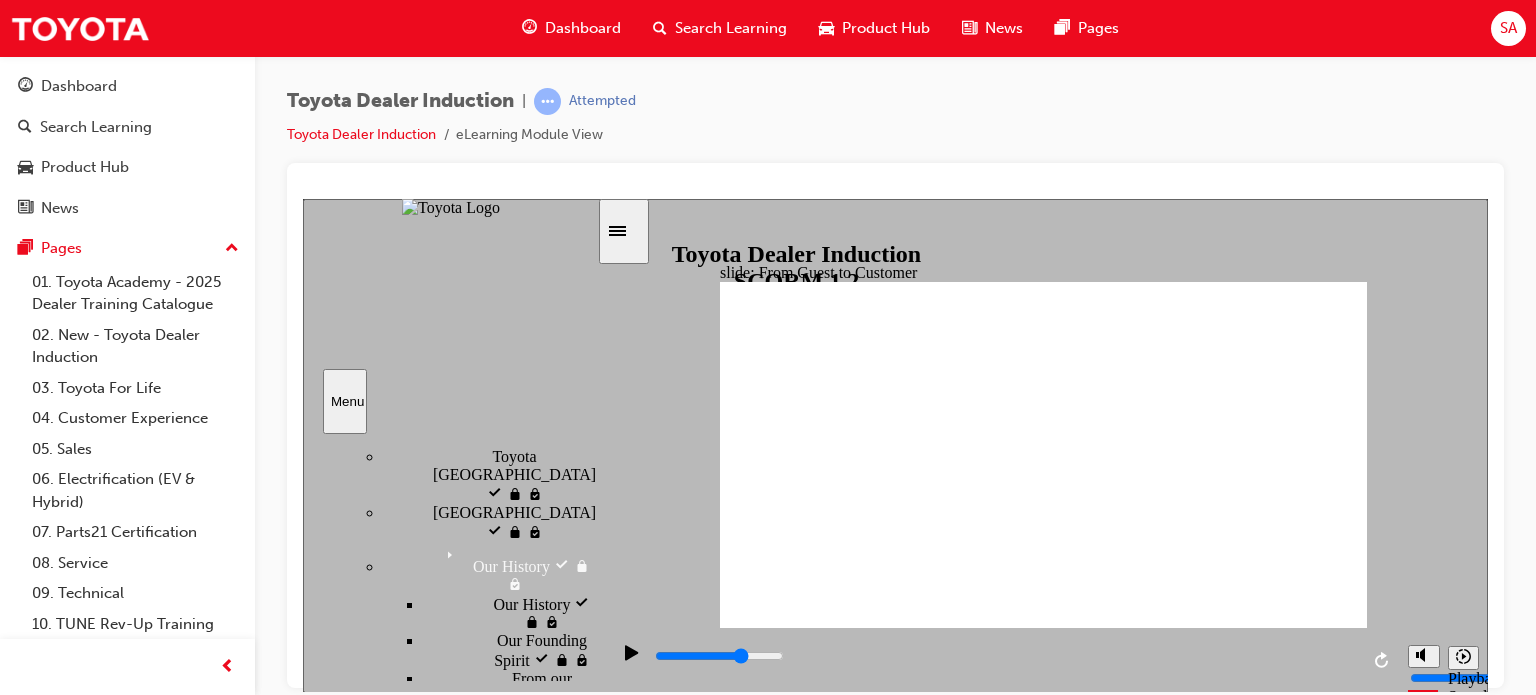 click 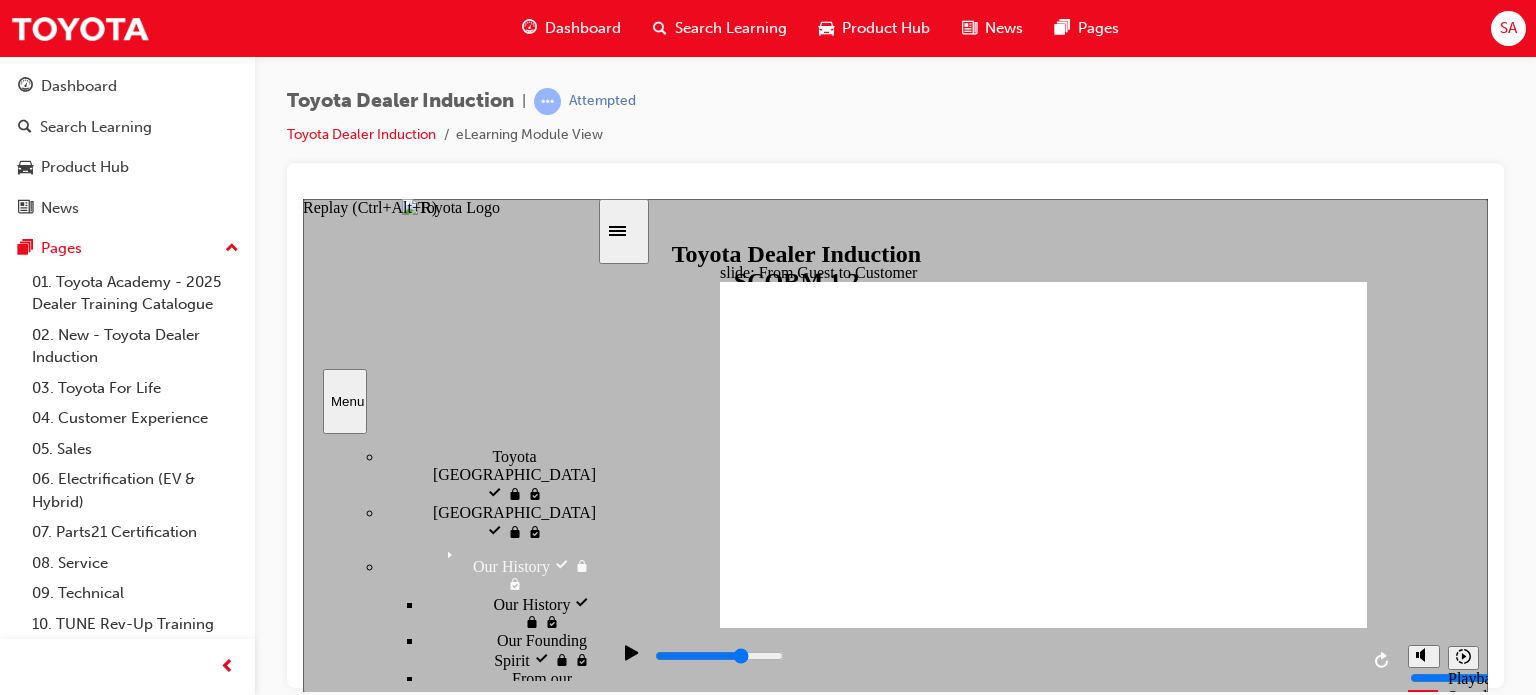 click 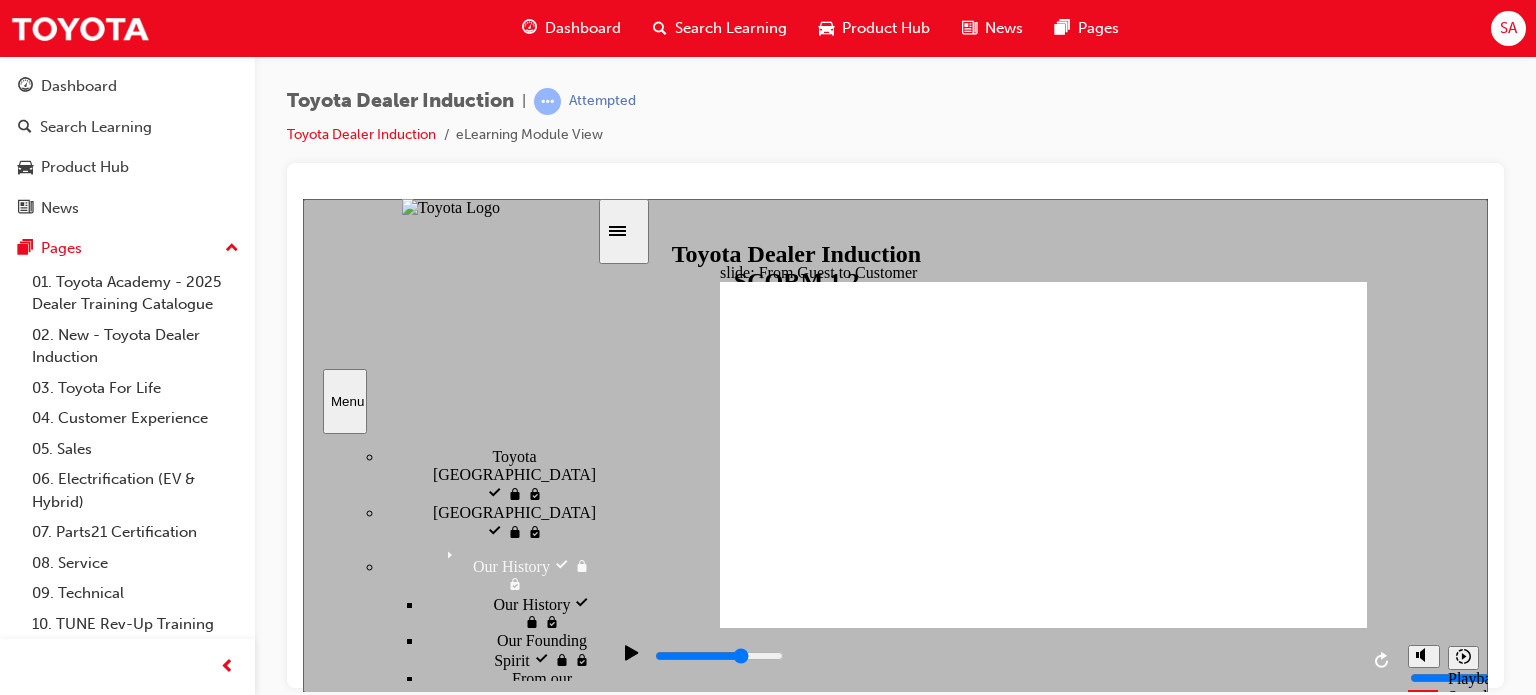 click 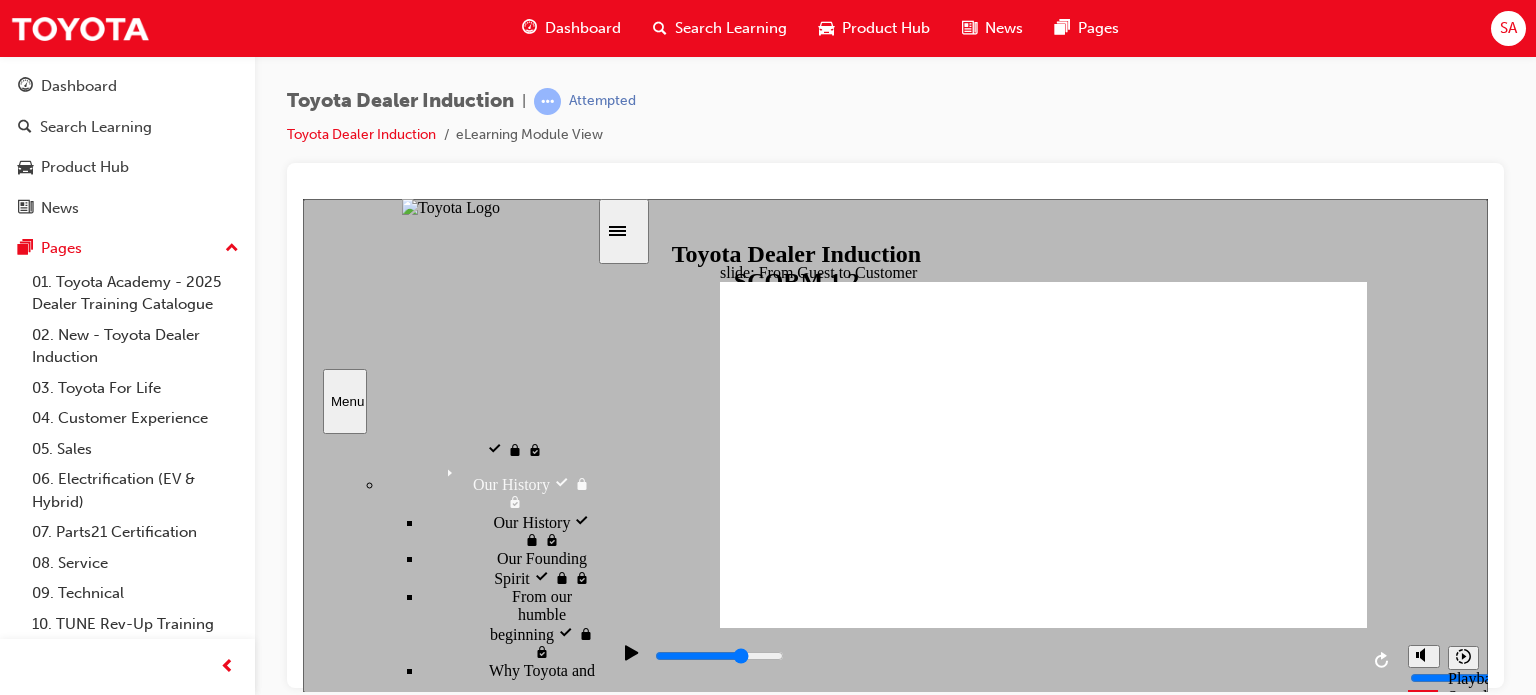 scroll, scrollTop: 408, scrollLeft: 0, axis: vertical 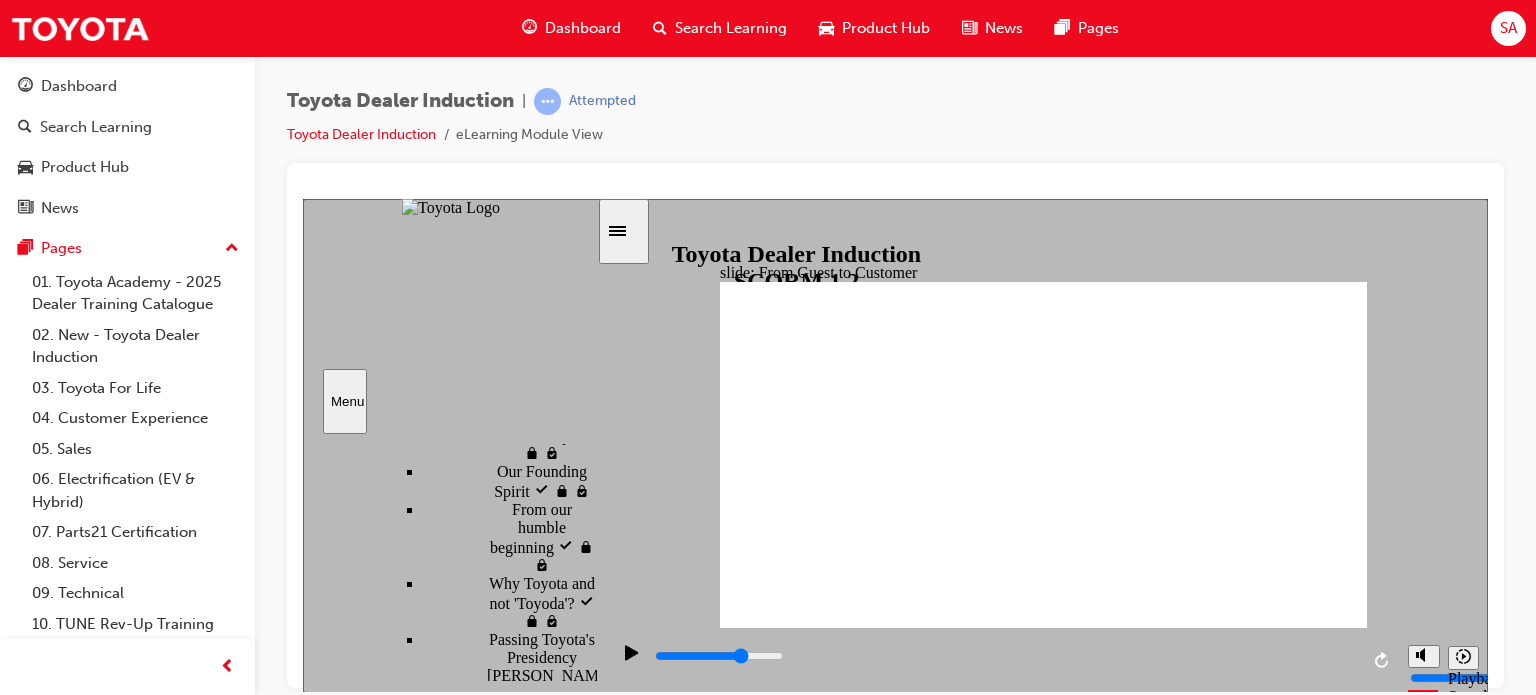 click on "From Guest to Customer visited" at bounding box center [546, 1065] 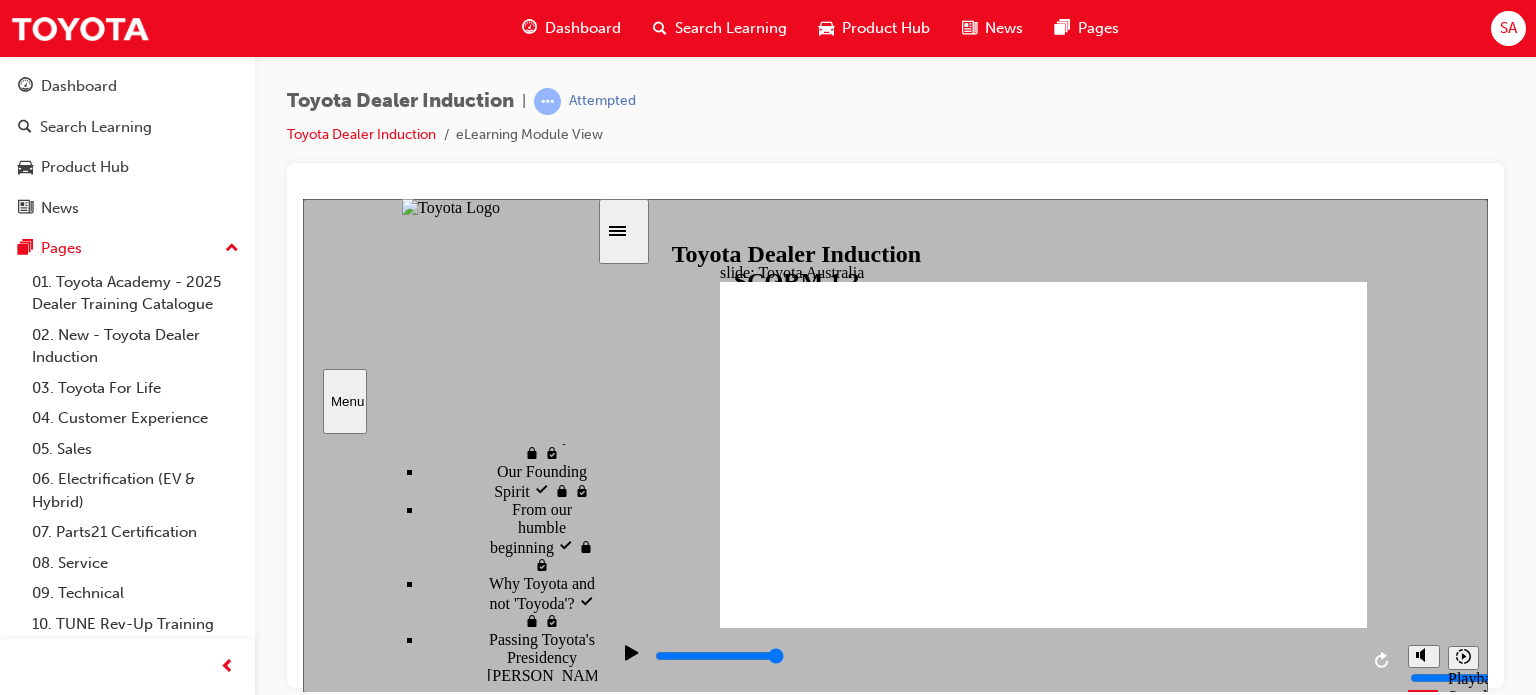 click 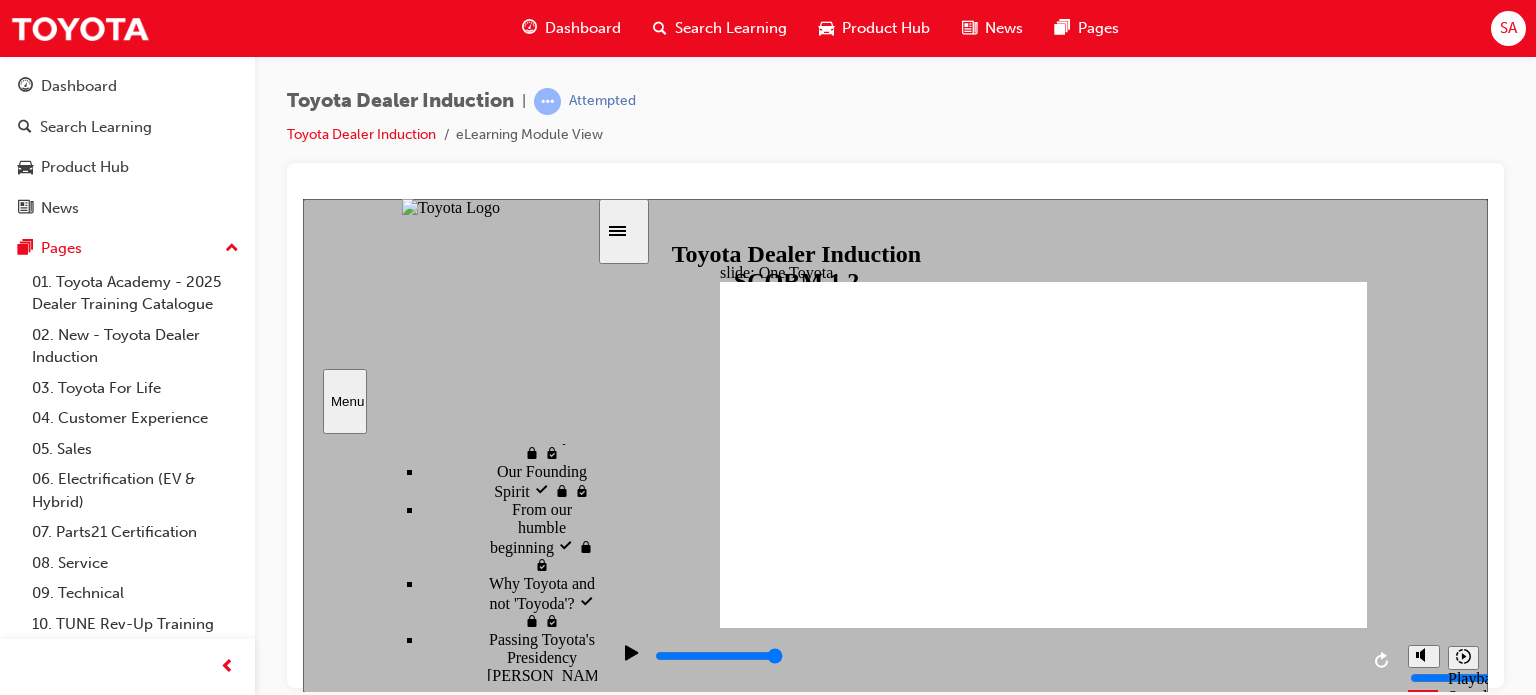 click 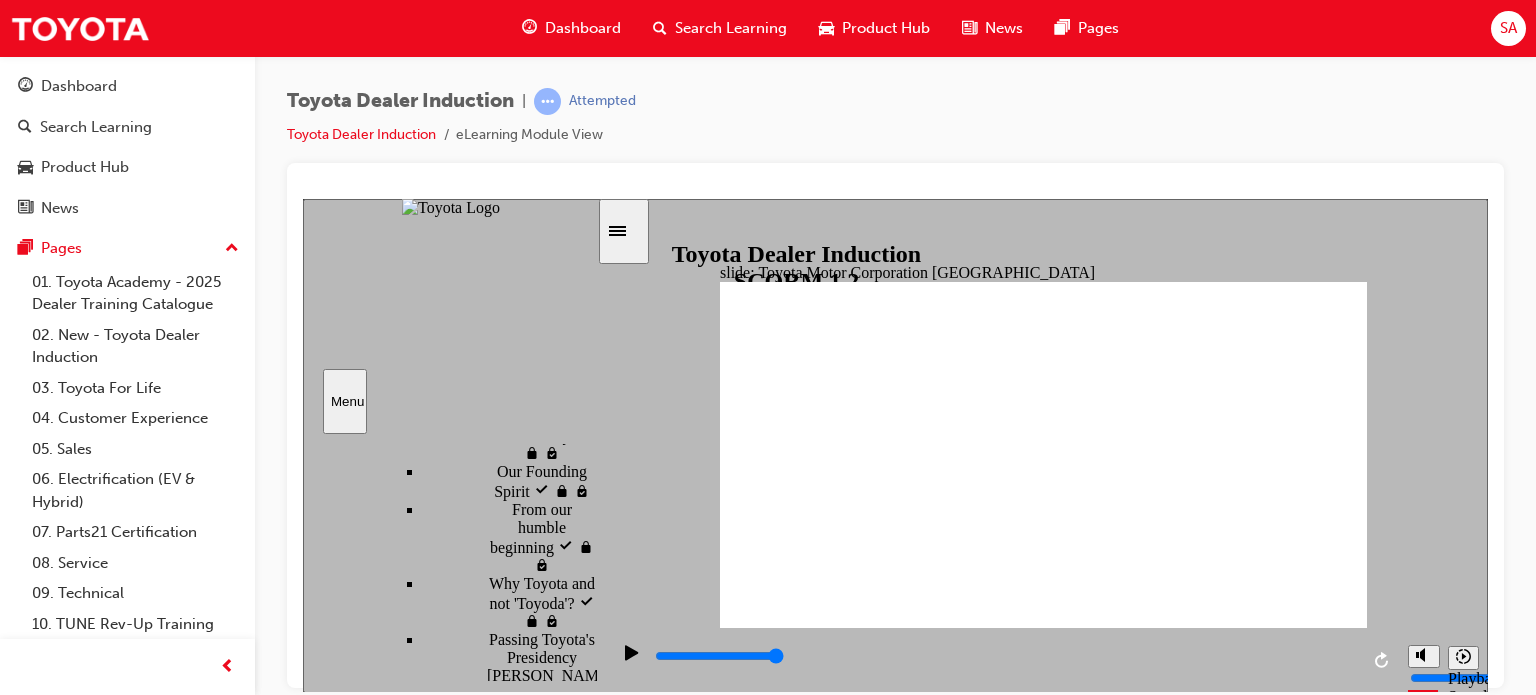 click 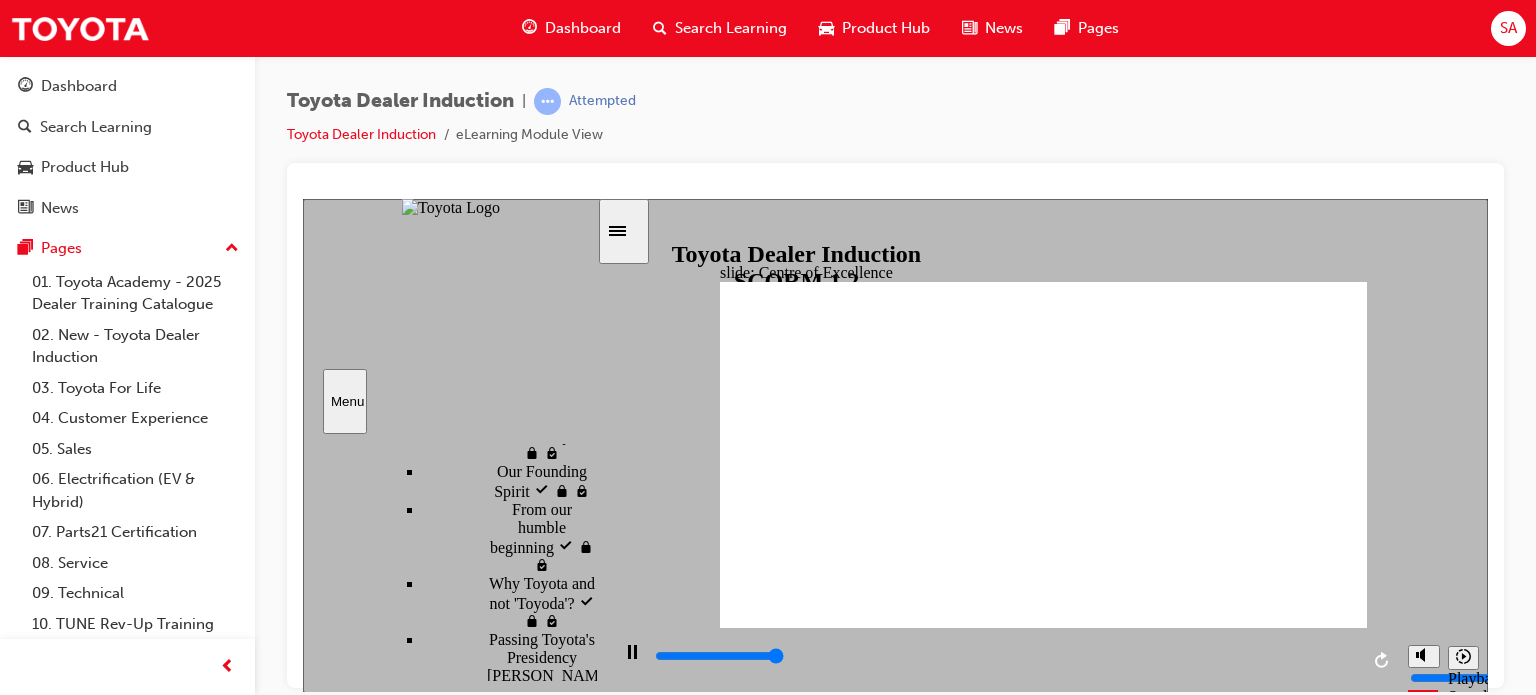 type on "15300" 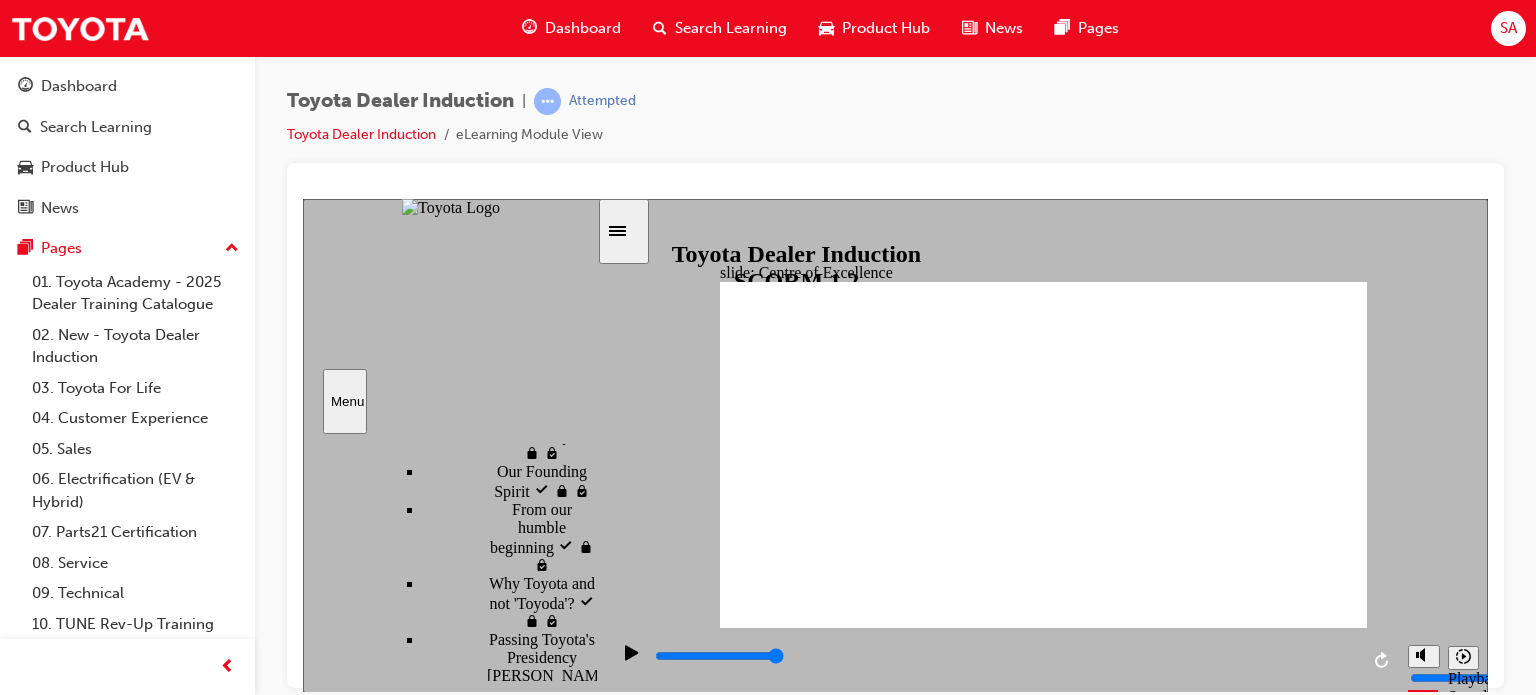 click 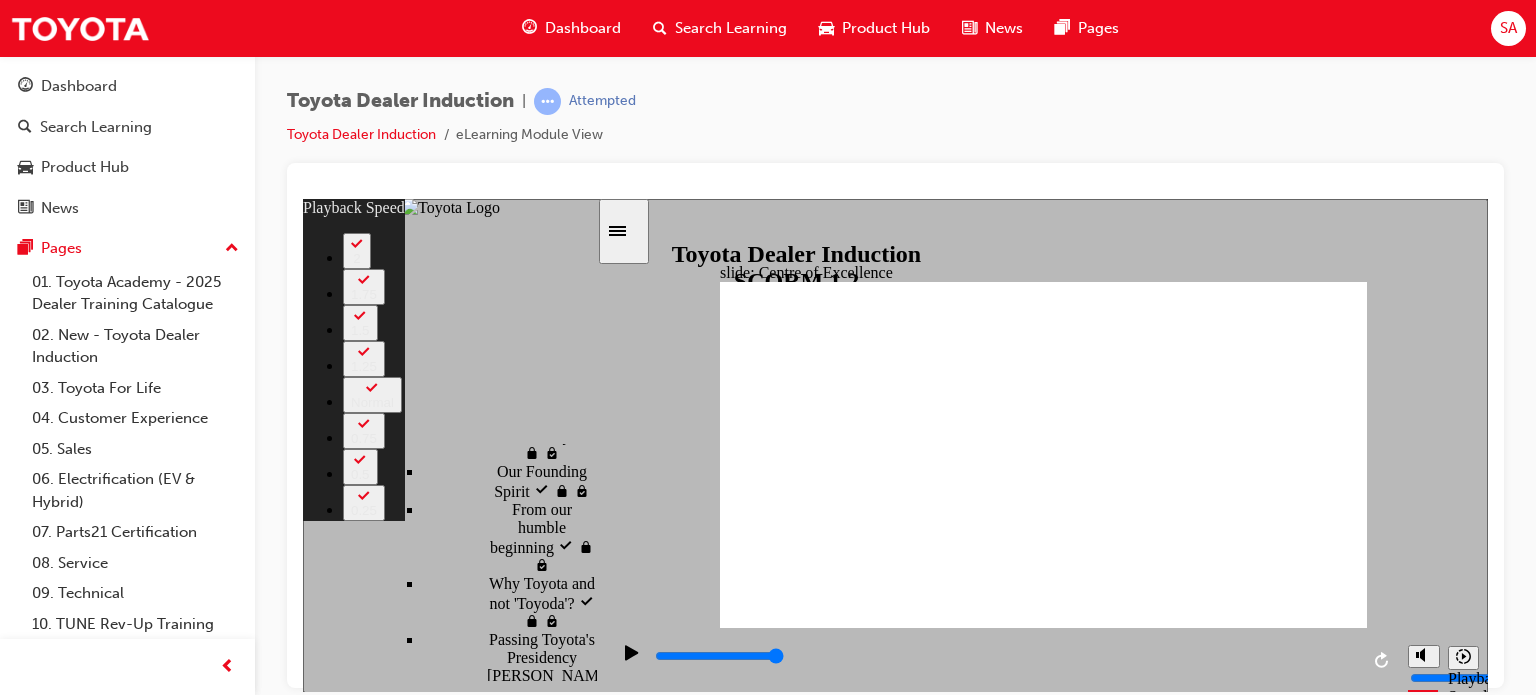 type on "4" 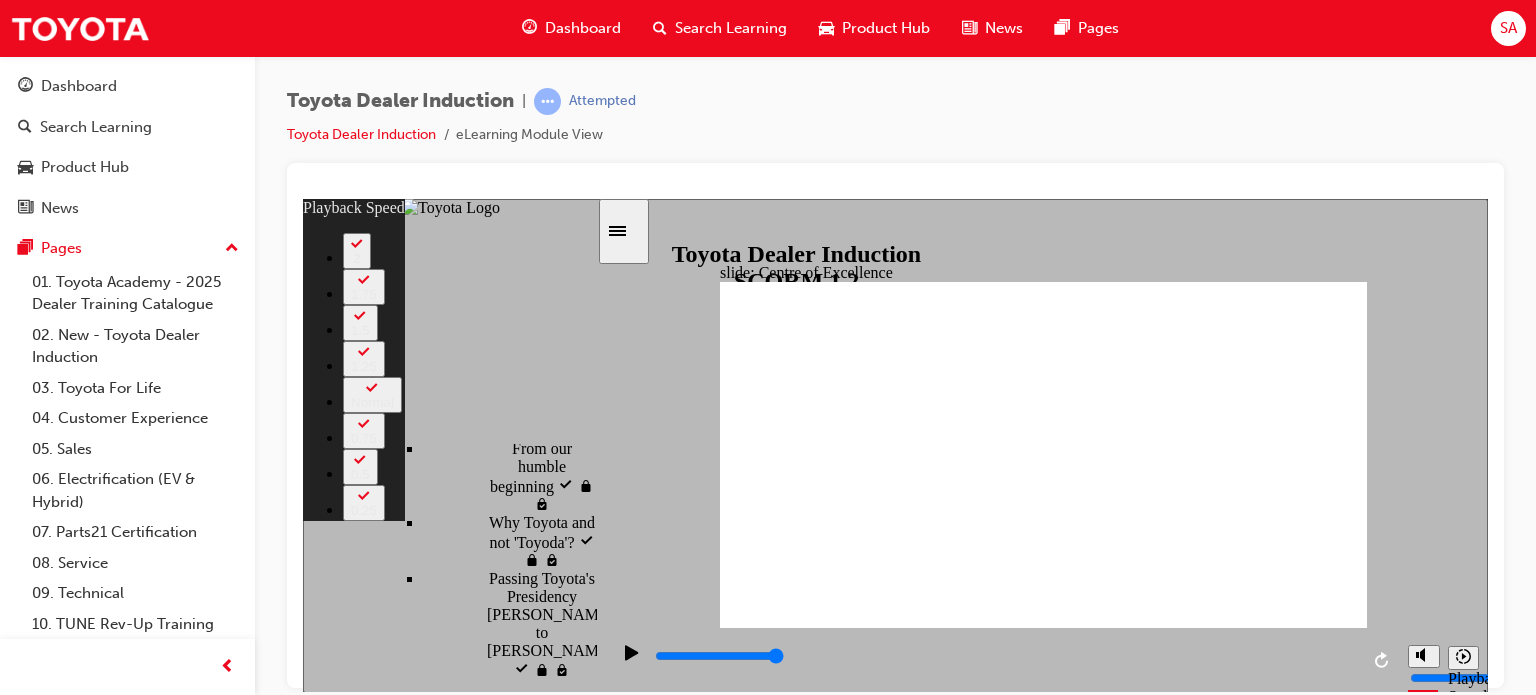 scroll, scrollTop: 556, scrollLeft: 0, axis: vertical 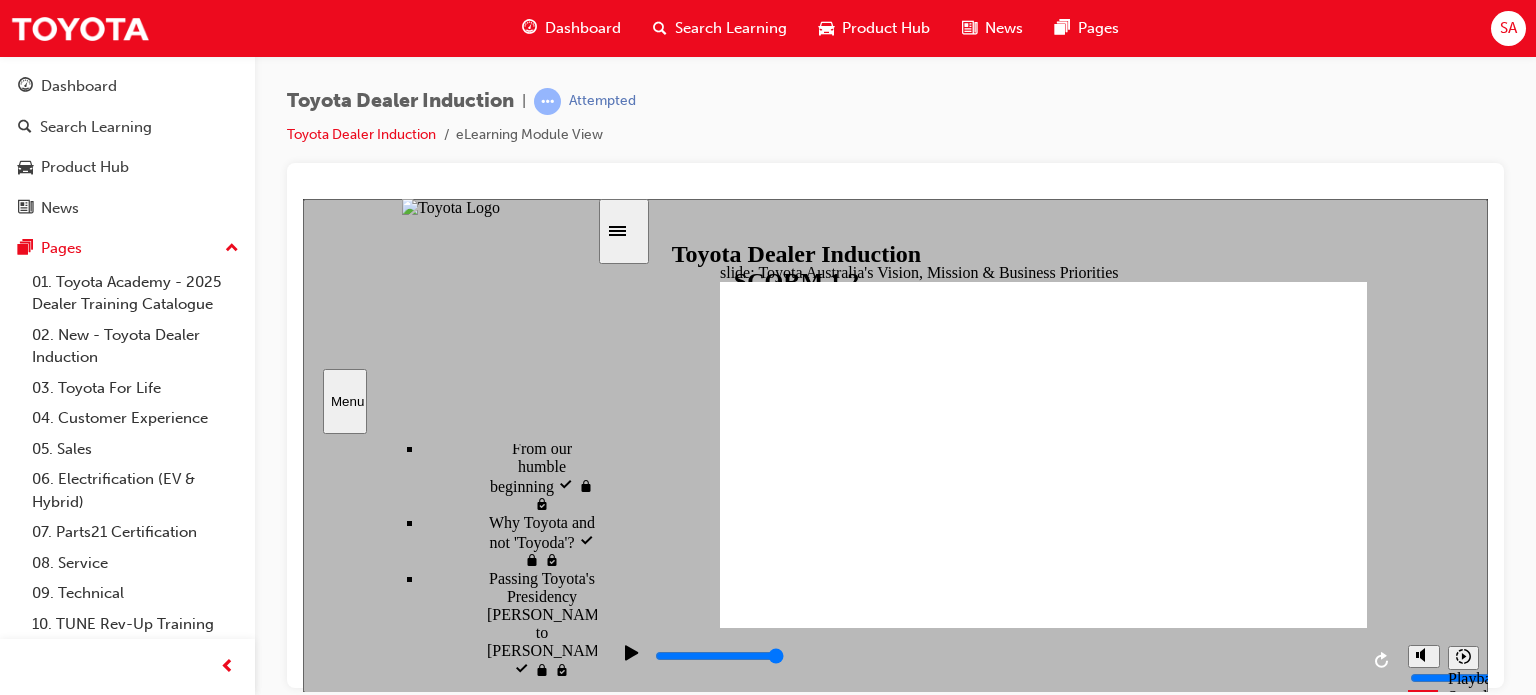 click 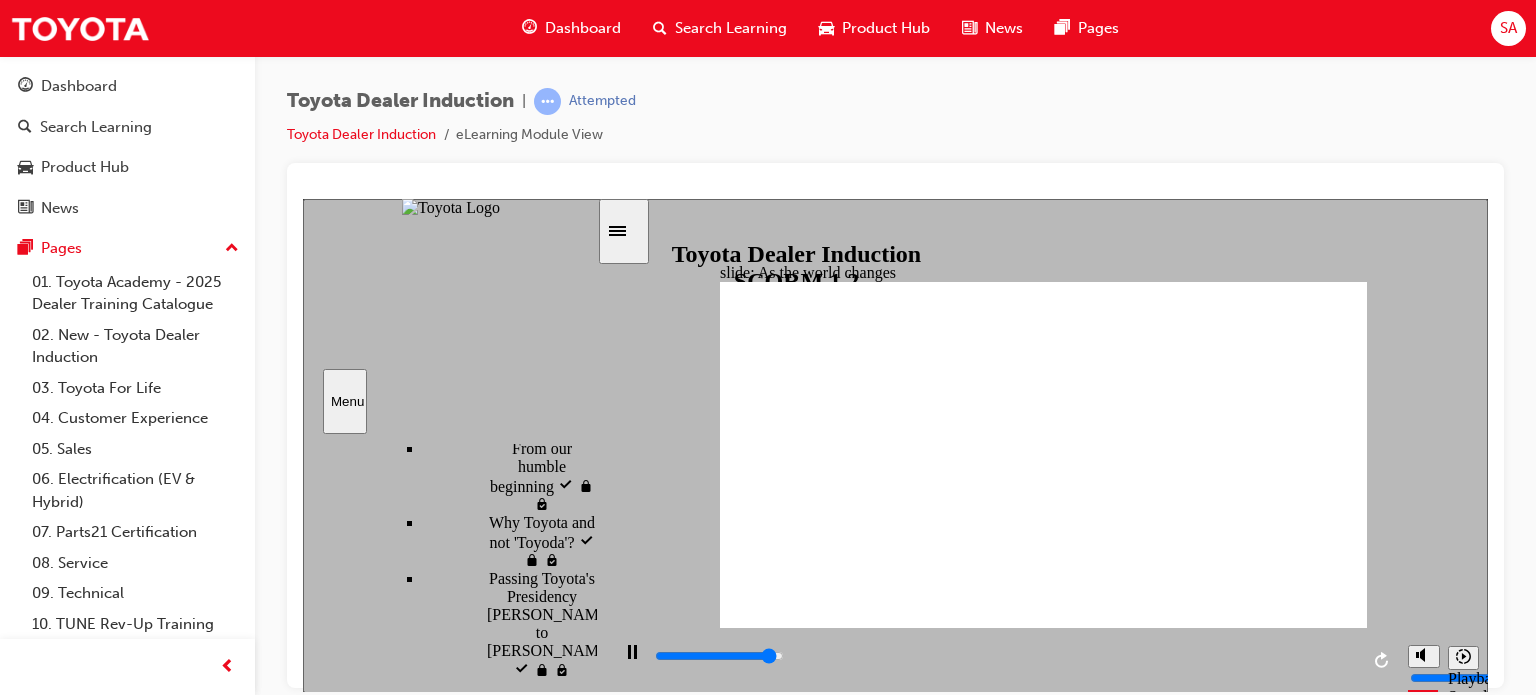click 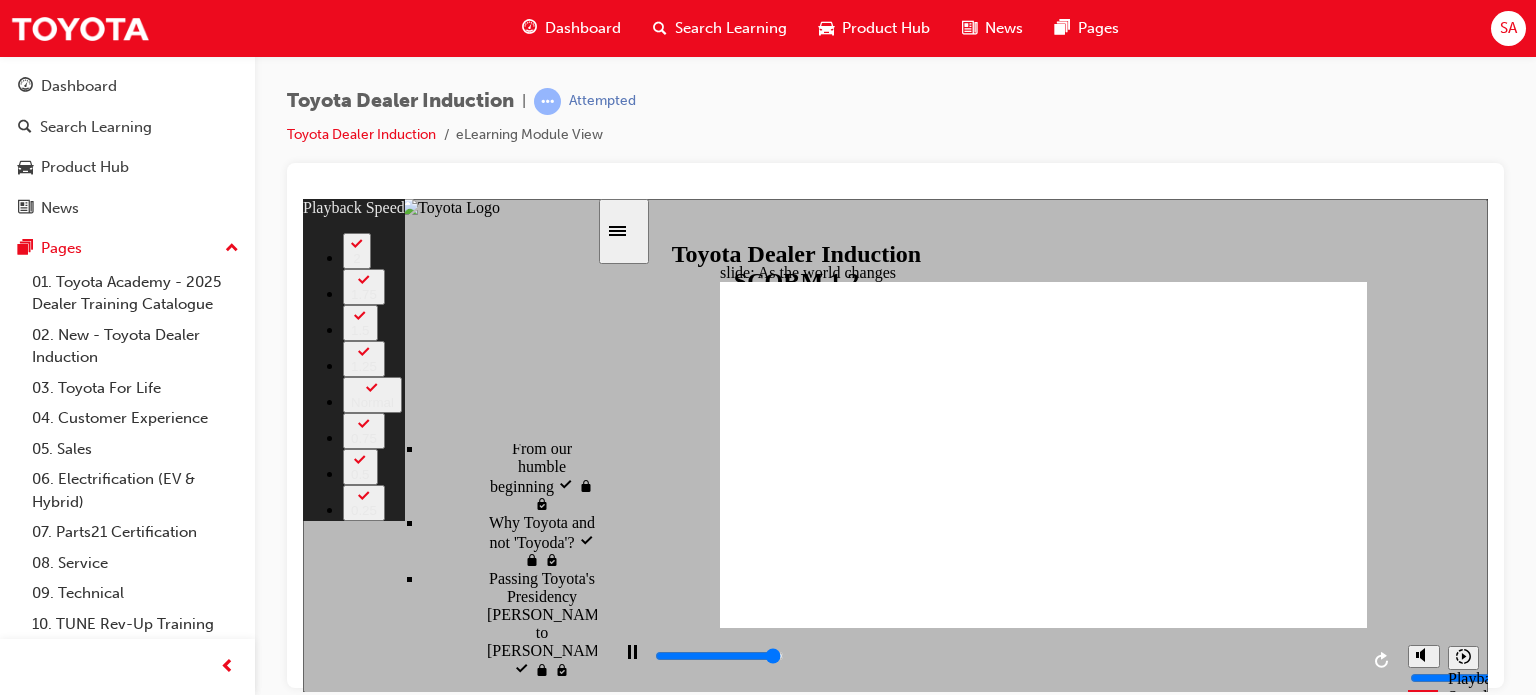 type on "9000" 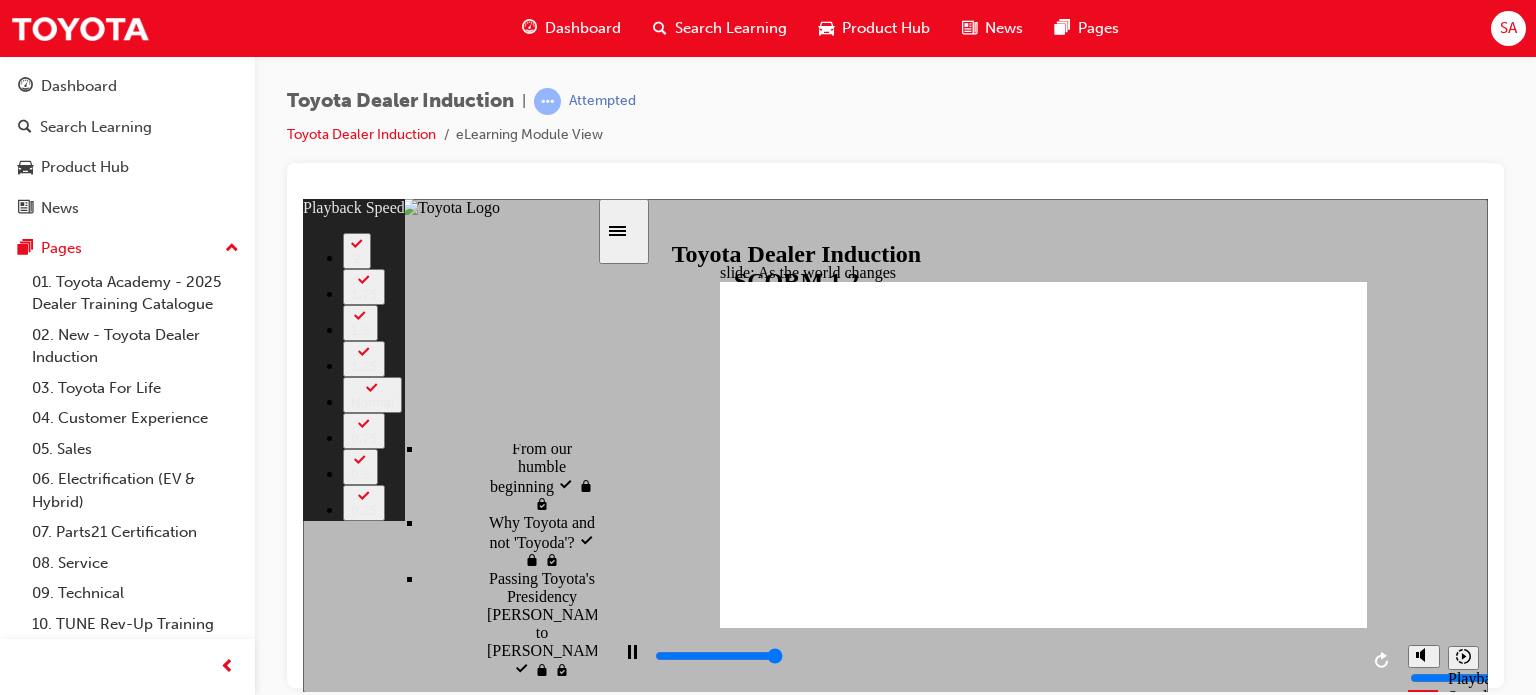 type on "9200" 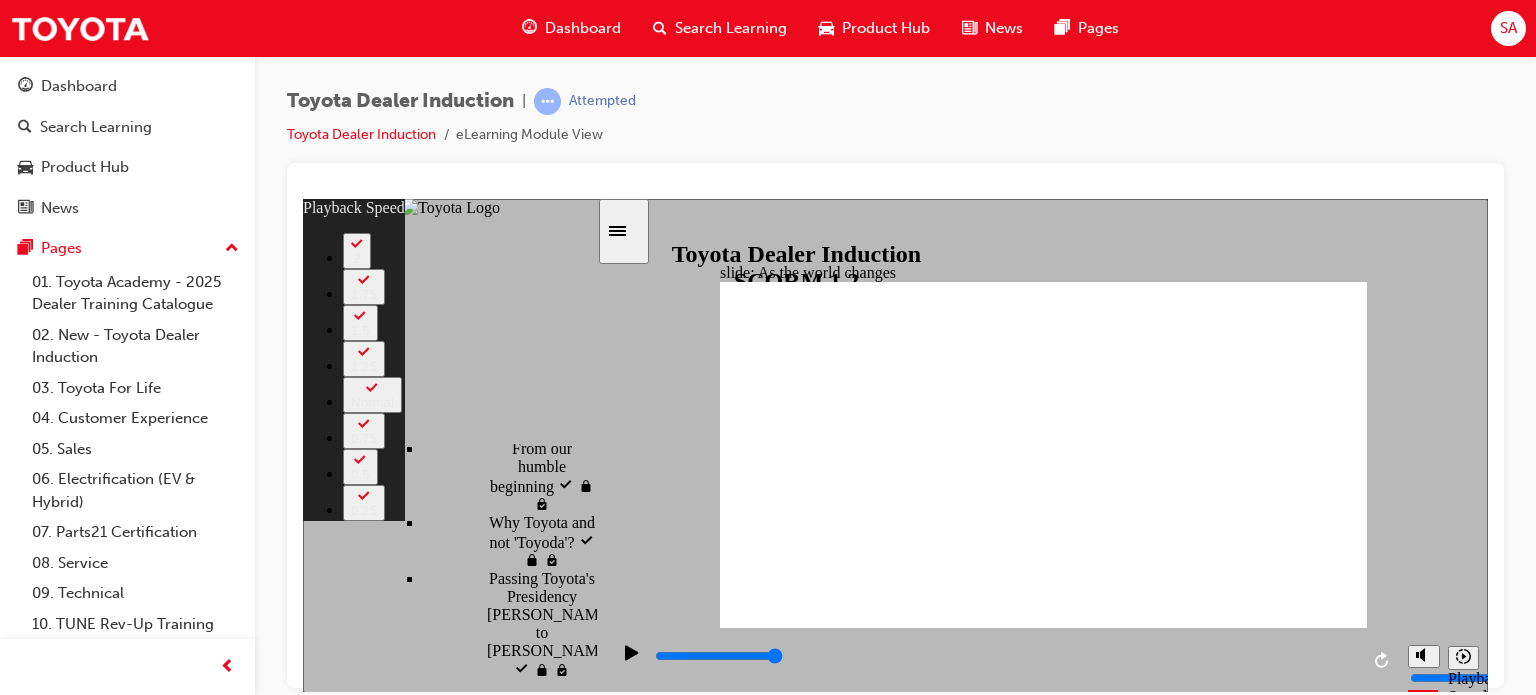 click at bounding box center [870, 2011] 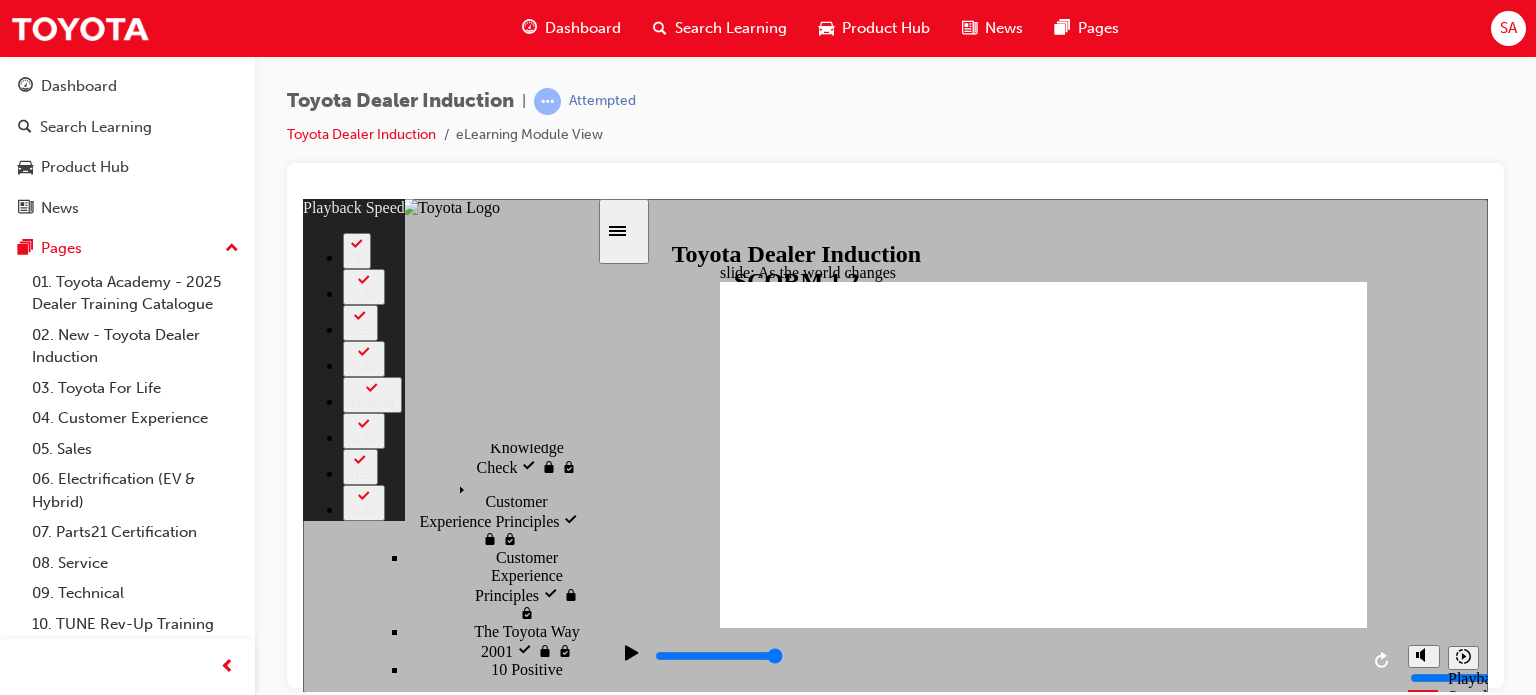scroll, scrollTop: 584, scrollLeft: 15, axis: both 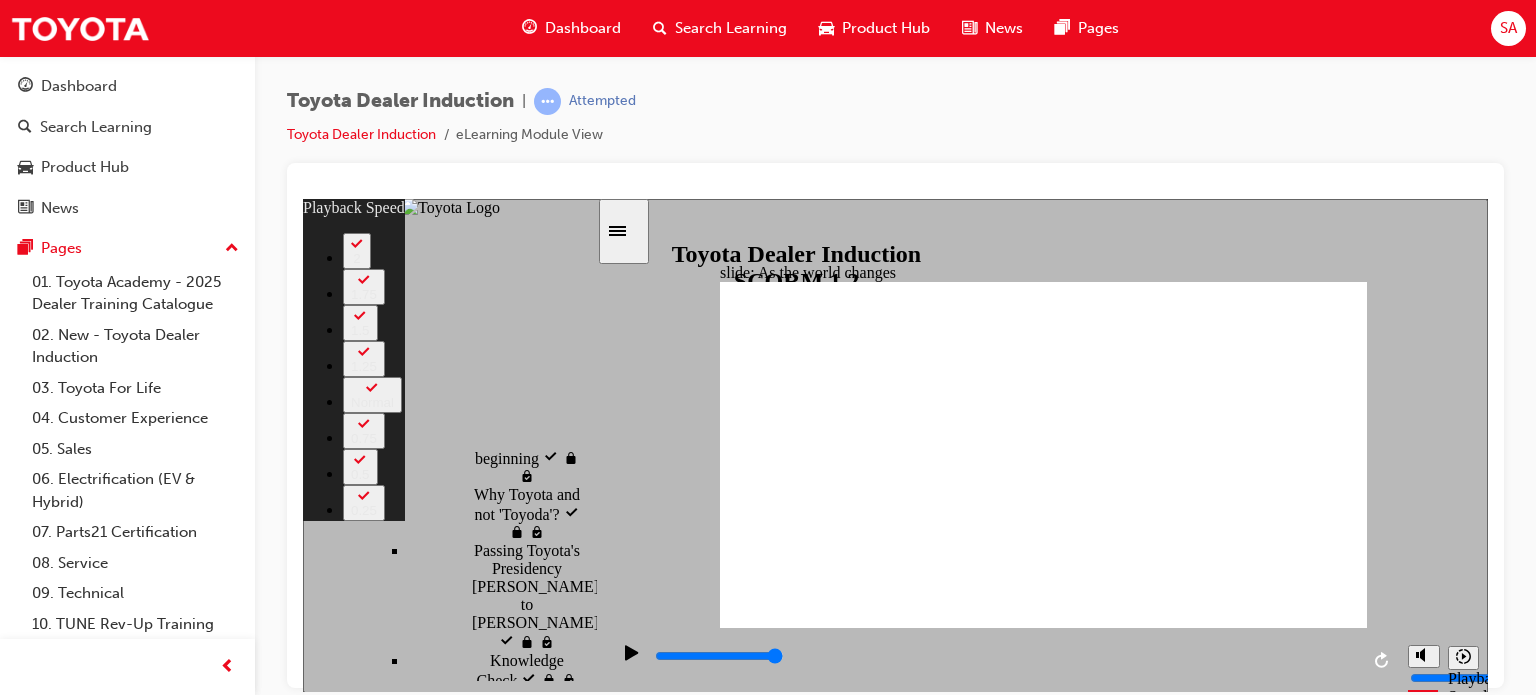 click at bounding box center (739, 3987) 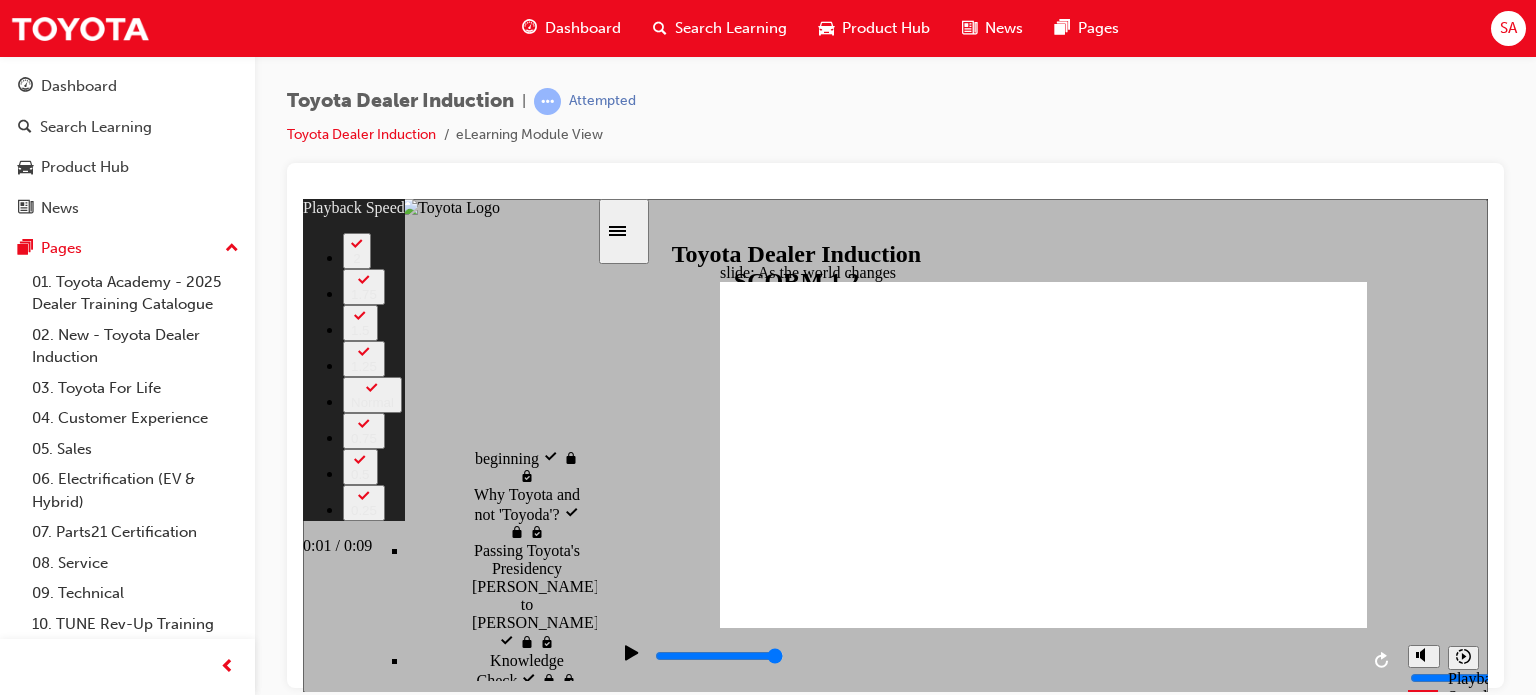 click at bounding box center [739, 4081] 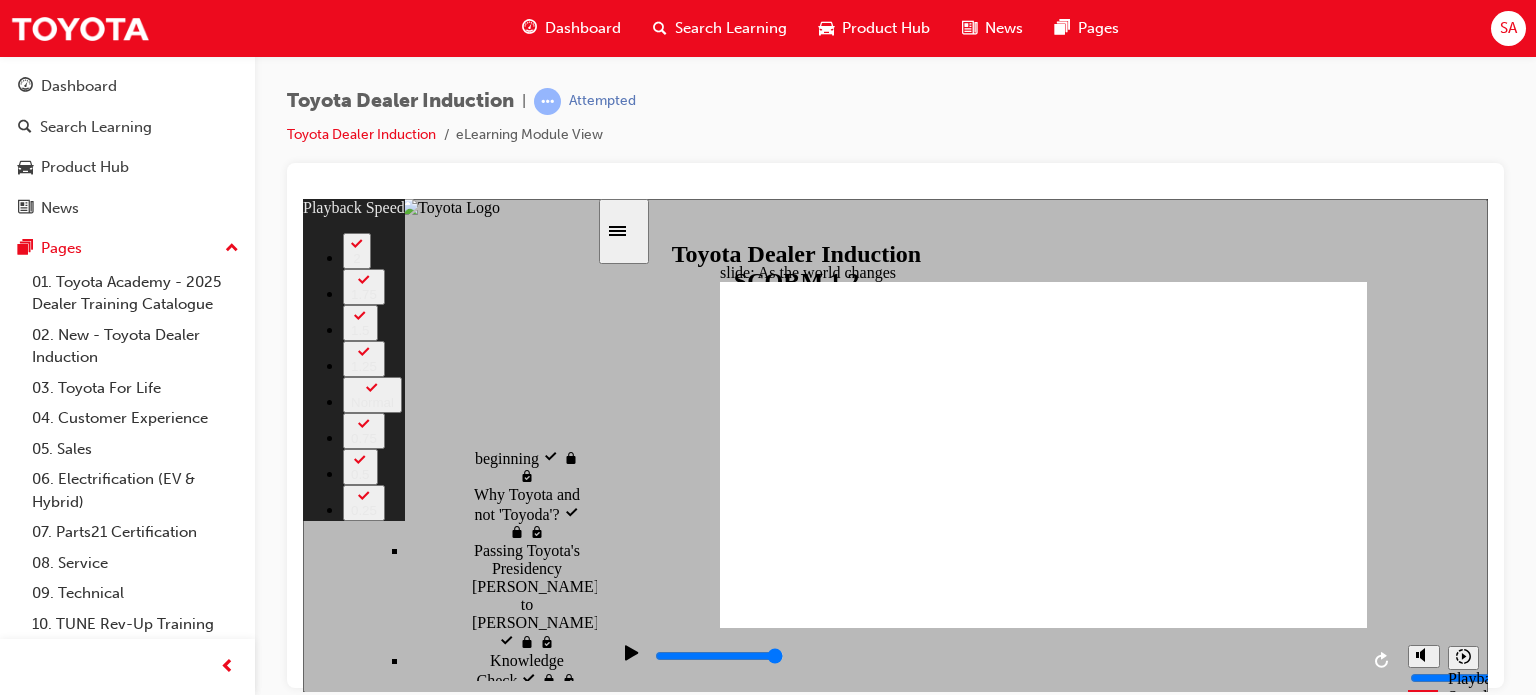 type on "103" 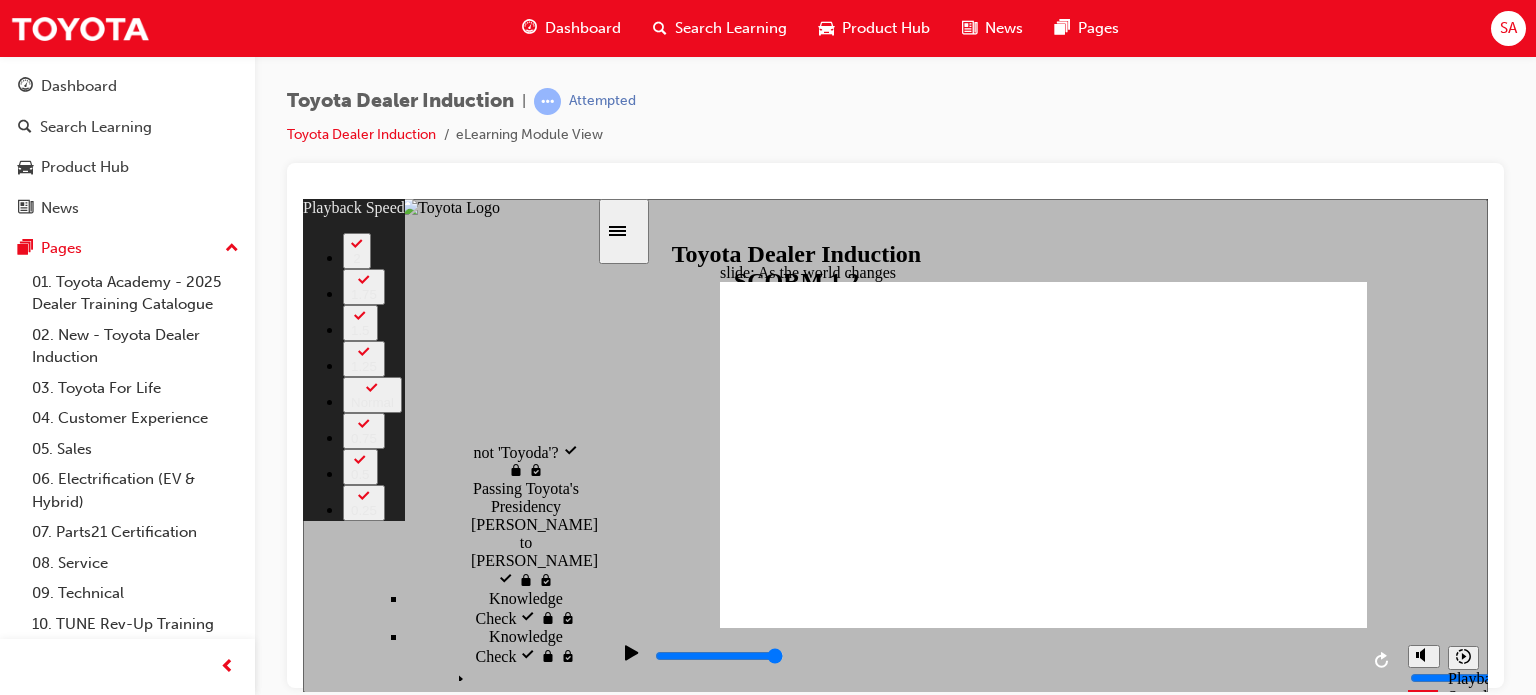 type on "114" 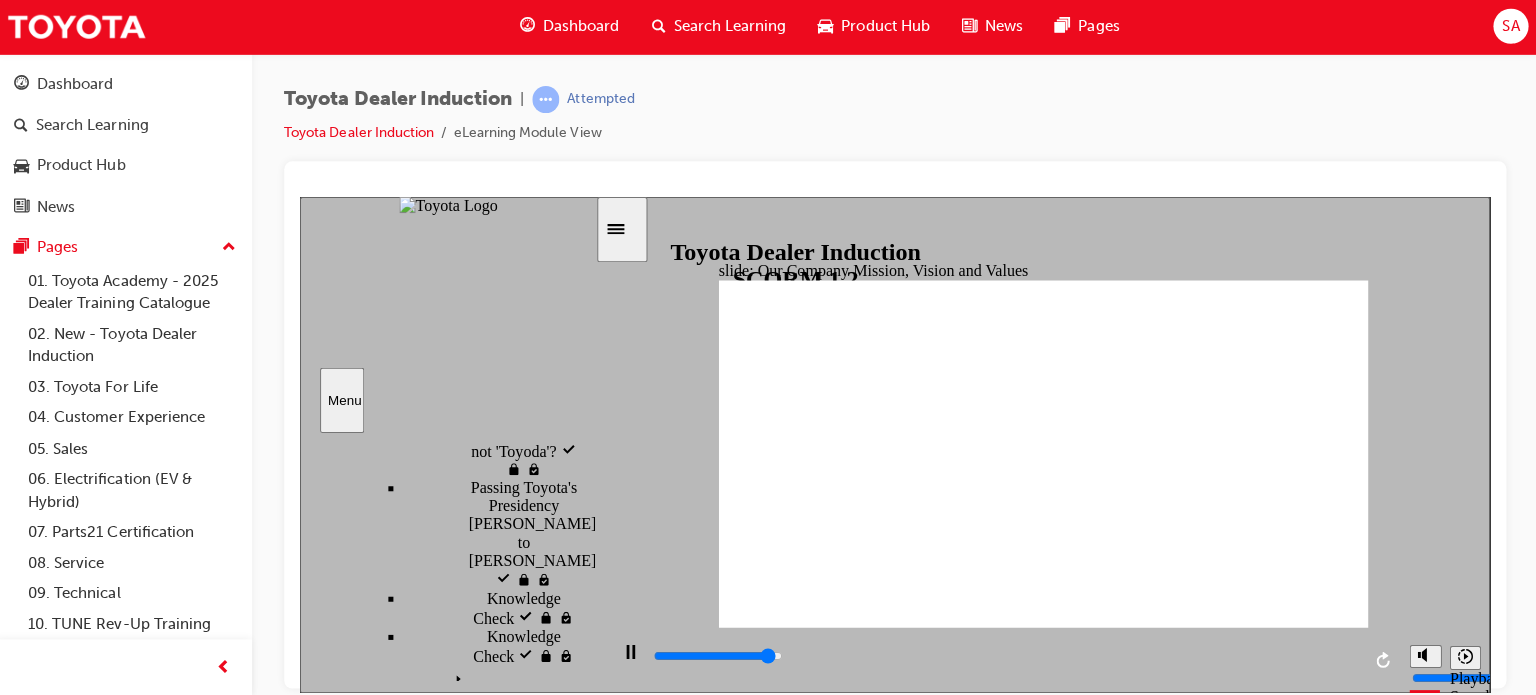 scroll, scrollTop: 0, scrollLeft: 0, axis: both 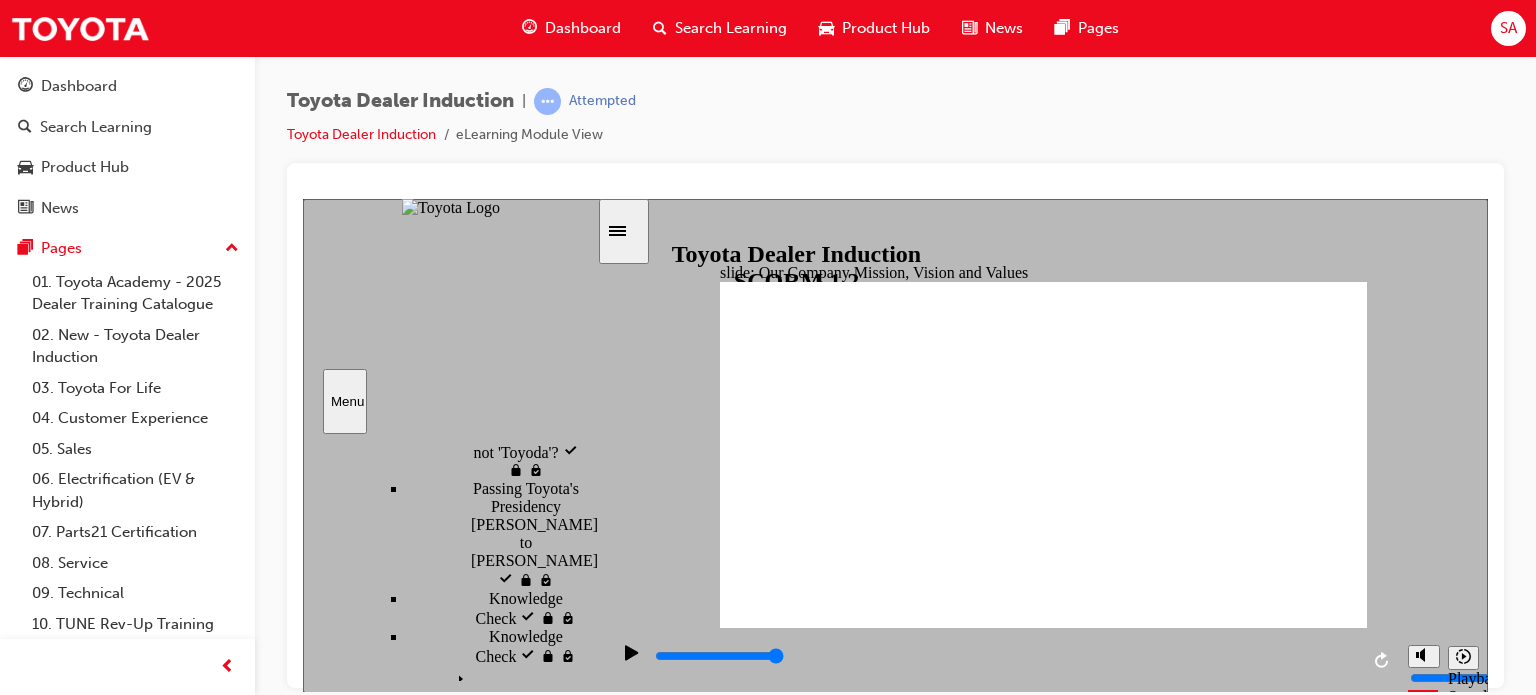 click 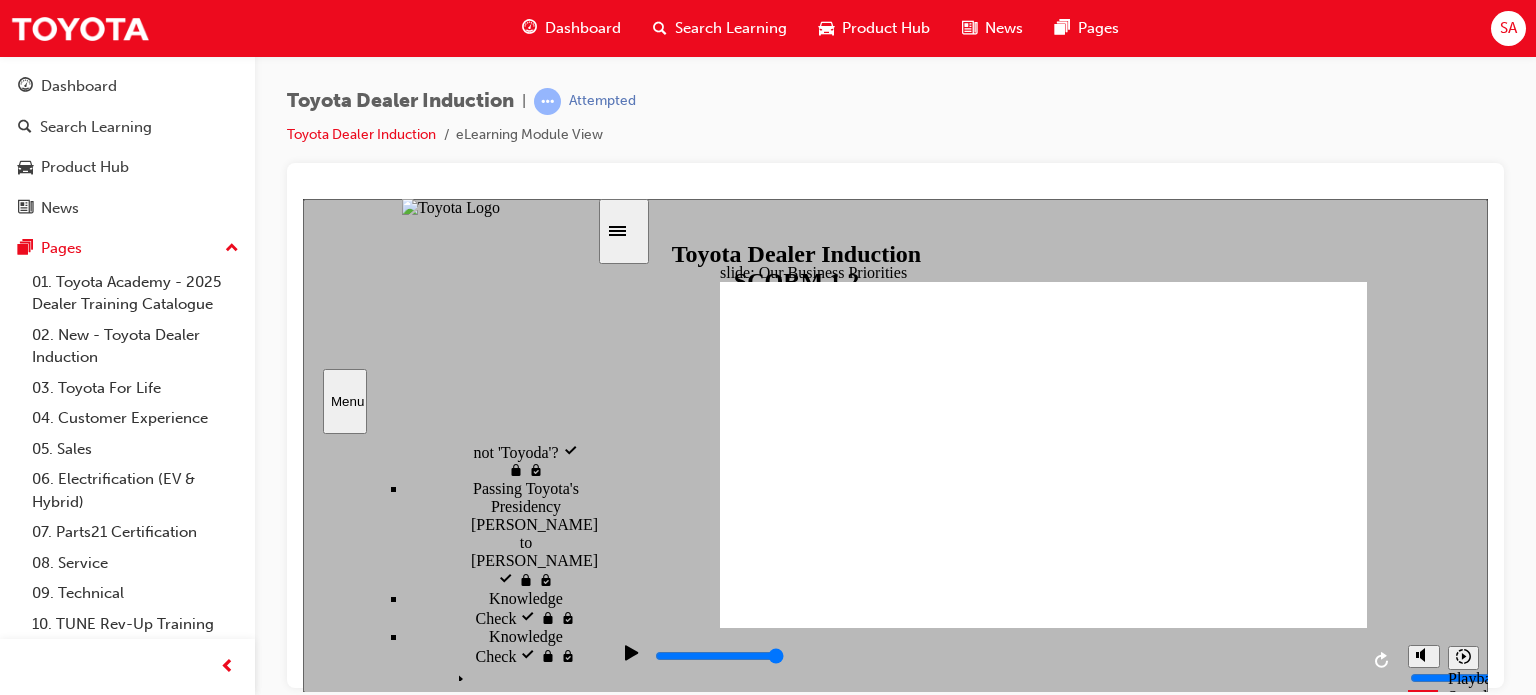 click 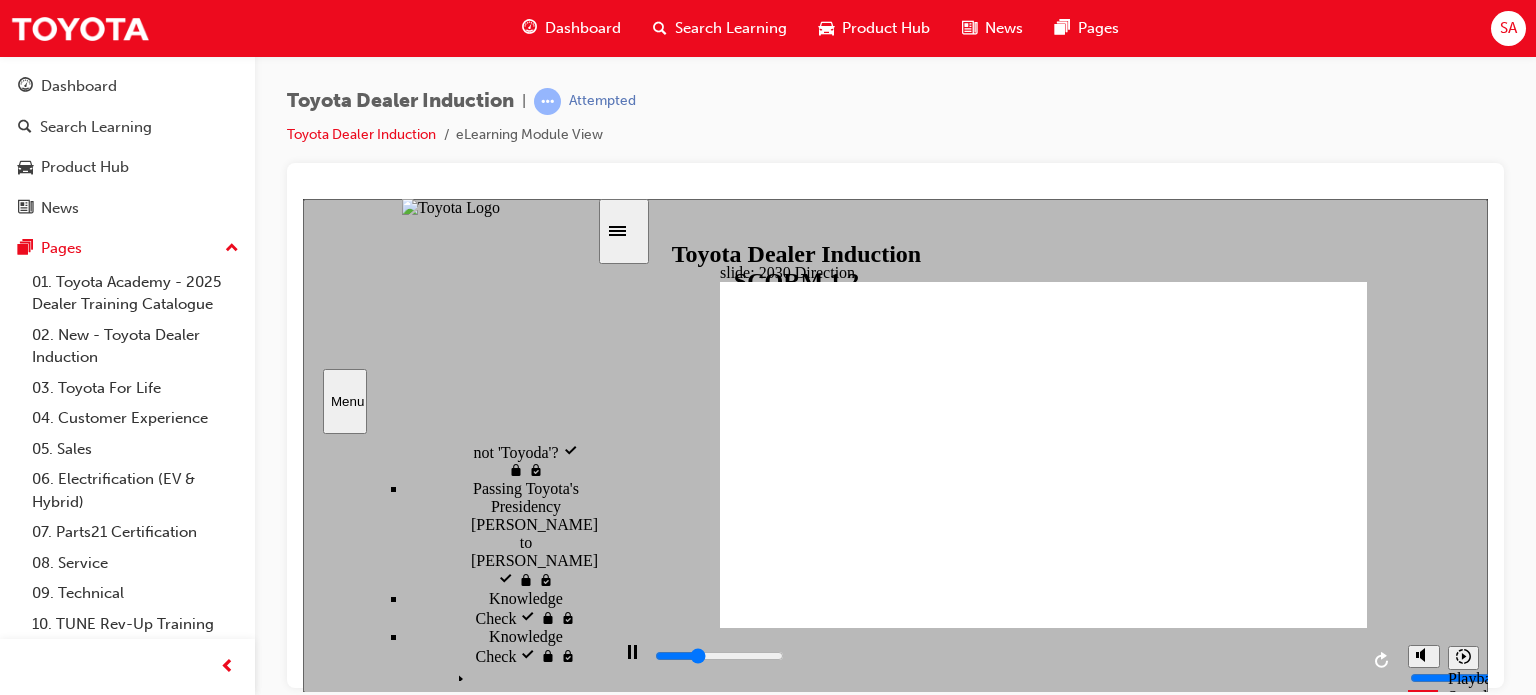 click 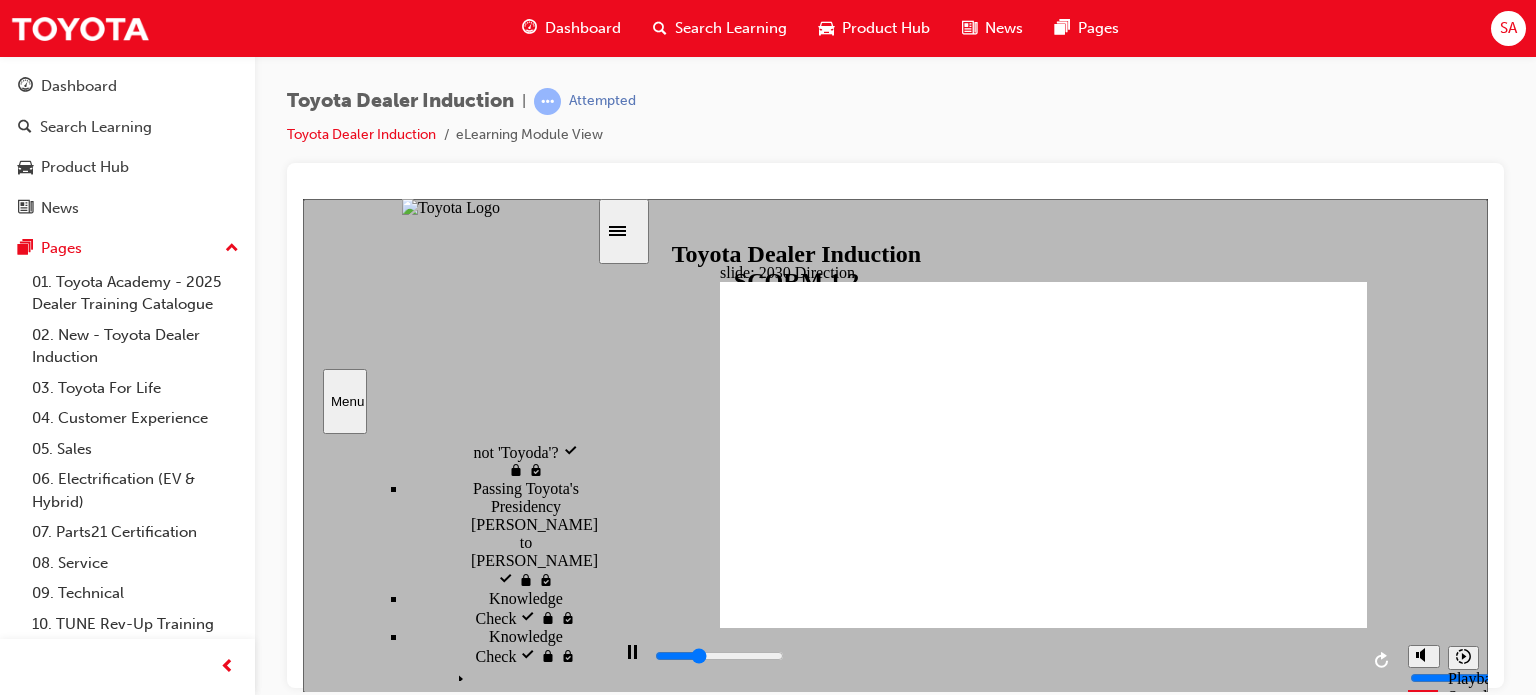 click 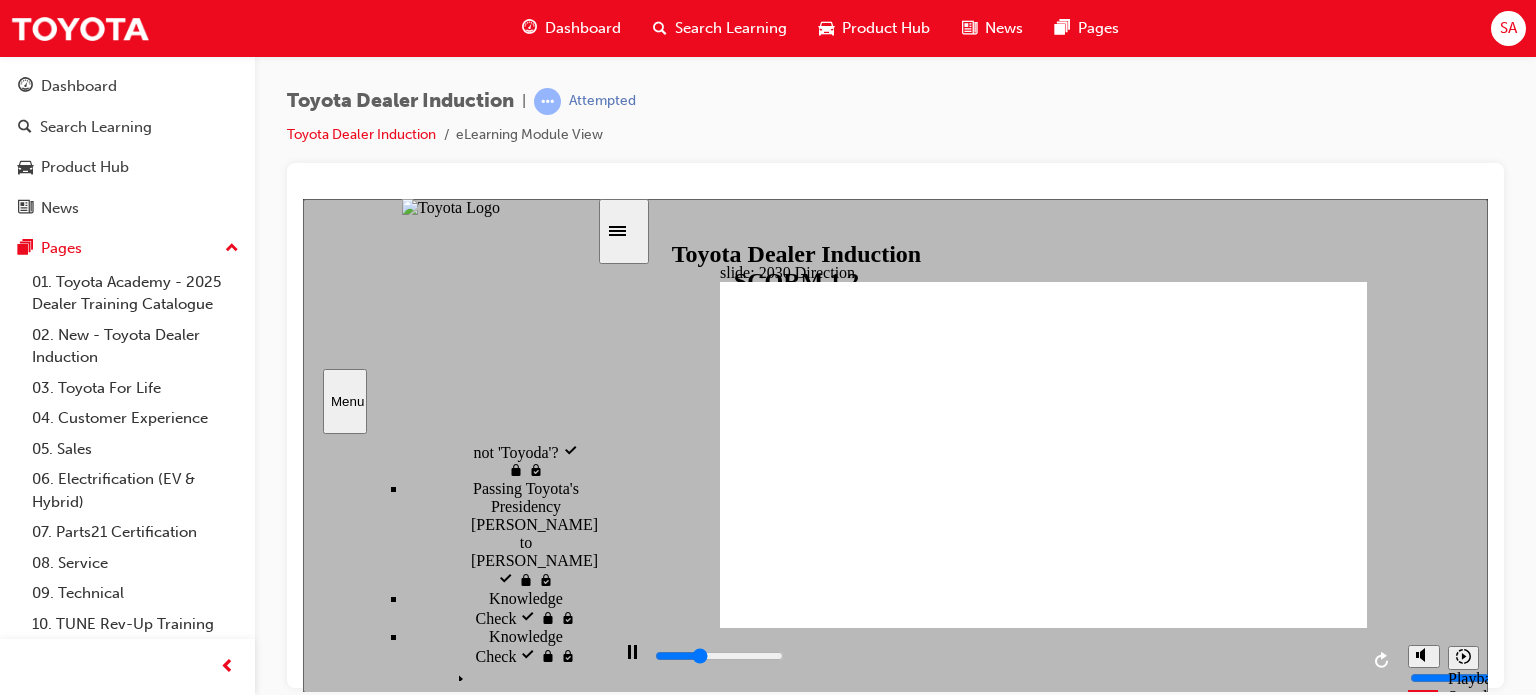 click 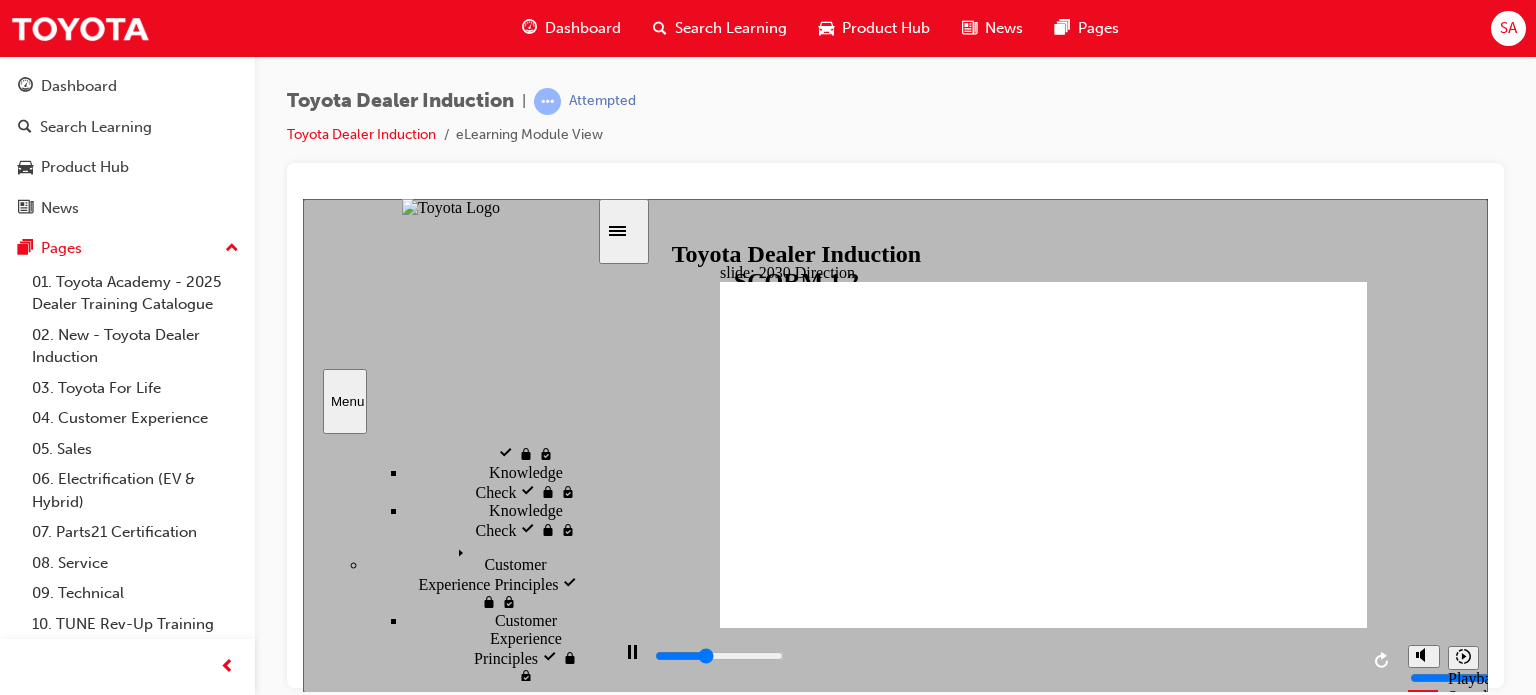 scroll, scrollTop: 860, scrollLeft: 16, axis: both 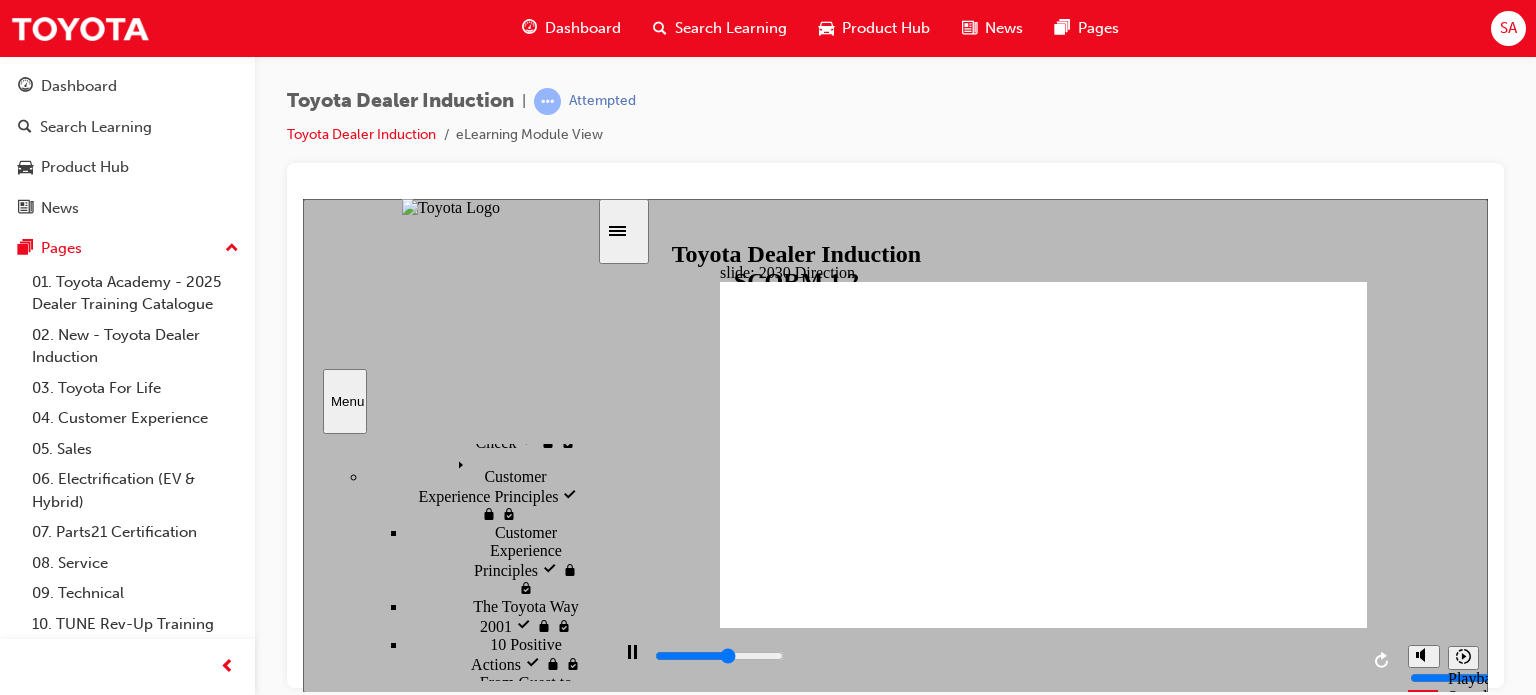 click 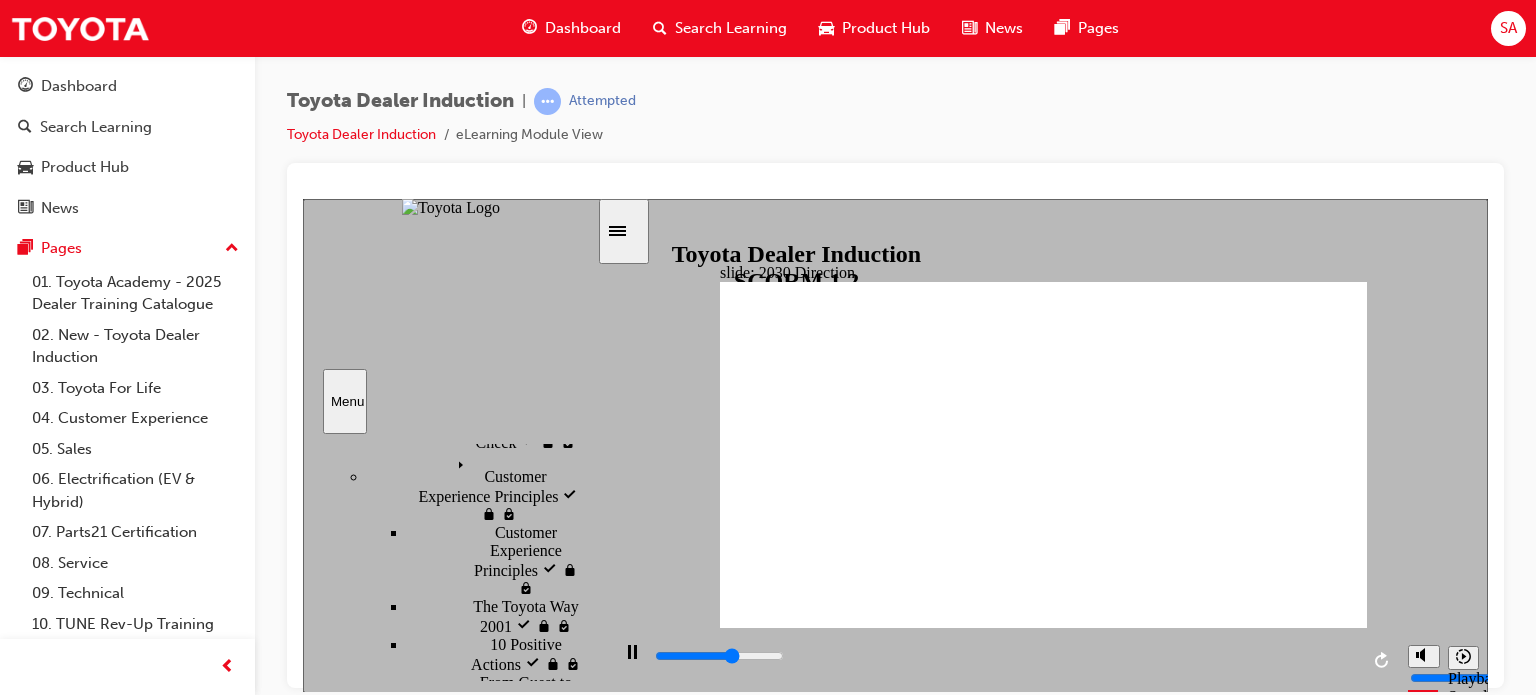 click 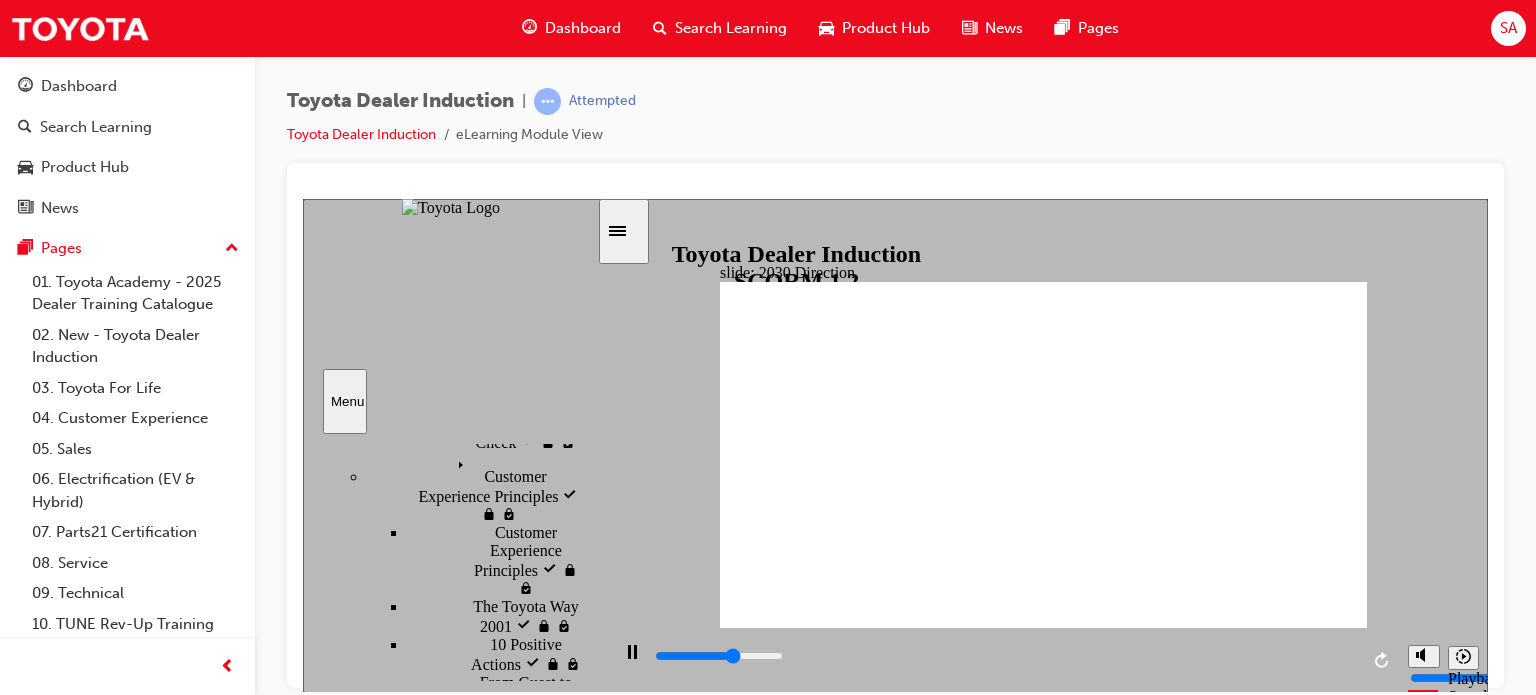 click 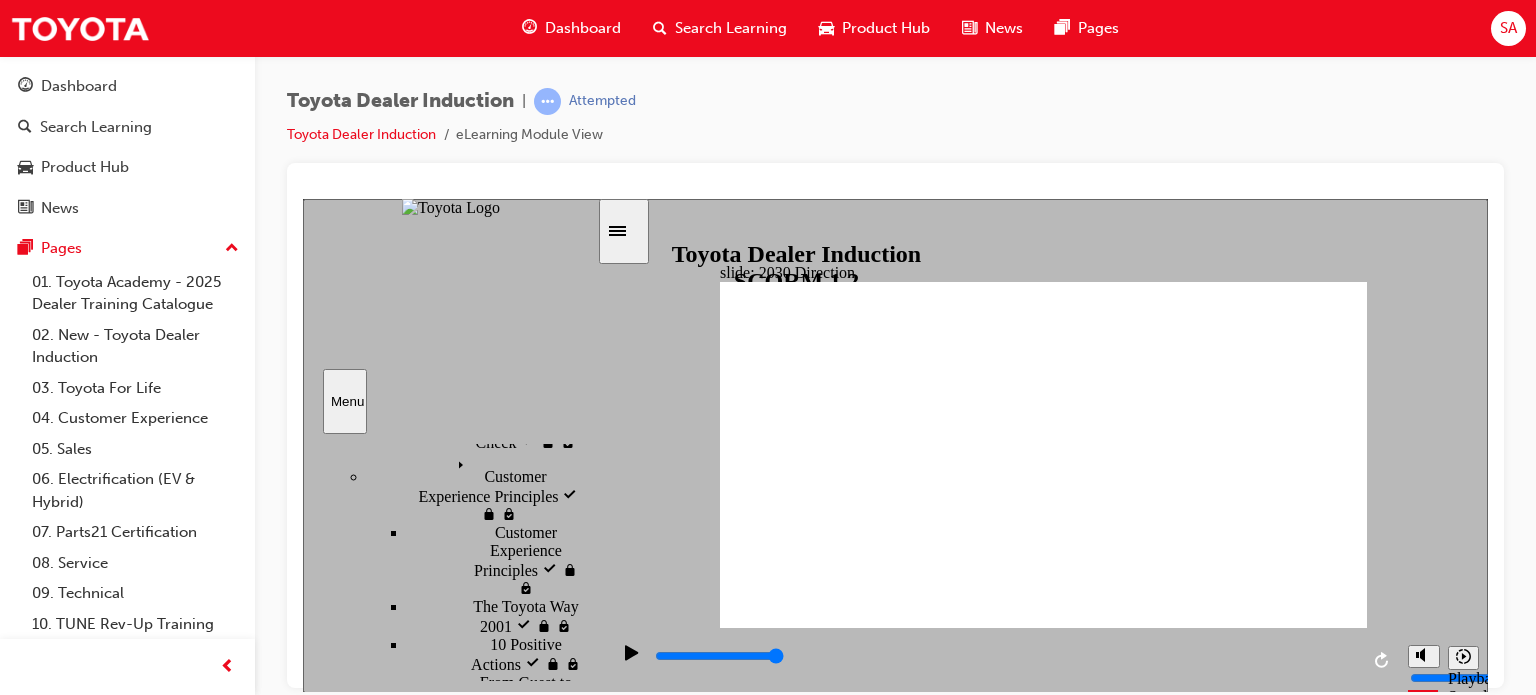 click on "NEXT NEXT" at bounding box center [1309, 4792] 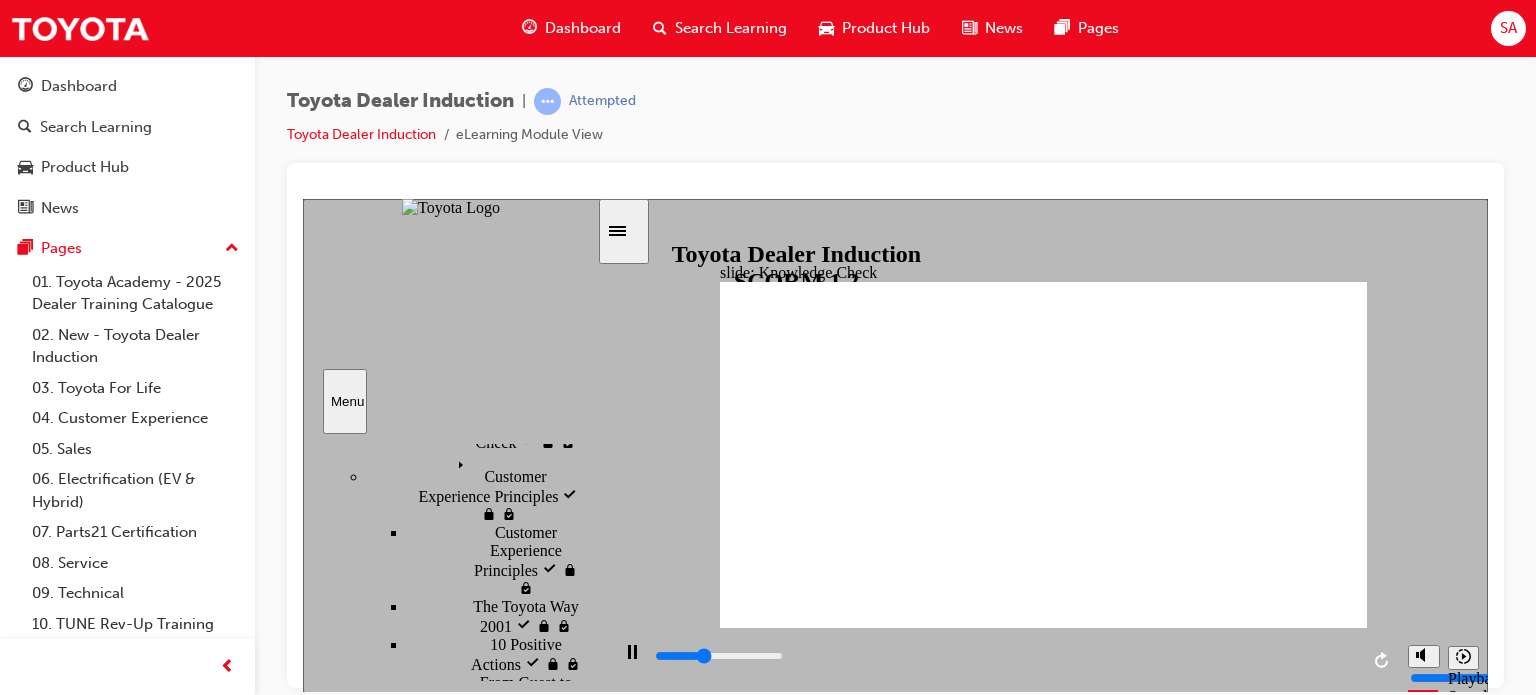 click at bounding box center [822, 1414] 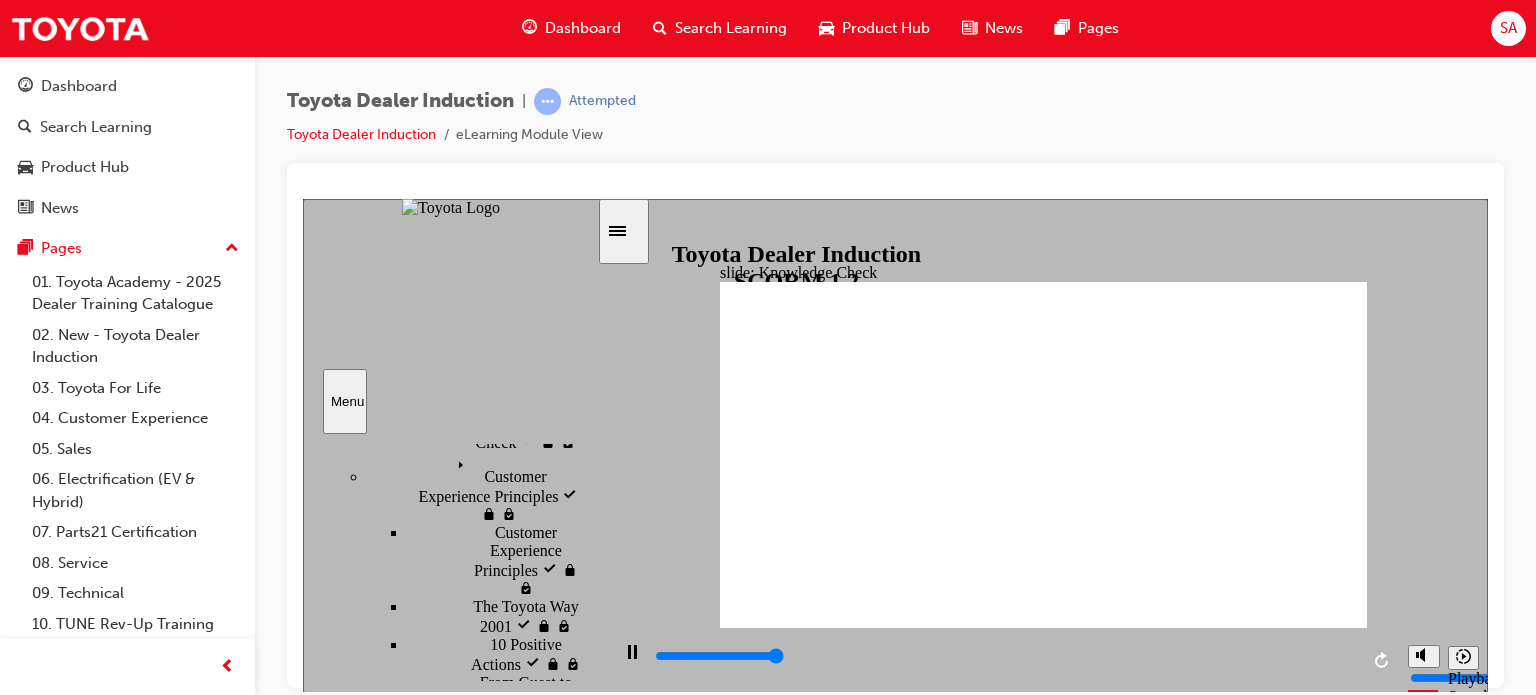 type on "5000" 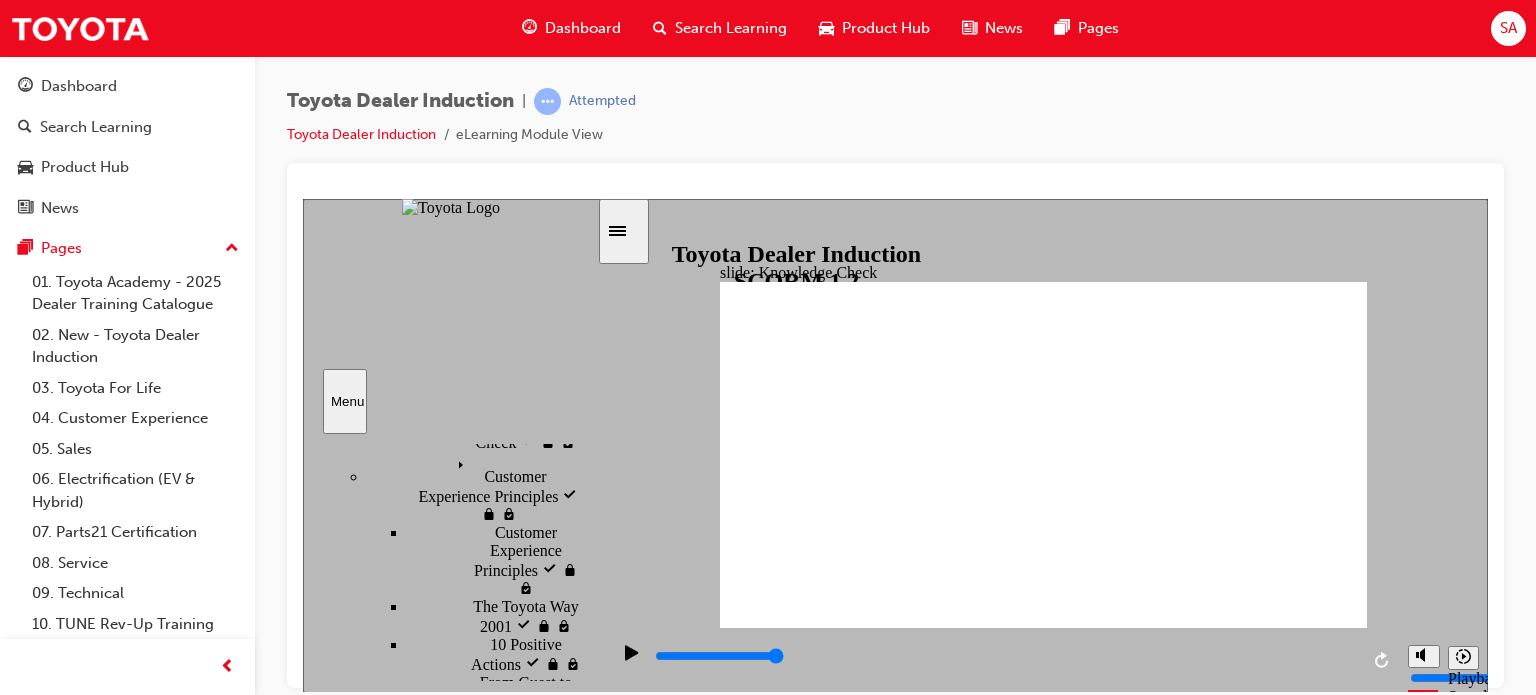 click 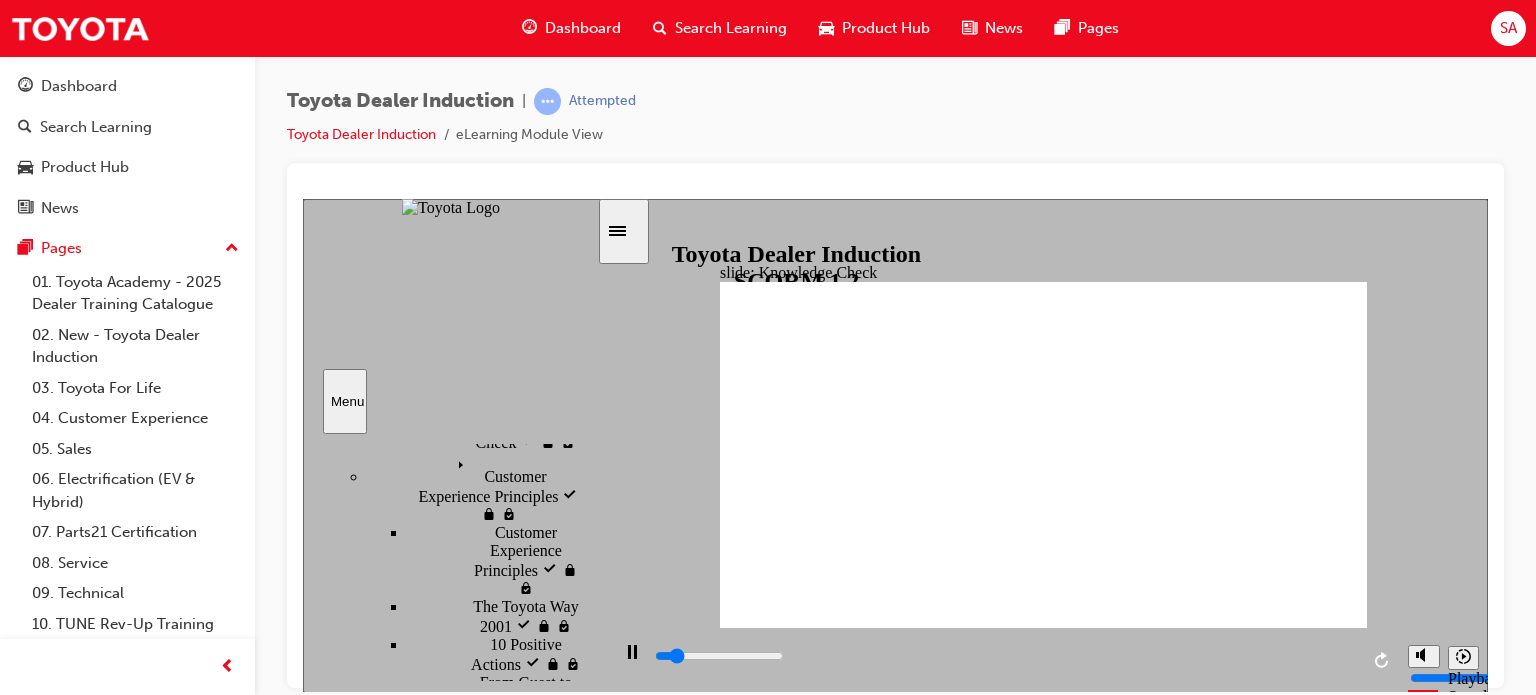 type on "600" 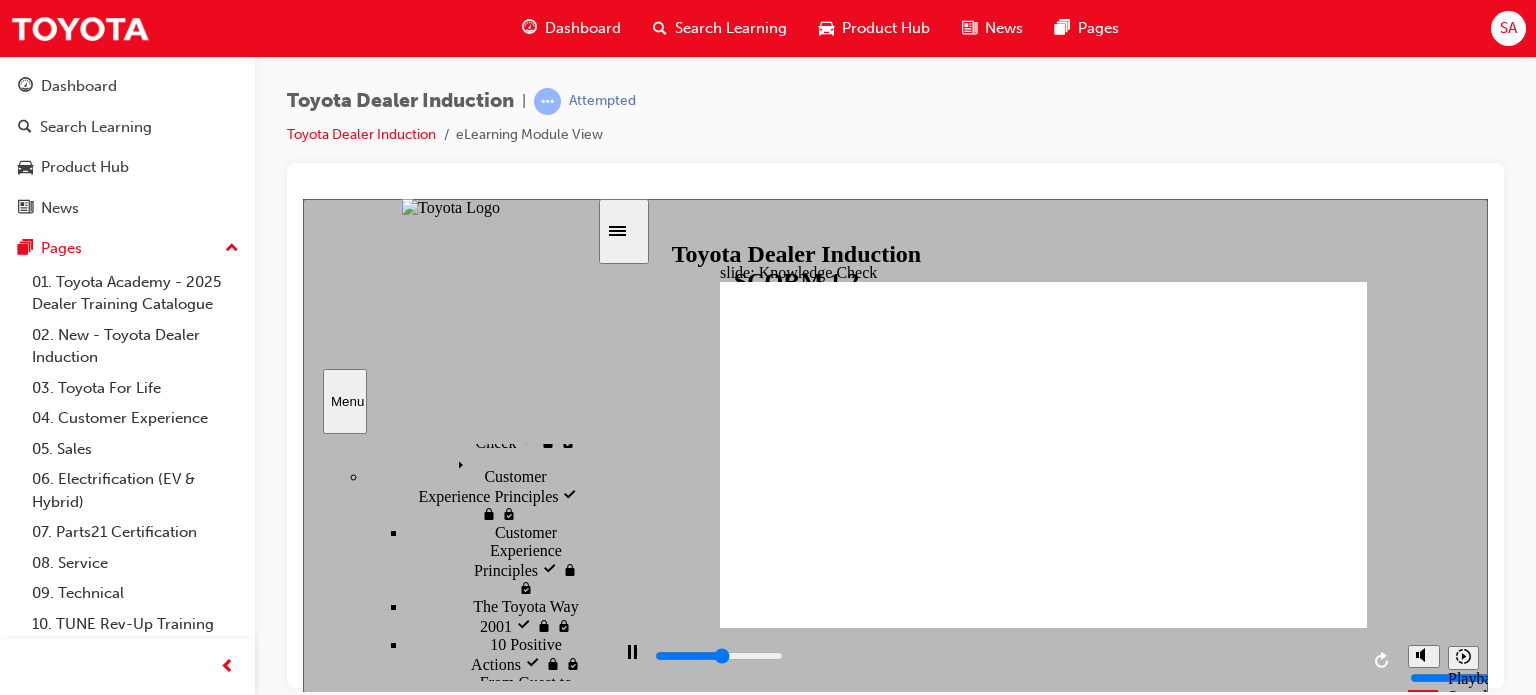 click 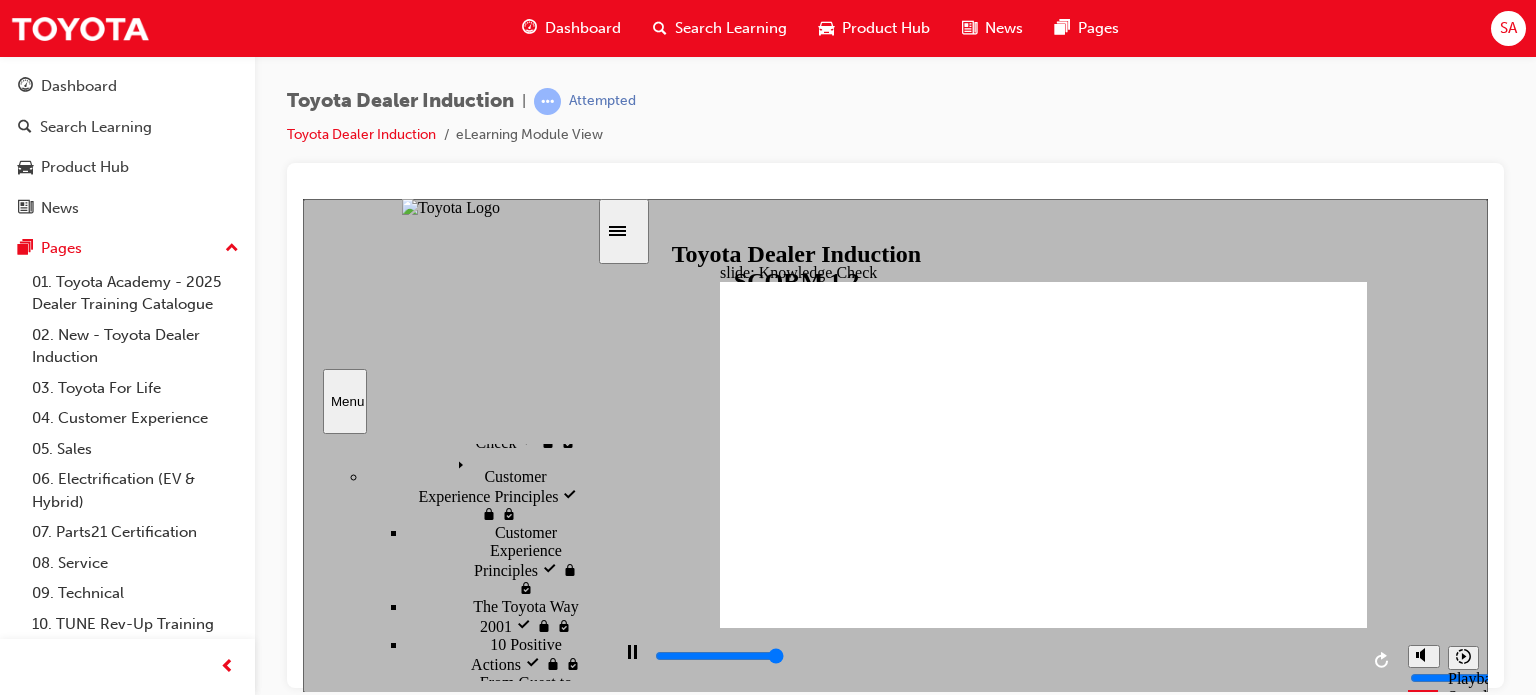 type on "5000" 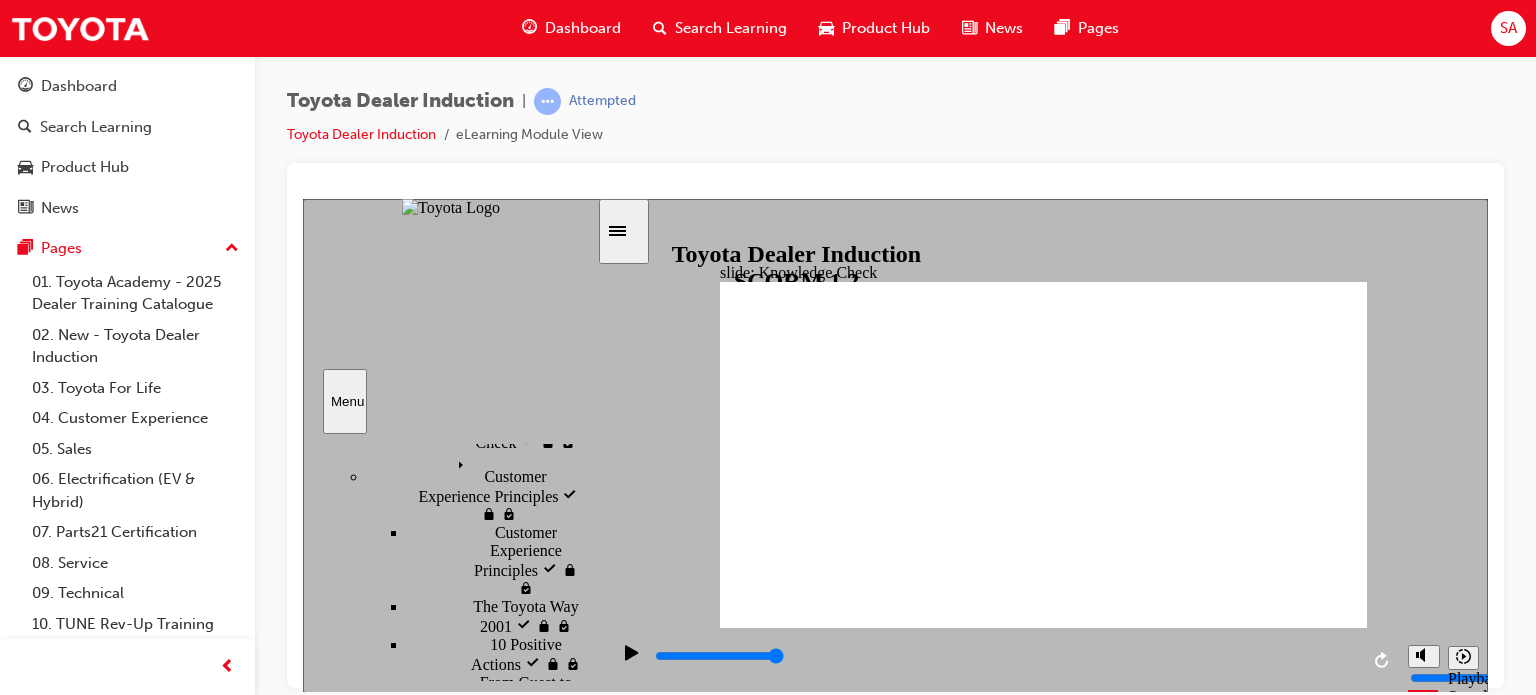 click on "SUBMIT SUBMIT" at bounding box center (1313, 2099) 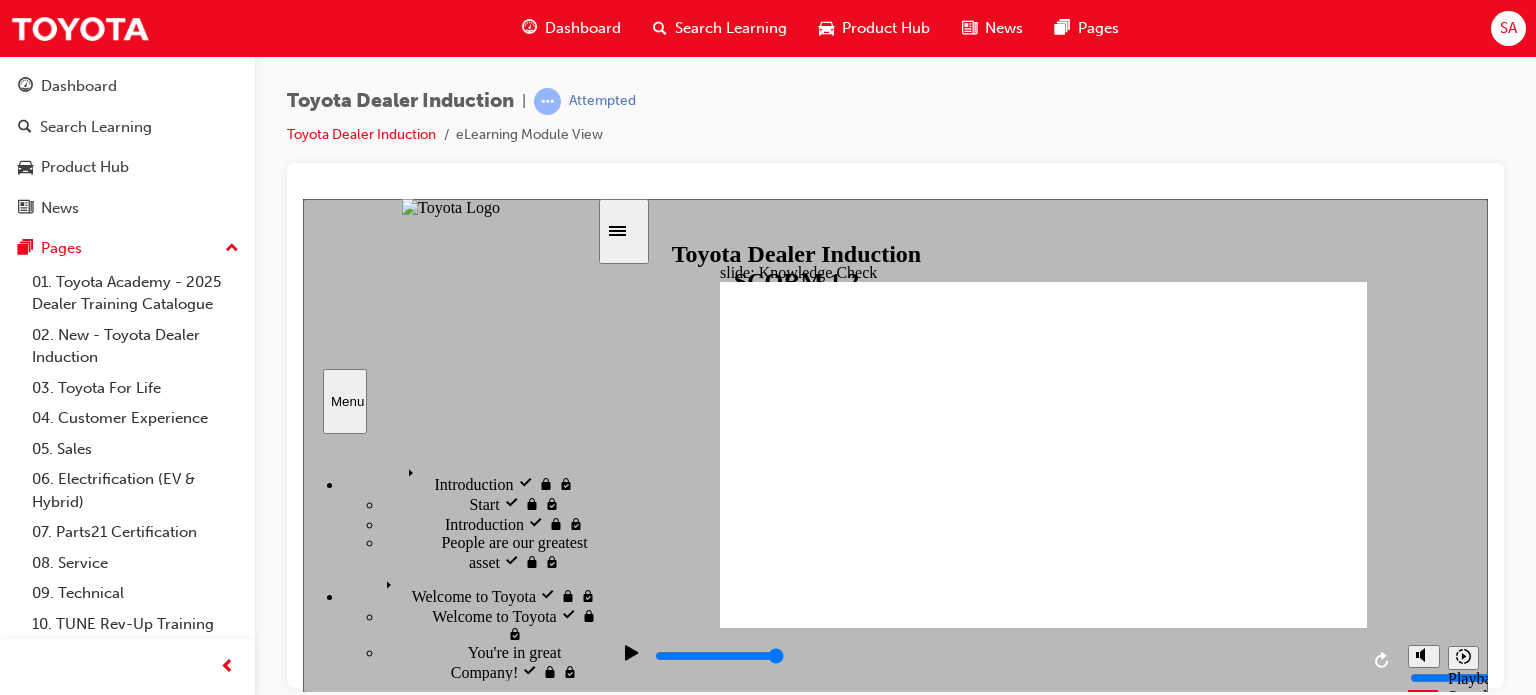 click 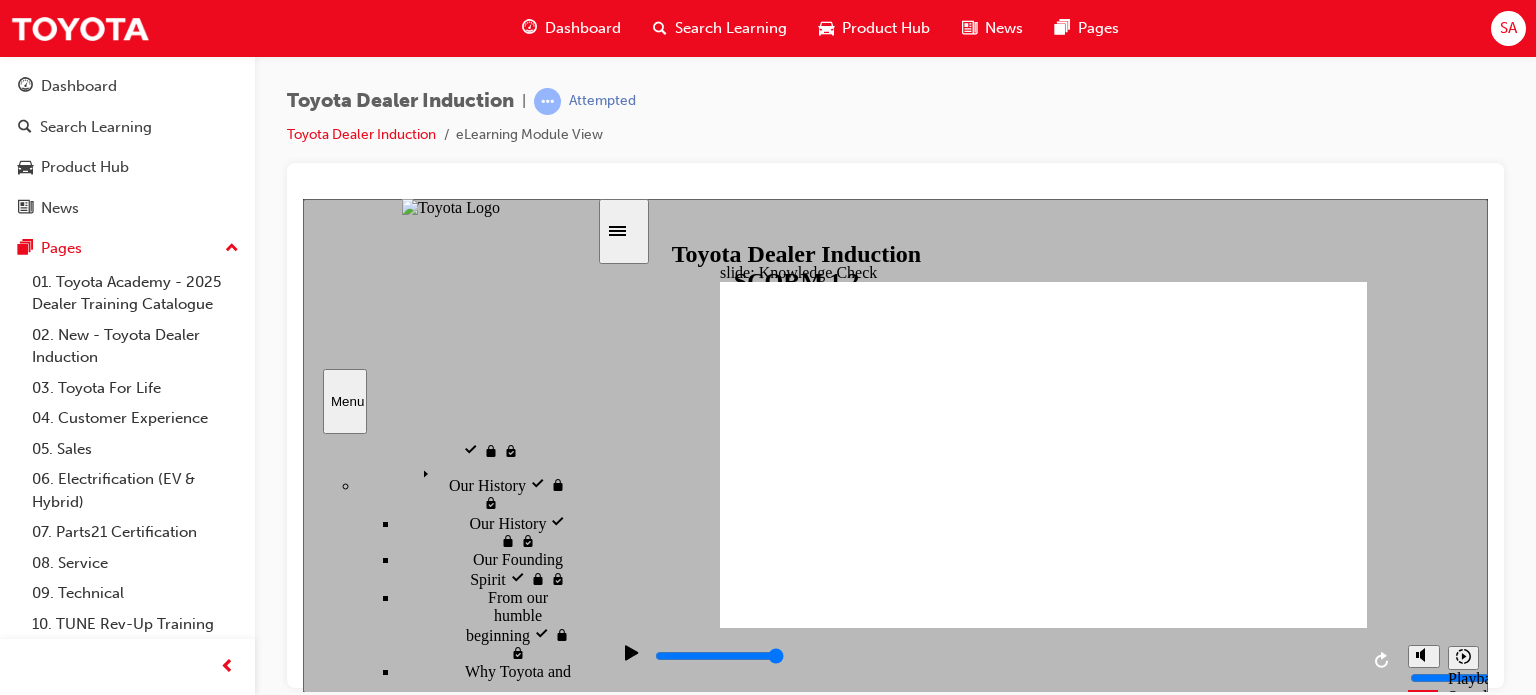 scroll, scrollTop: 664, scrollLeft: 24, axis: both 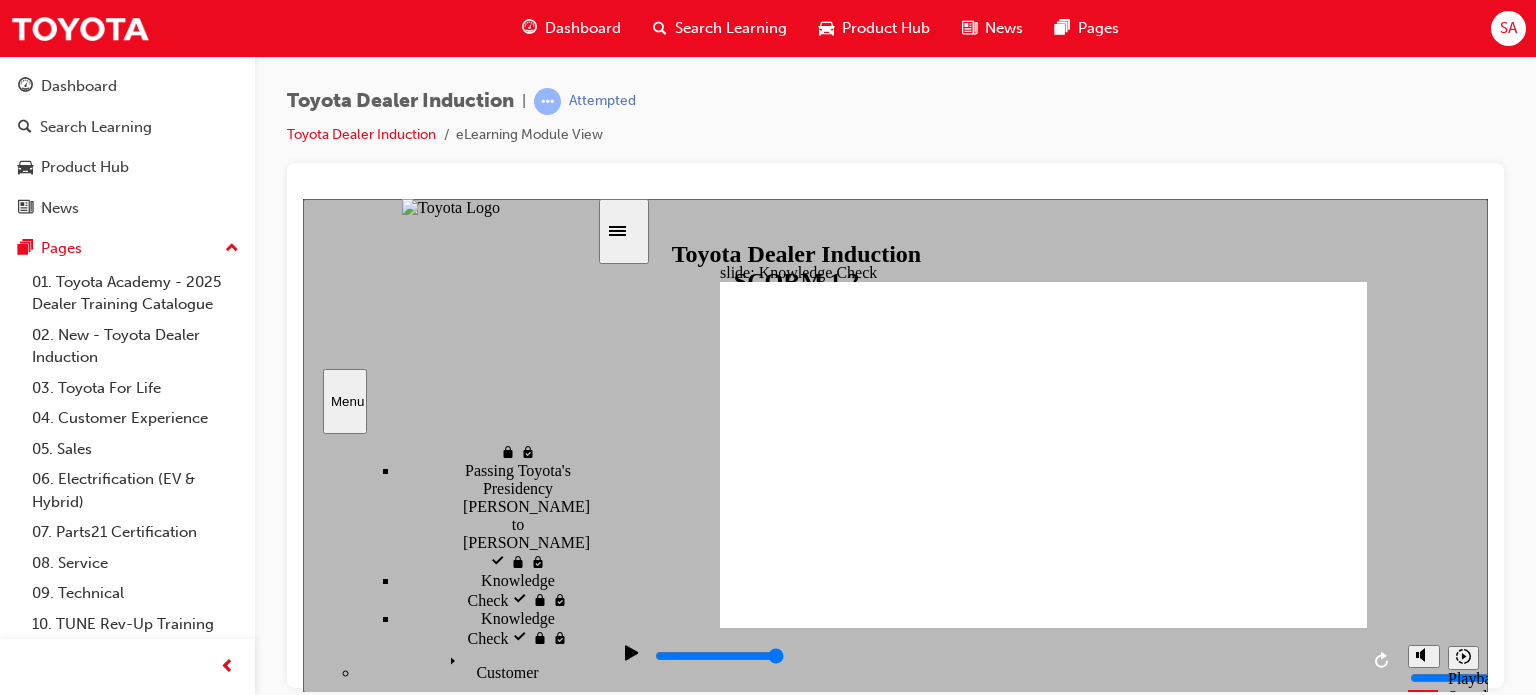 click at bounding box center [822, 1414] 